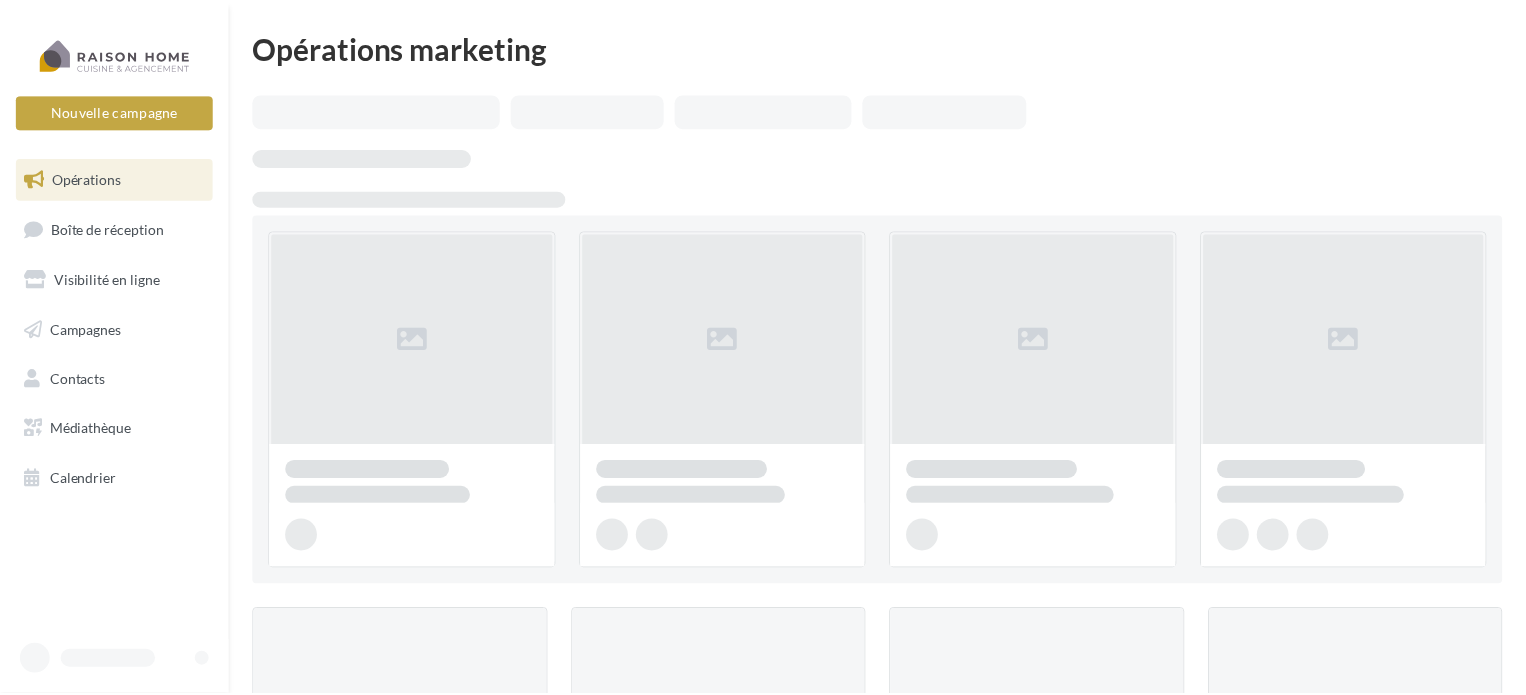 scroll, scrollTop: 0, scrollLeft: 0, axis: both 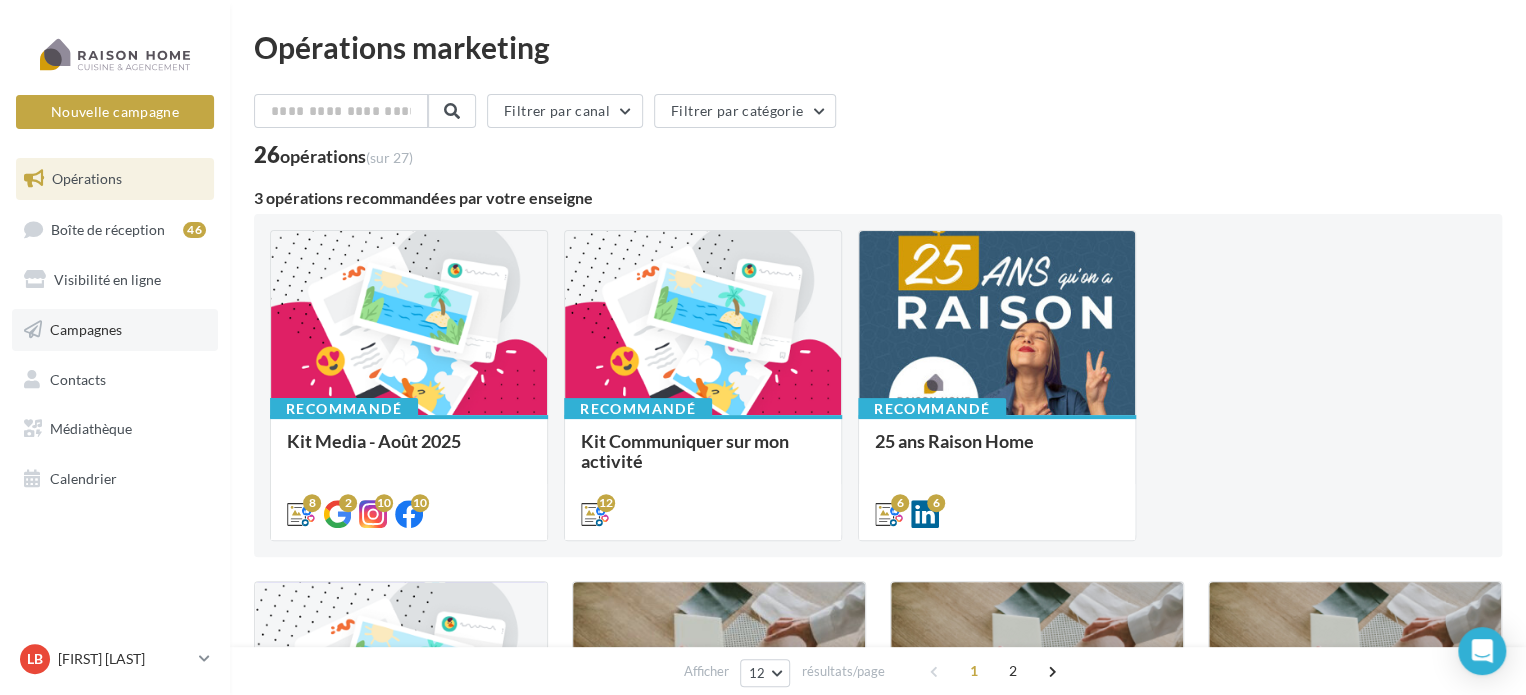click on "Campagnes" at bounding box center [86, 329] 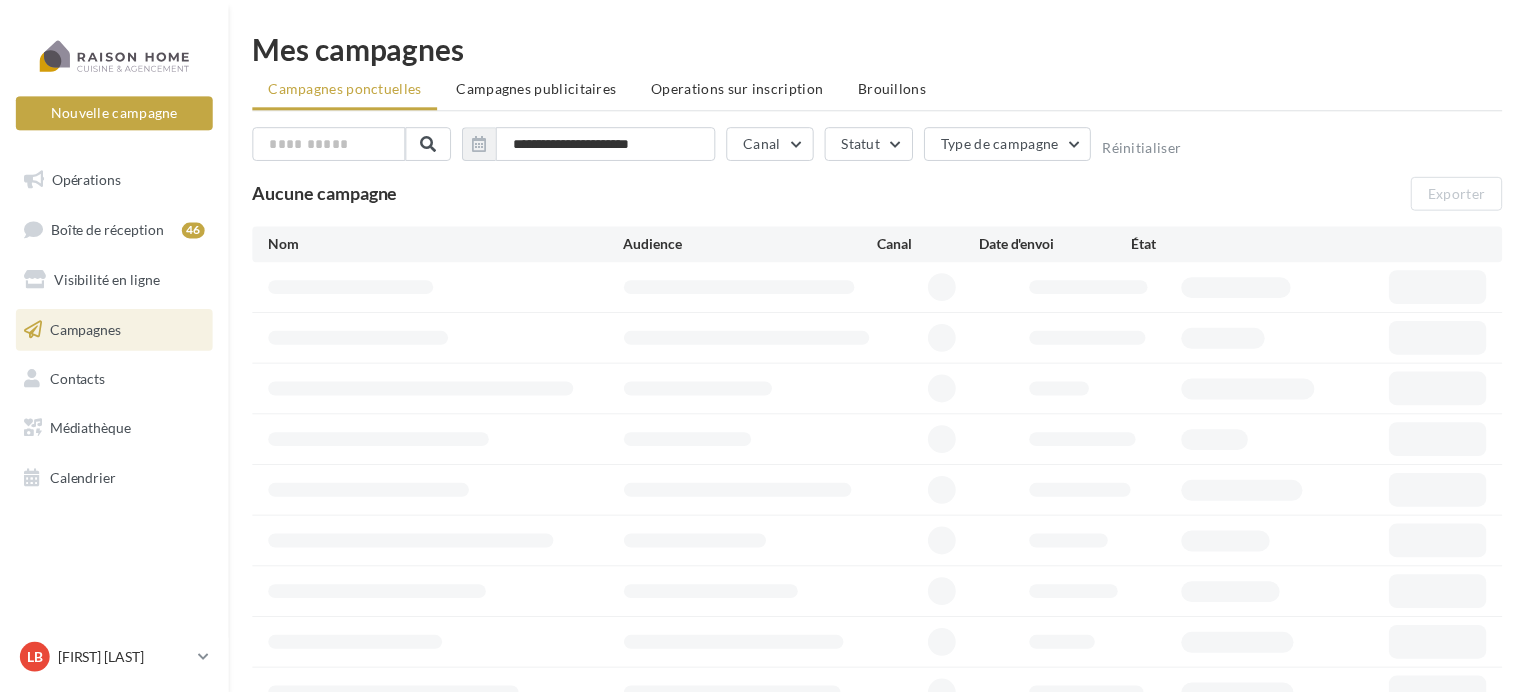 scroll, scrollTop: 0, scrollLeft: 0, axis: both 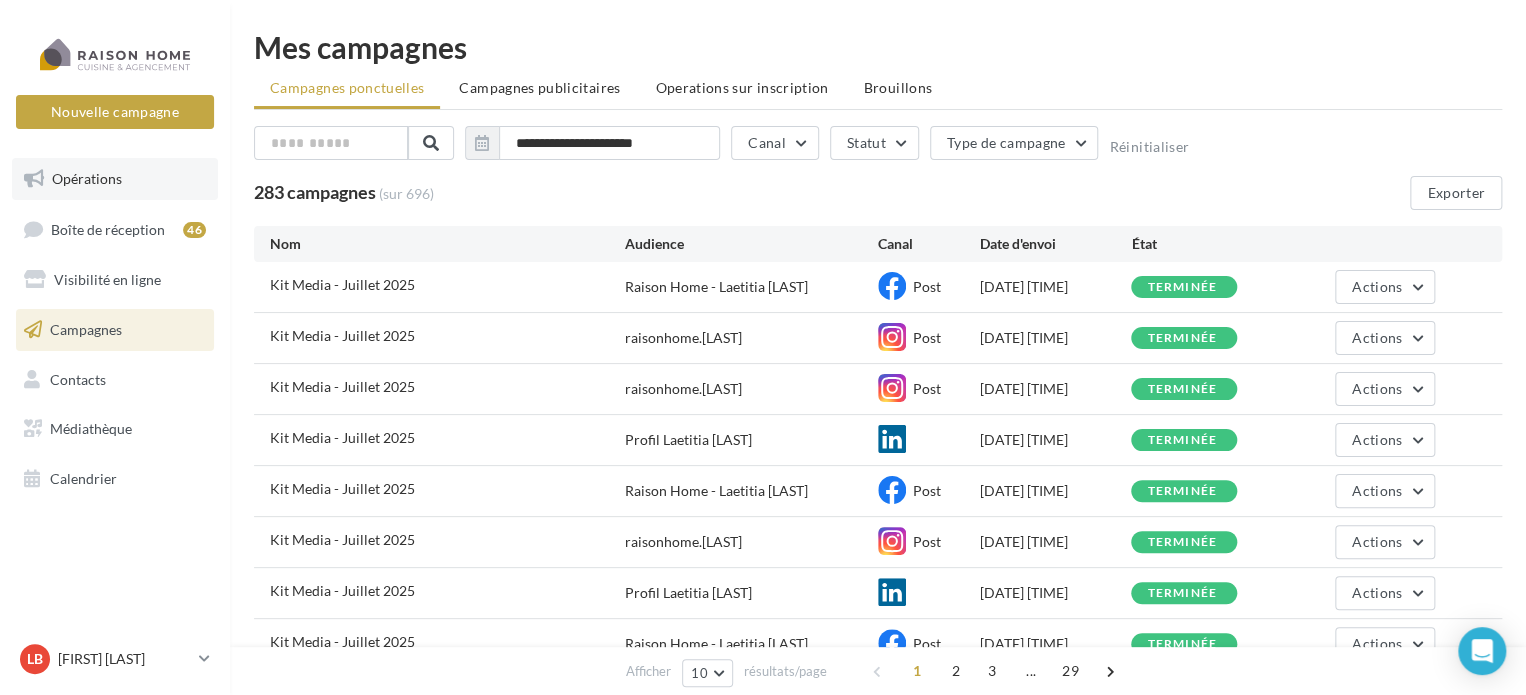 click on "Opérations" at bounding box center [115, 179] 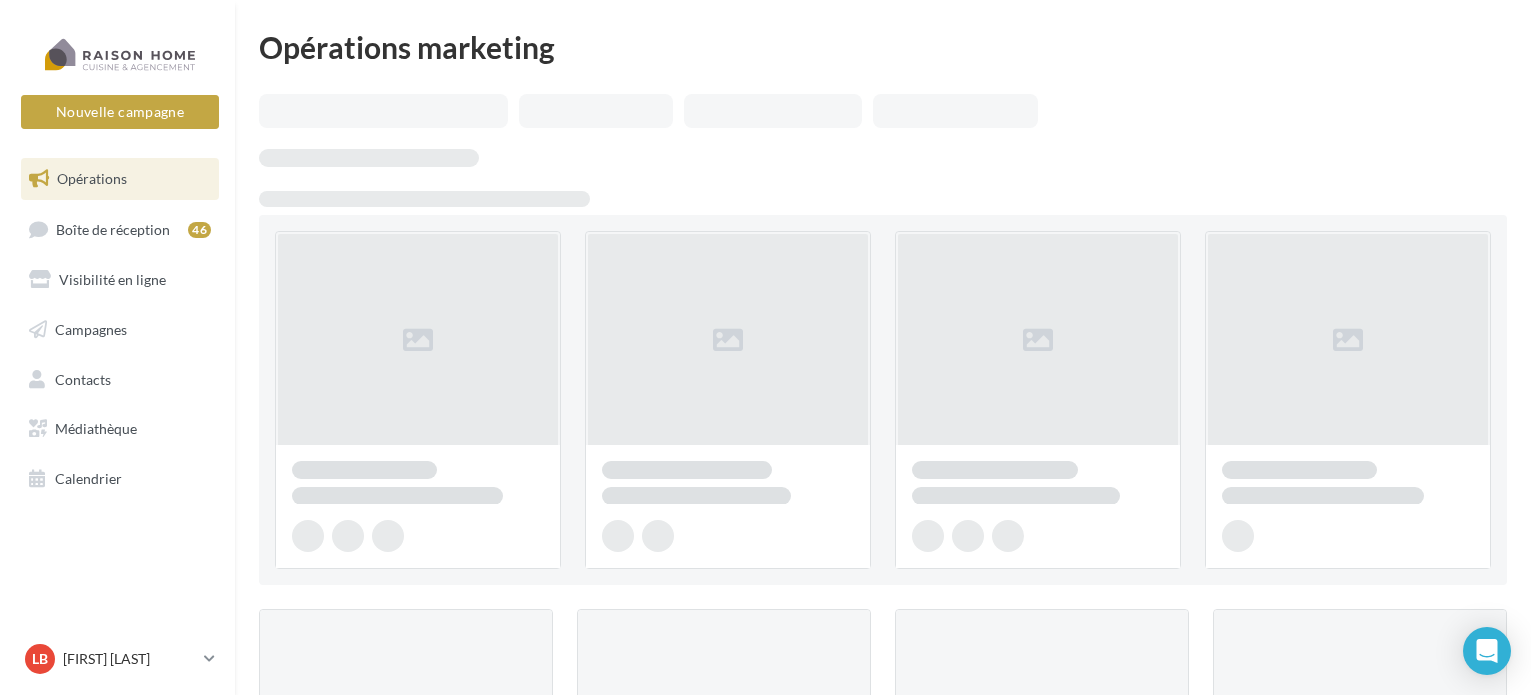 scroll, scrollTop: 0, scrollLeft: 0, axis: both 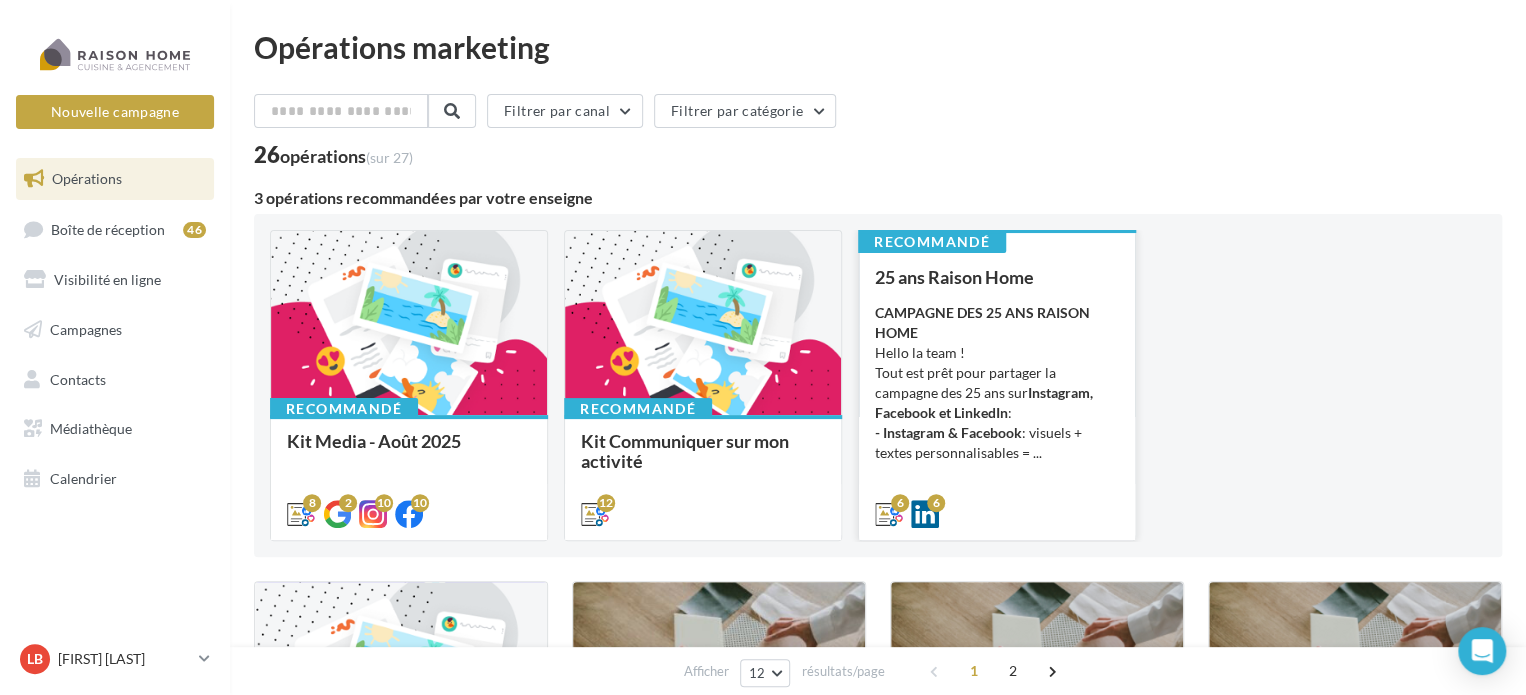 click on "CAMPAGNE DES 25 ANS RAISON HOME" at bounding box center (982, 322) 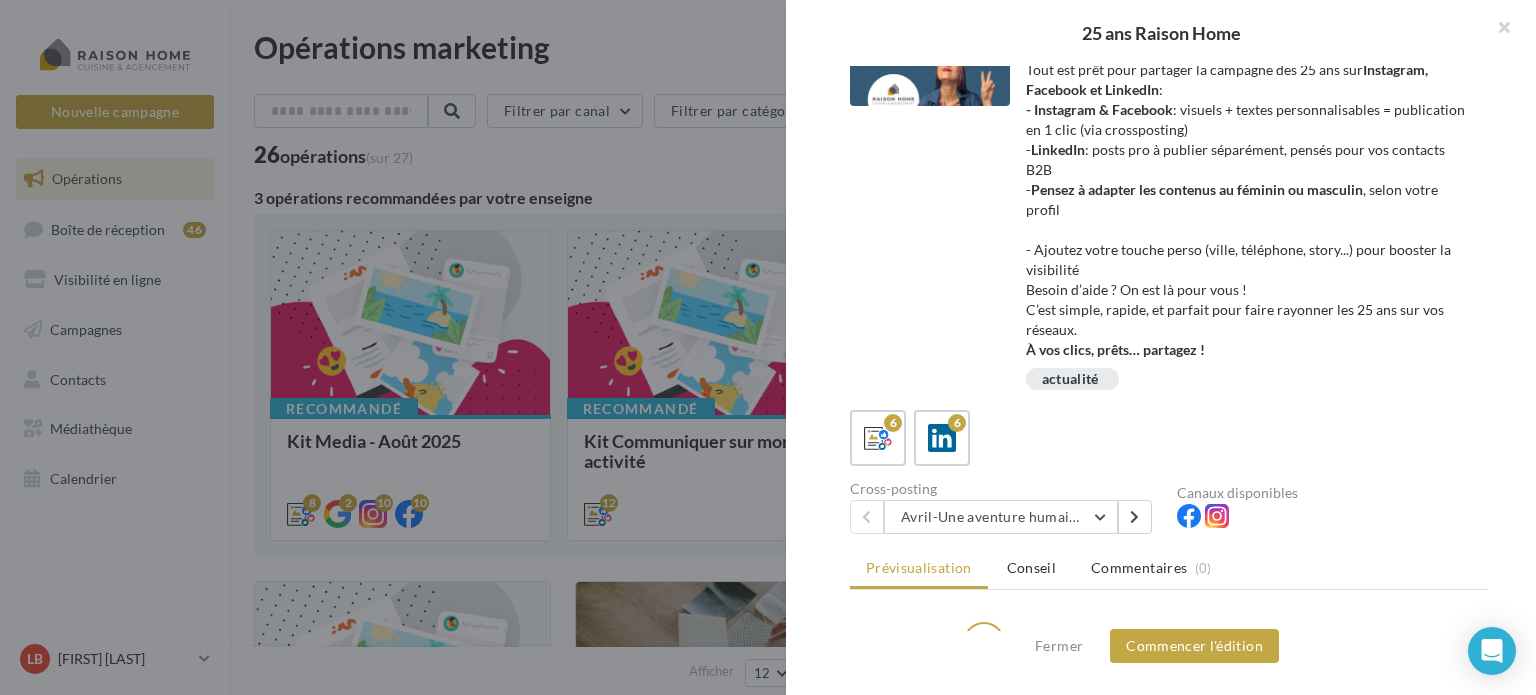 scroll, scrollTop: 100, scrollLeft: 0, axis: vertical 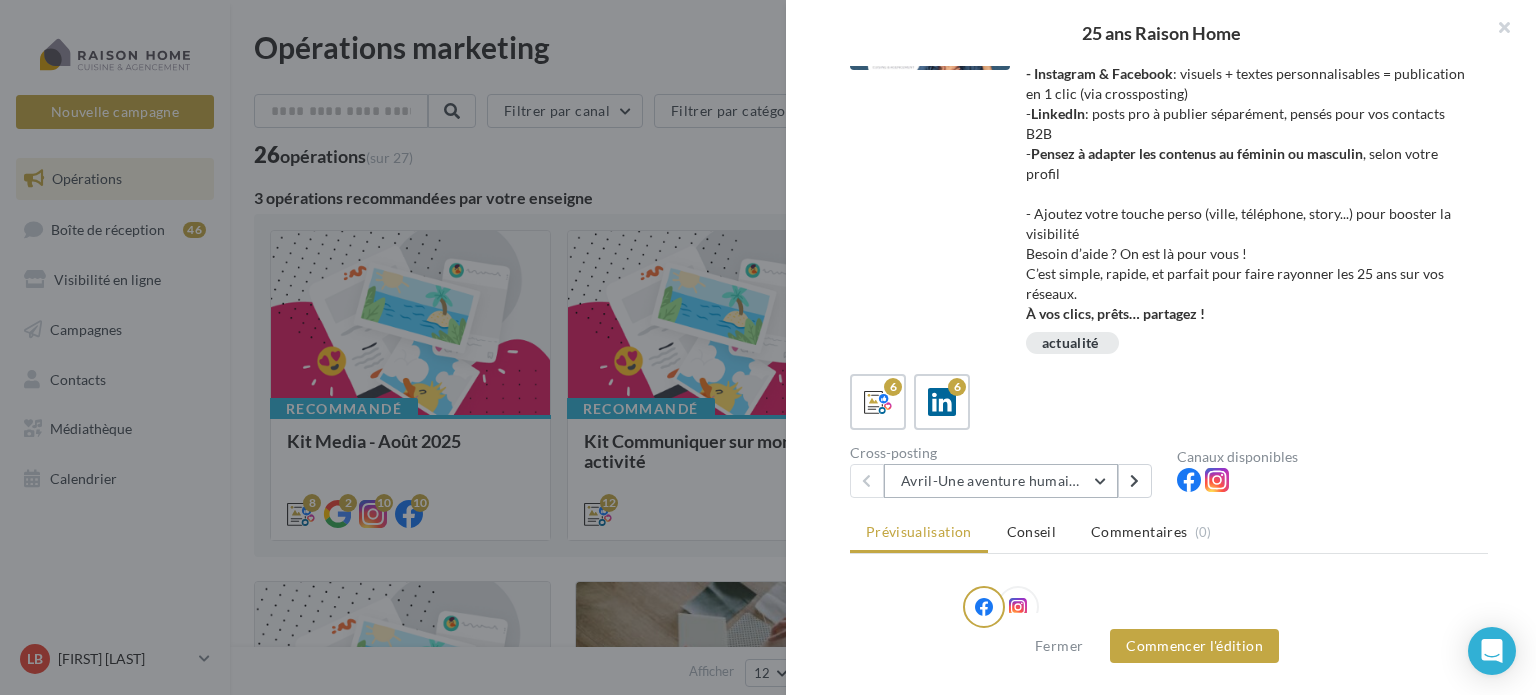 click on "Avril-Une aventure humaine depuis 25 ans" at bounding box center (1001, 481) 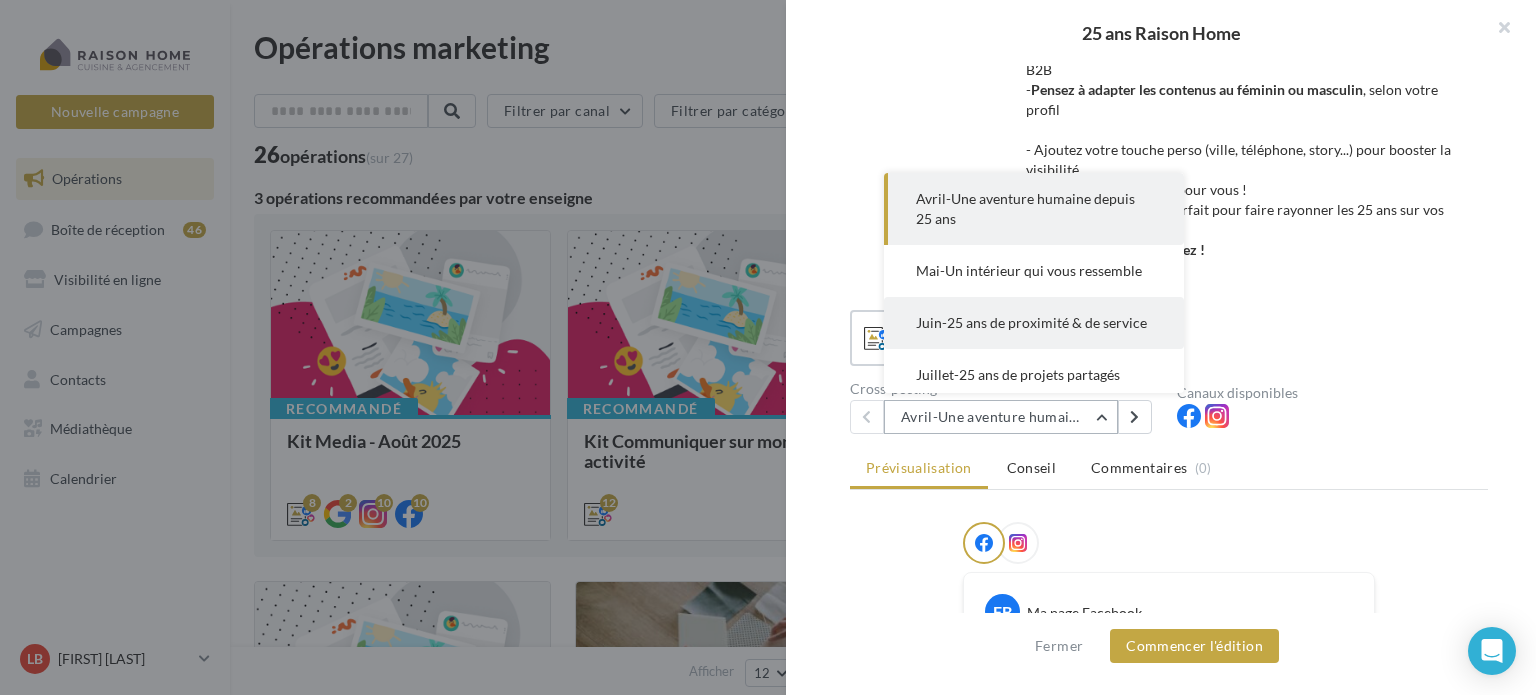 scroll, scrollTop: 200, scrollLeft: 0, axis: vertical 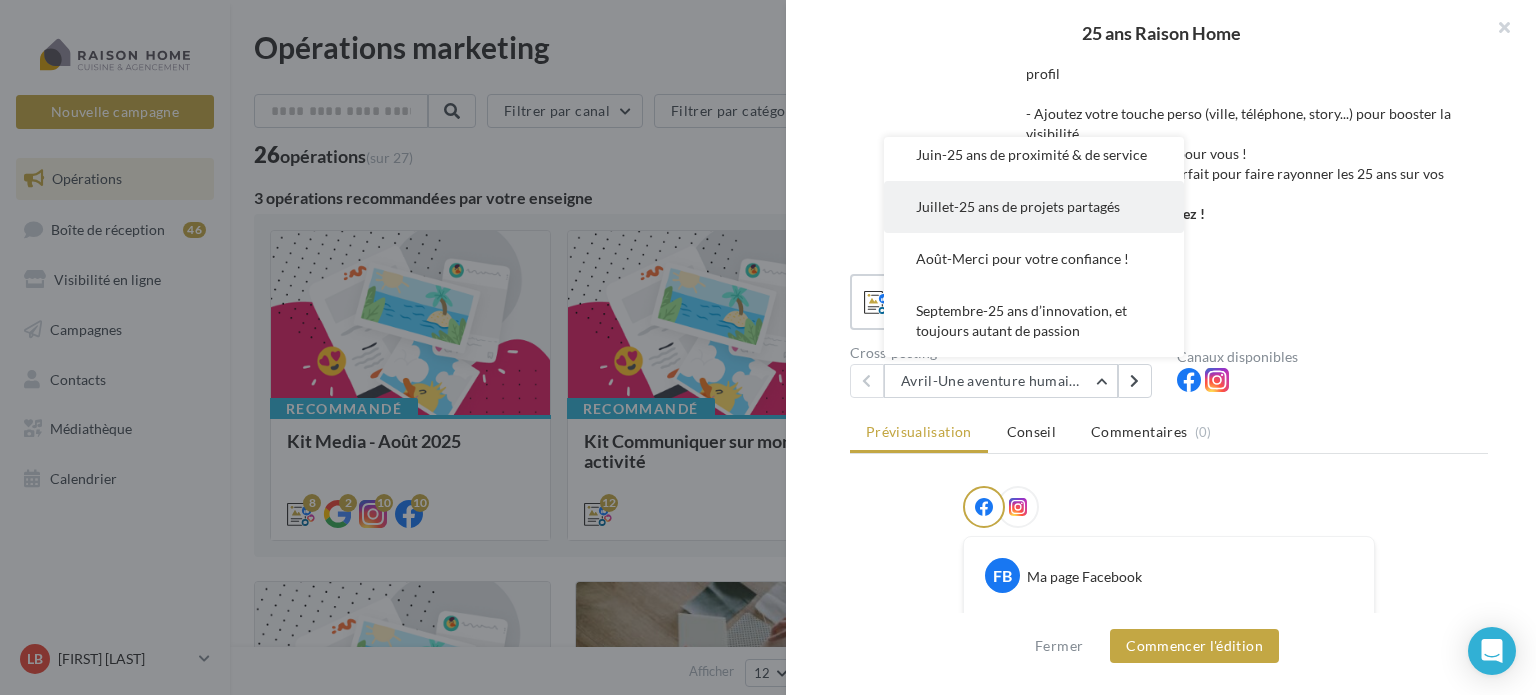 click on "Juillet-25 ans de projets partagés" at bounding box center [1018, 206] 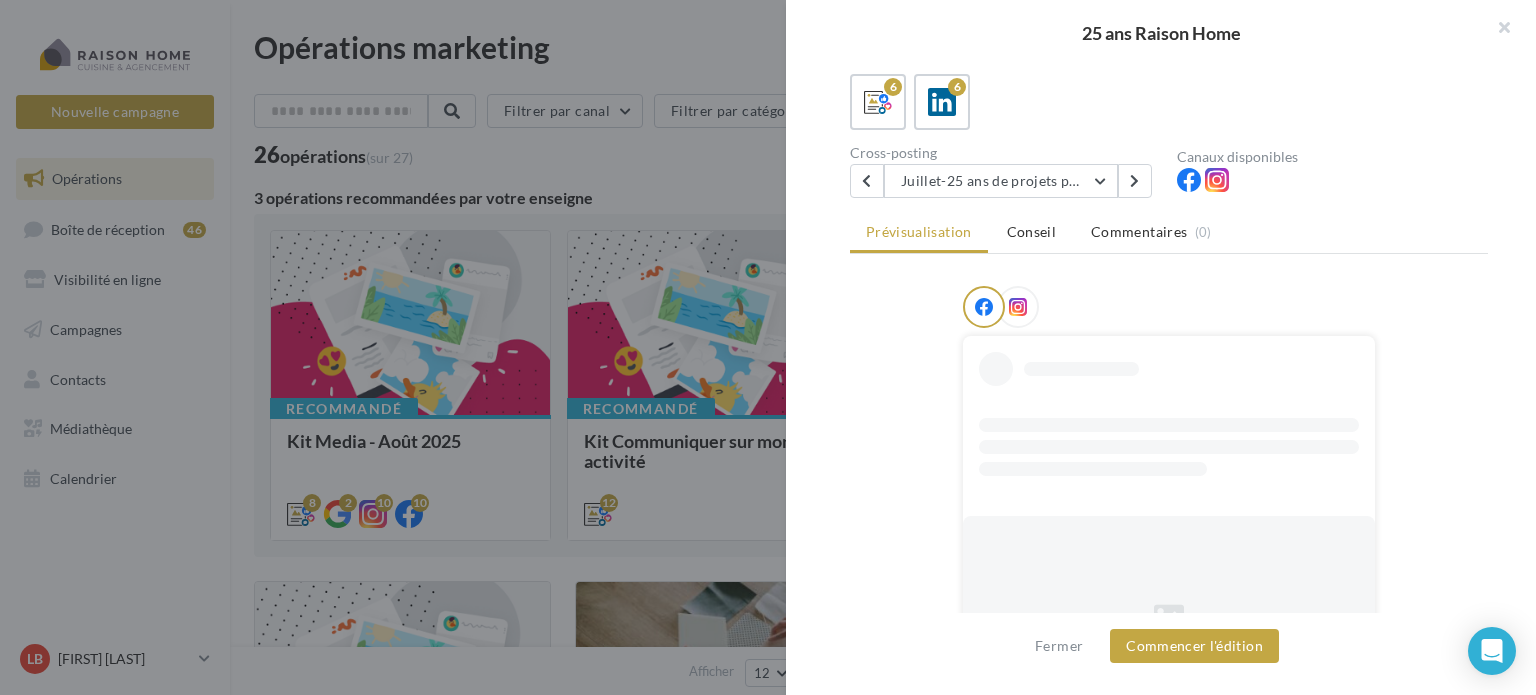 scroll, scrollTop: 482, scrollLeft: 0, axis: vertical 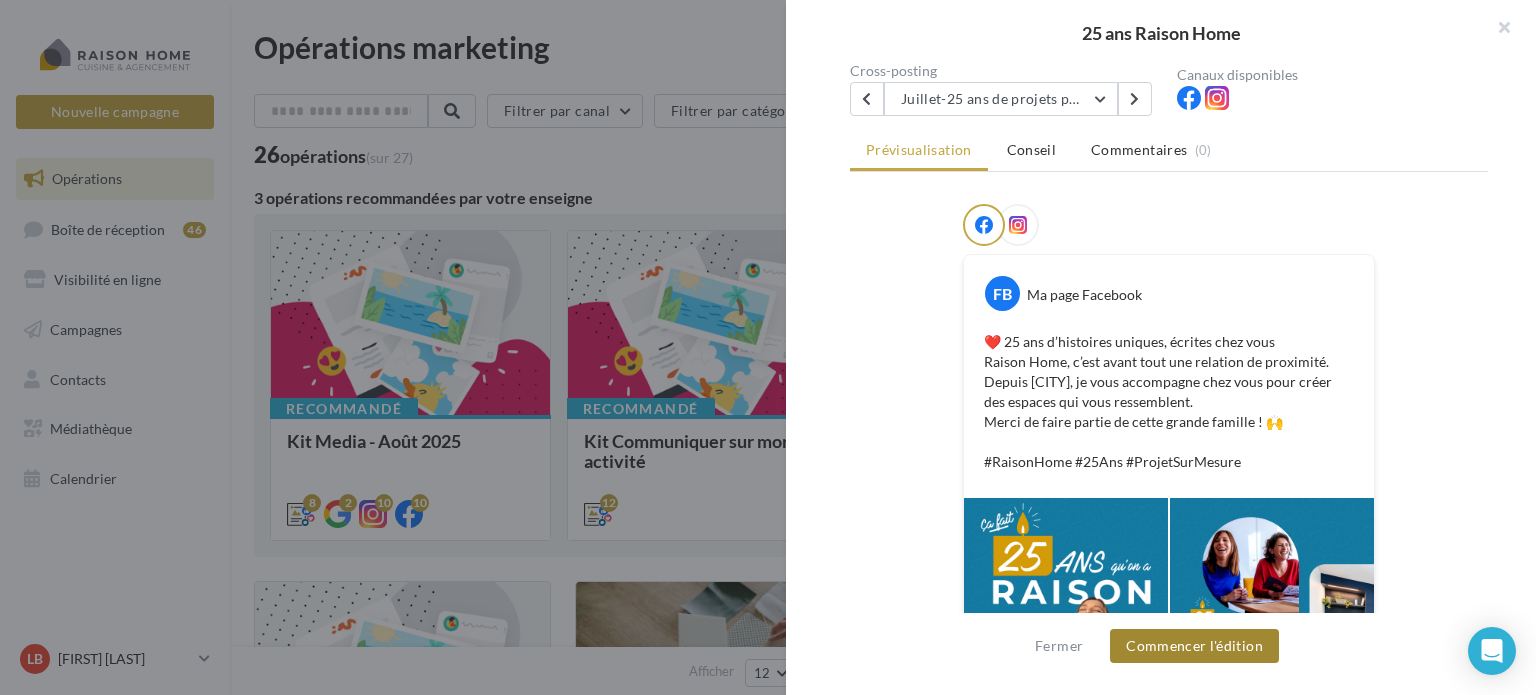 click on "Commencer l'édition" at bounding box center [1194, 646] 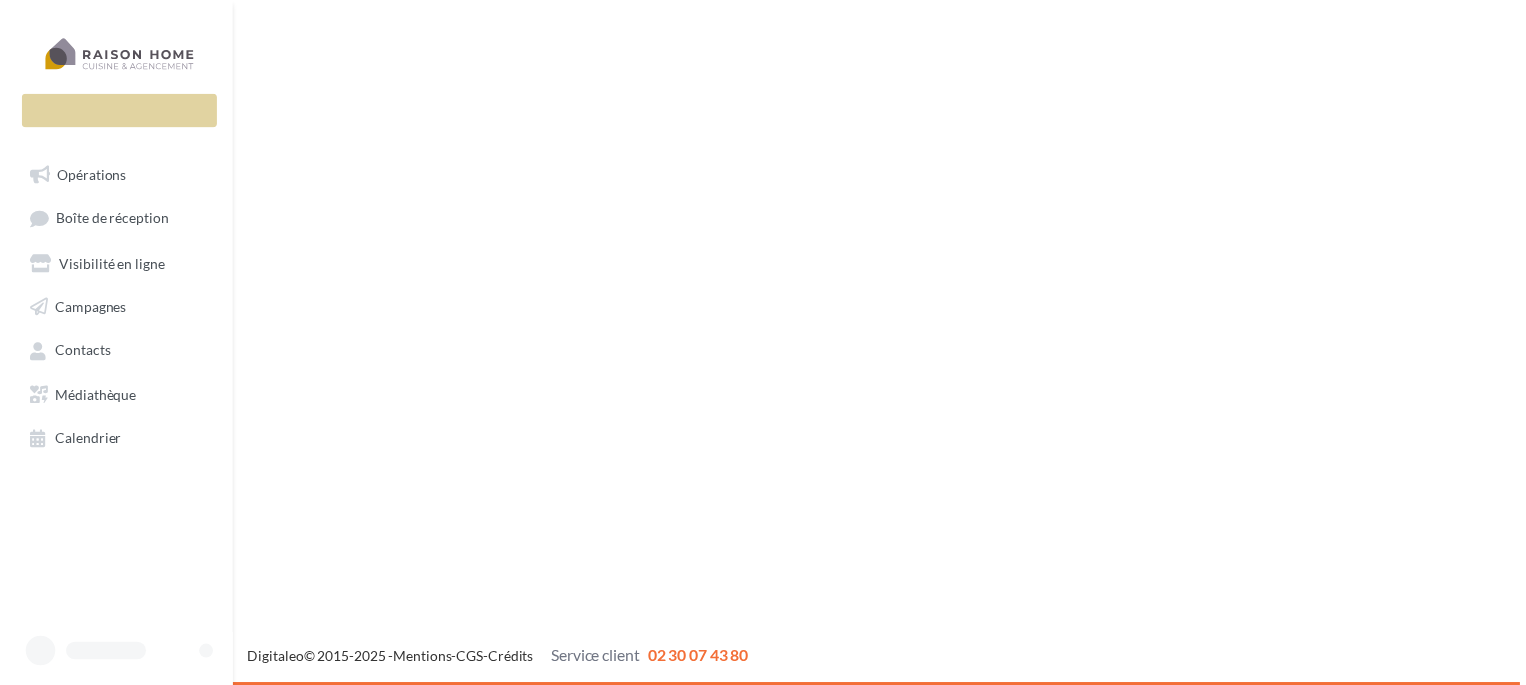 scroll, scrollTop: 0, scrollLeft: 0, axis: both 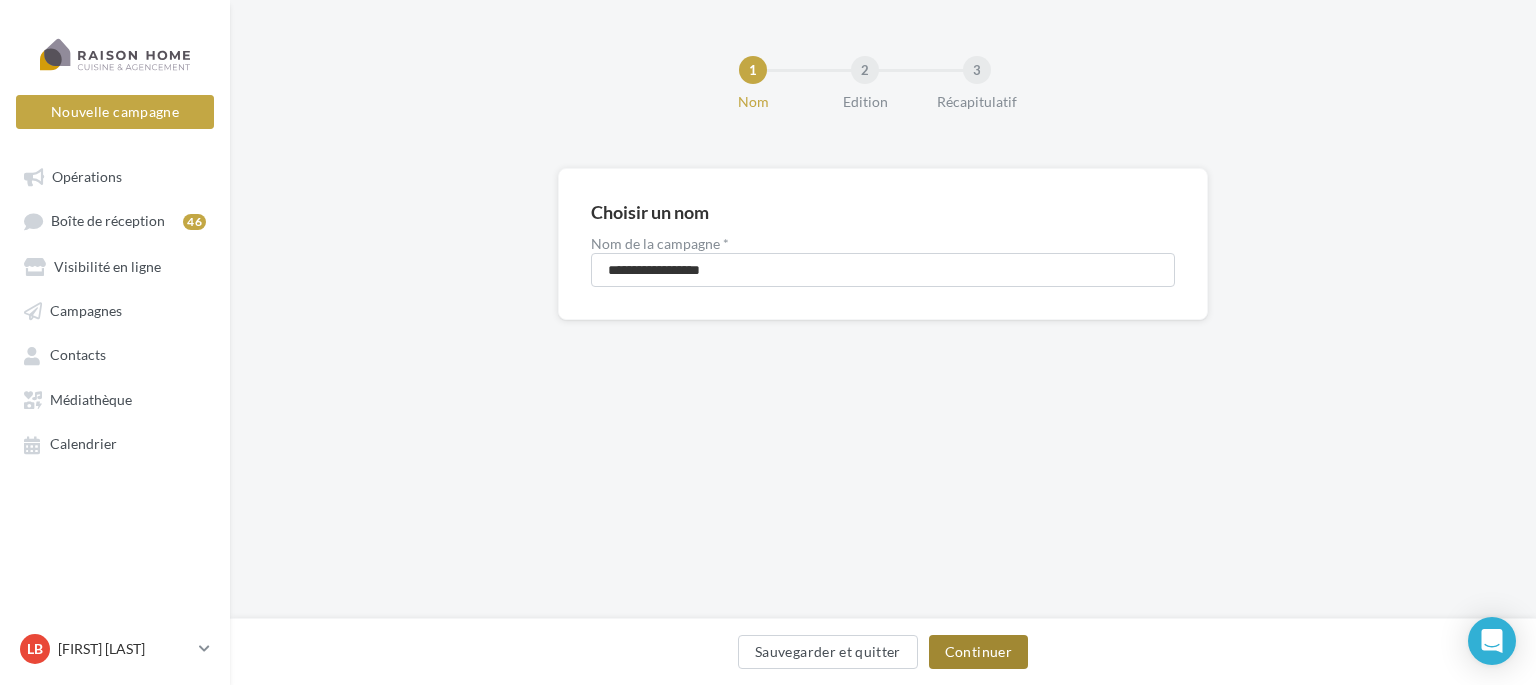 click on "Continuer" at bounding box center [978, 652] 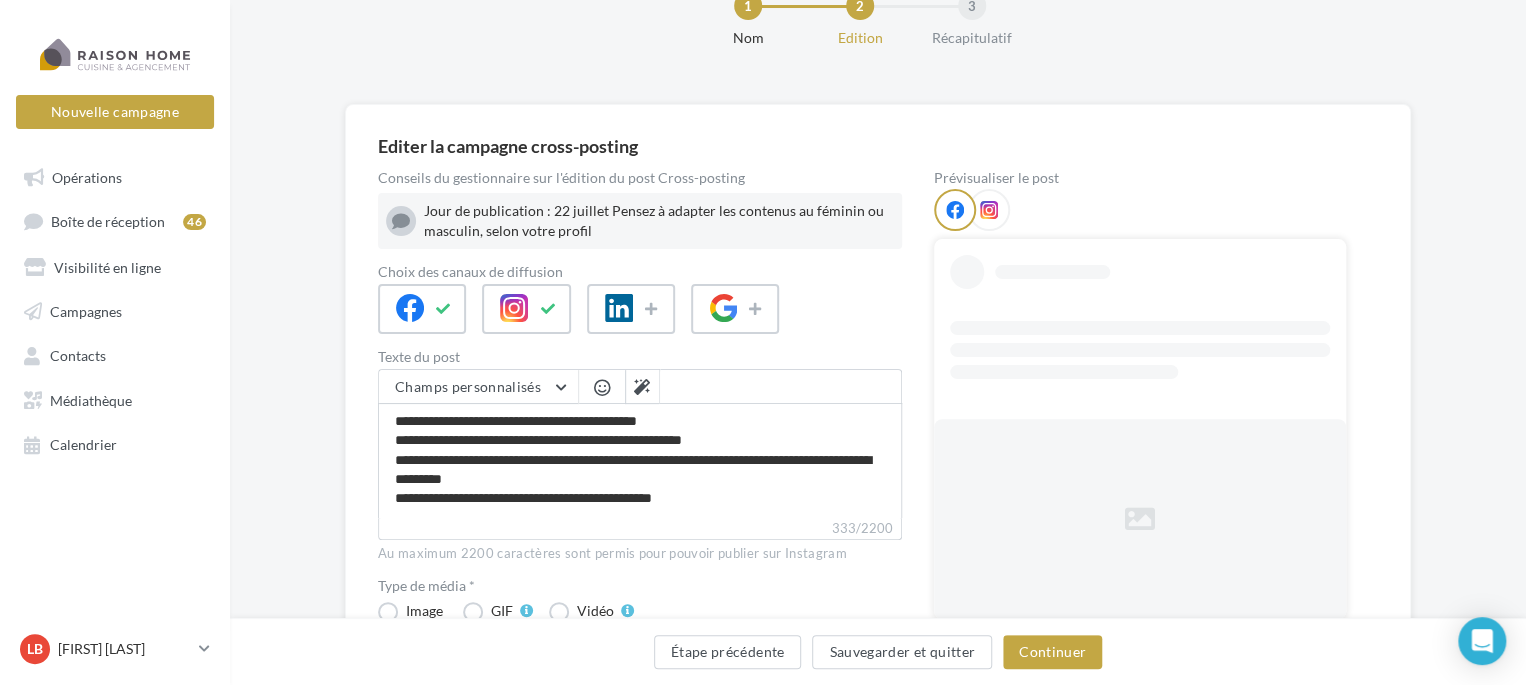 scroll, scrollTop: 100, scrollLeft: 0, axis: vertical 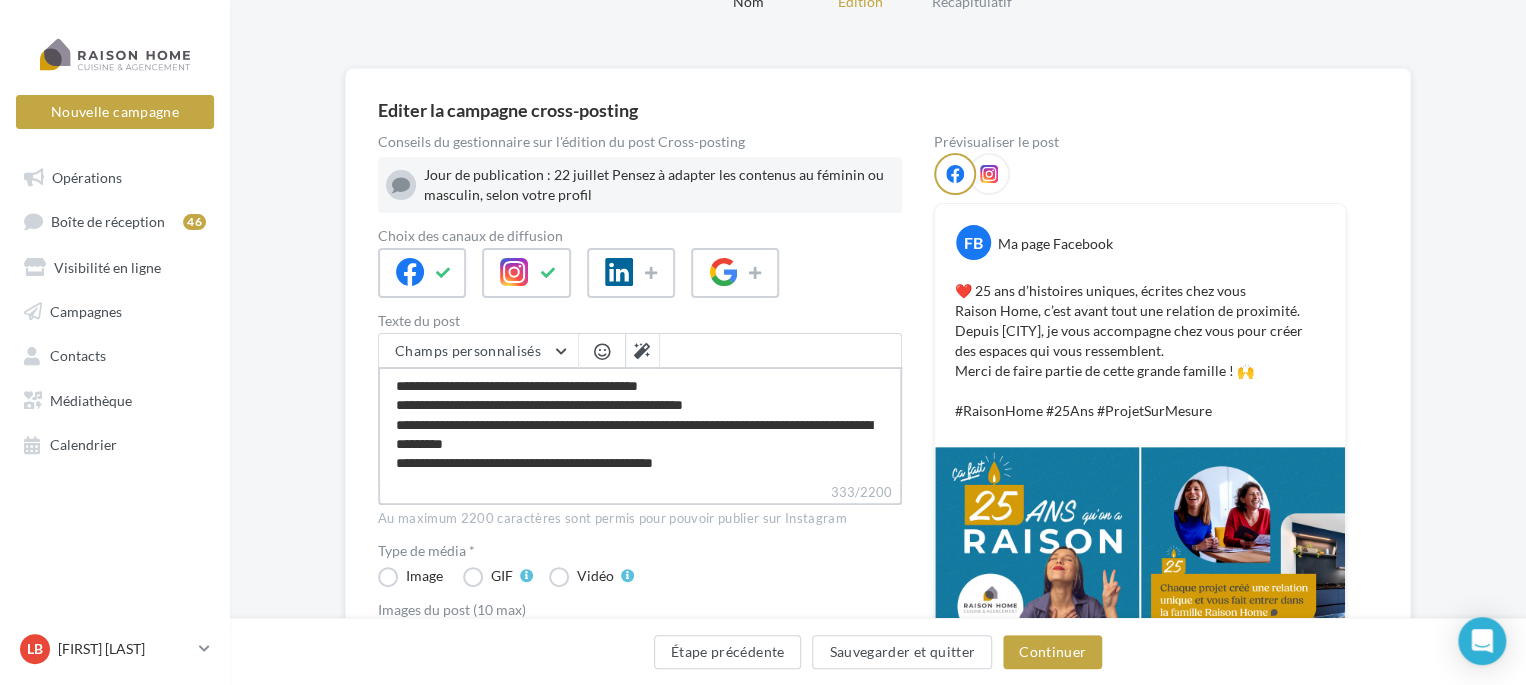 drag, startPoint x: 581, startPoint y: 426, endPoint x: 407, endPoint y: 425, distance: 174.00287 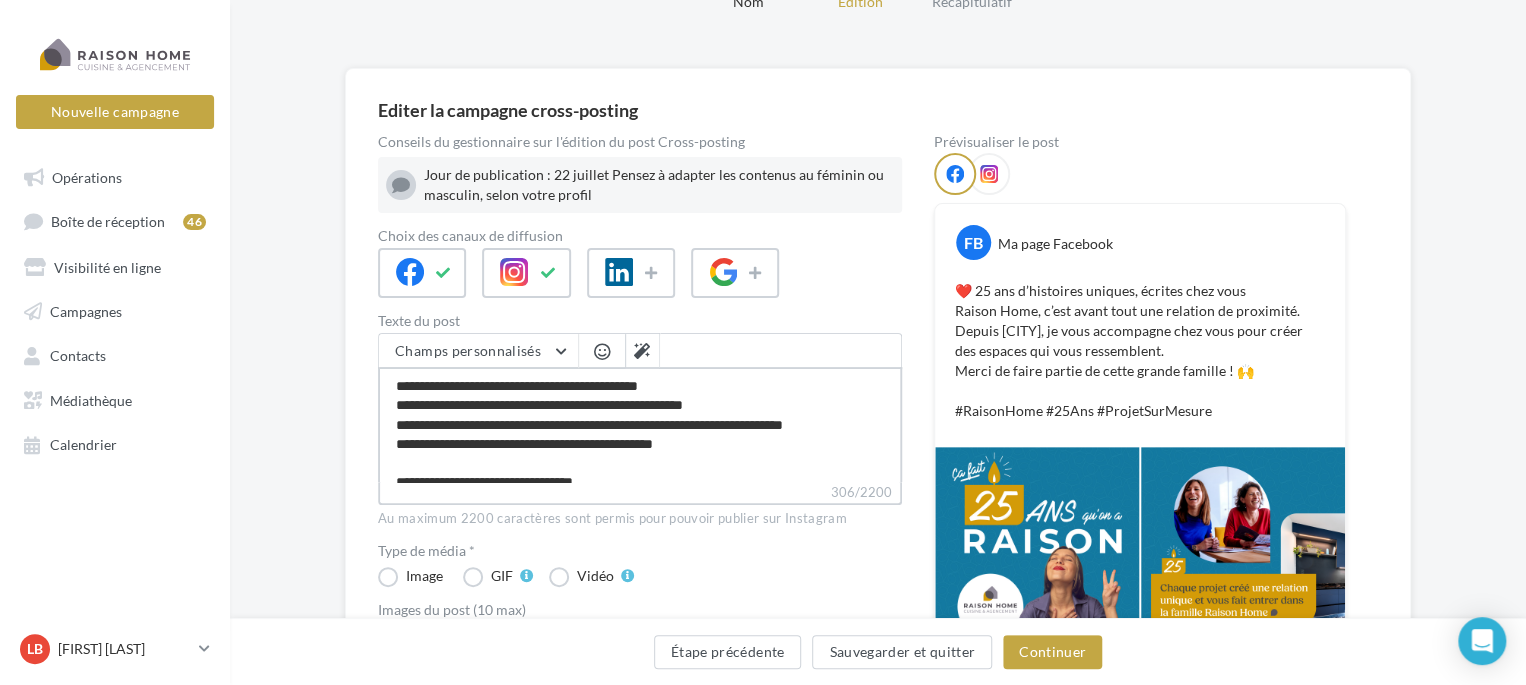 type on "**********" 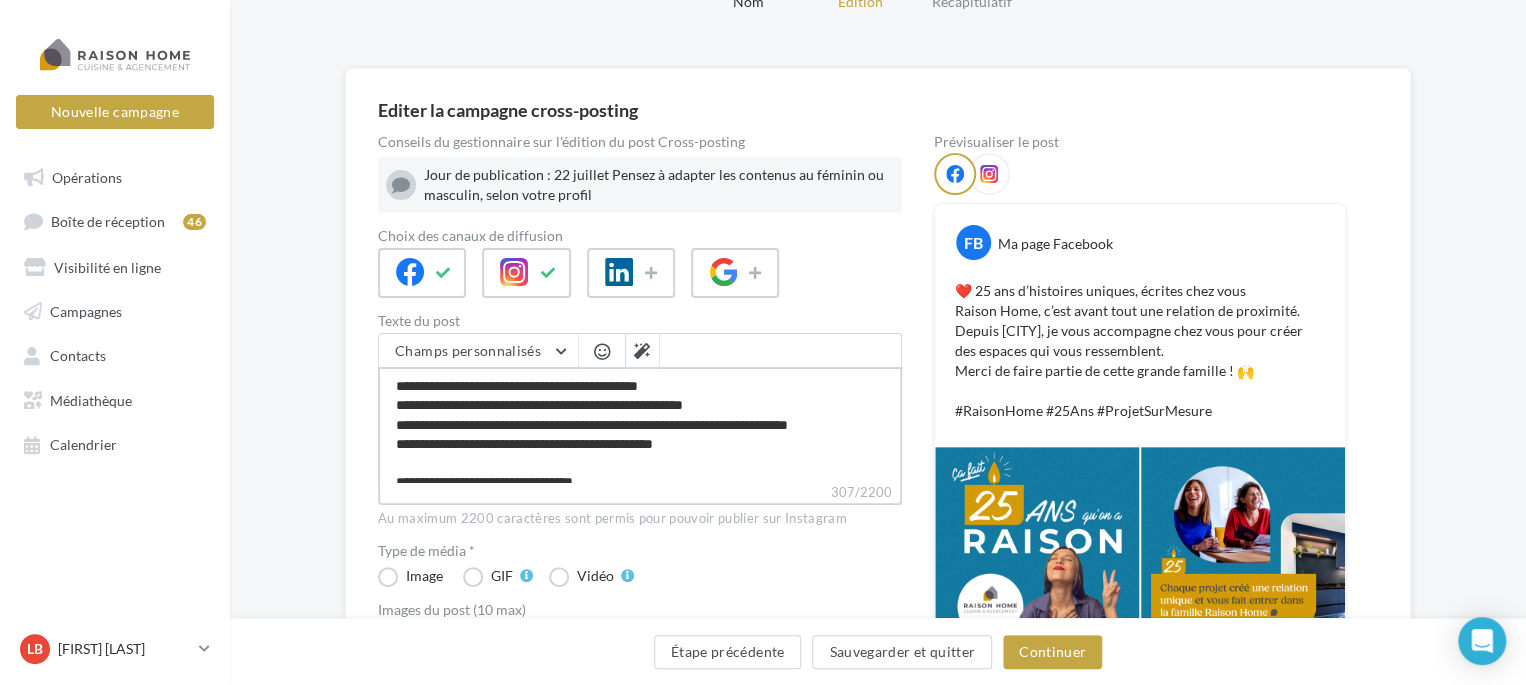 type on "**********" 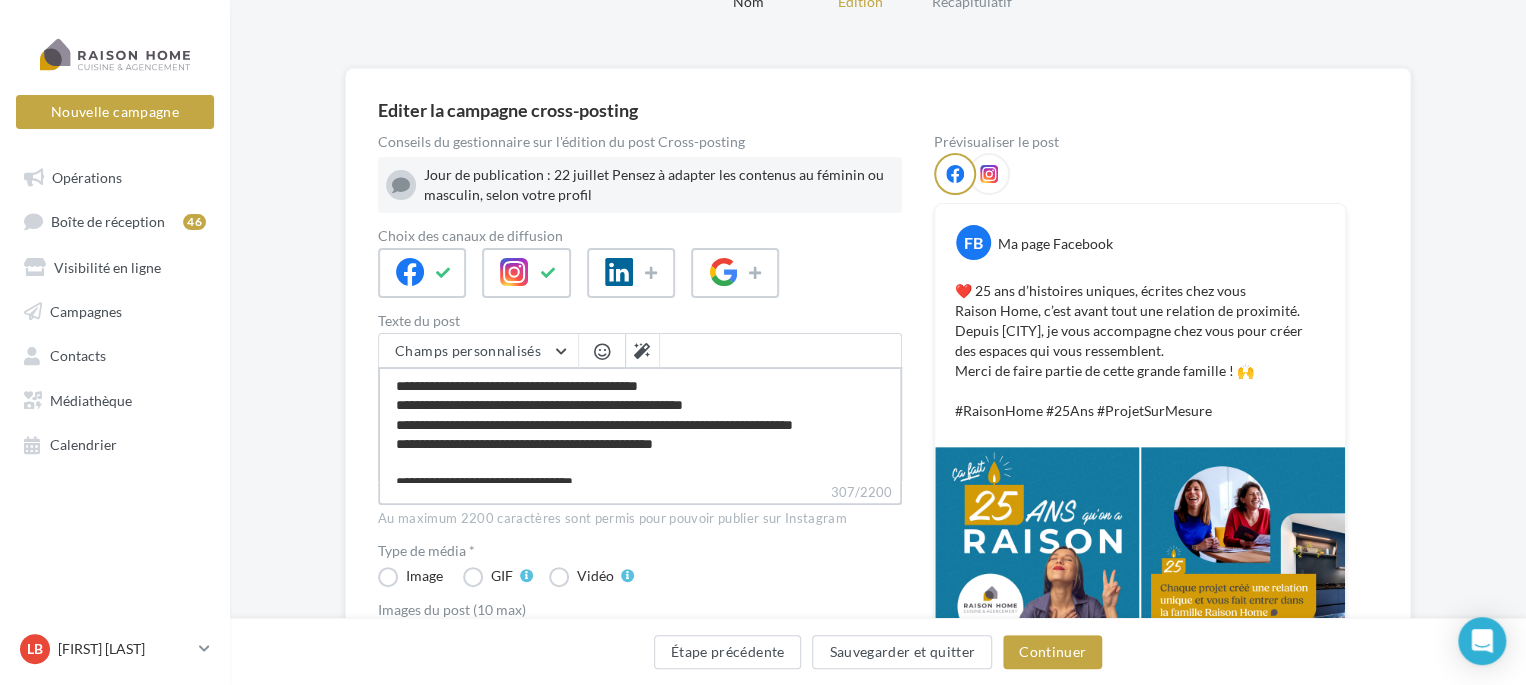 type on "**********" 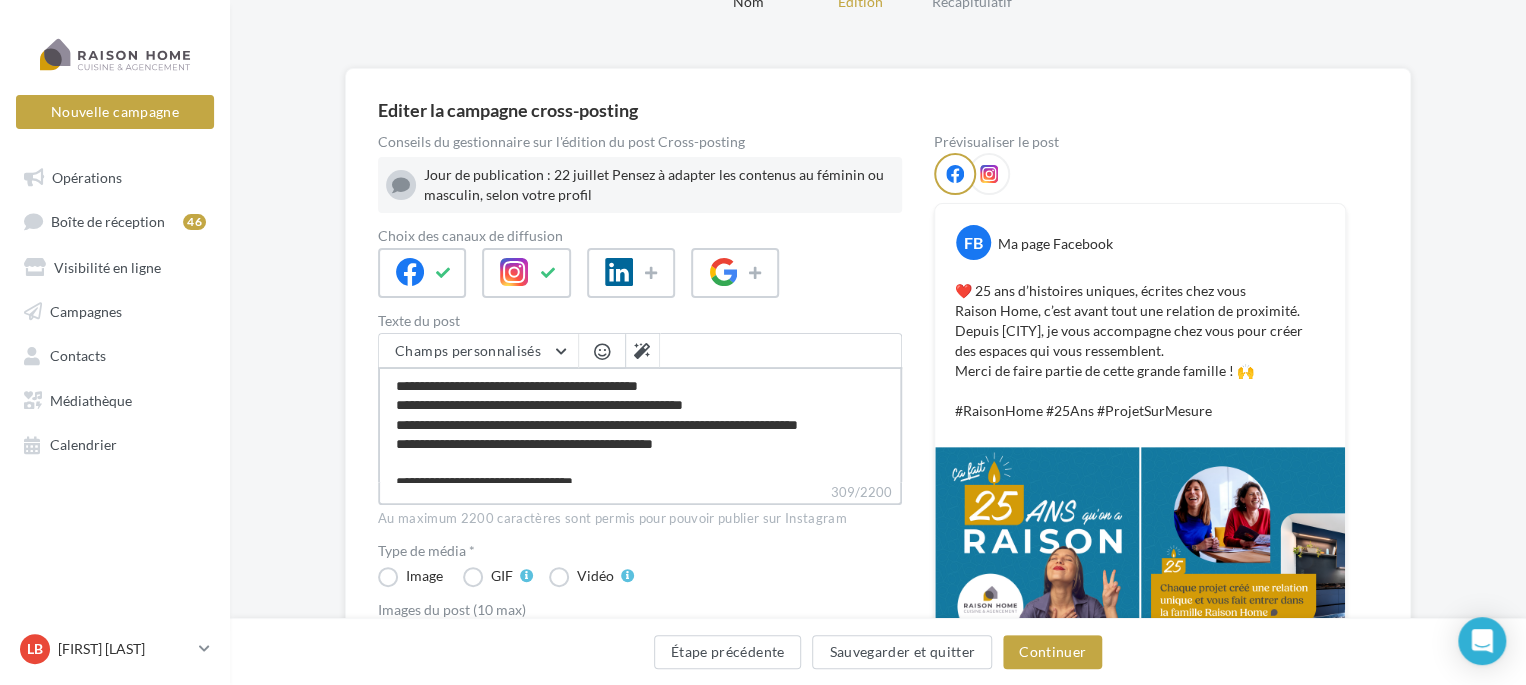 type on "**********" 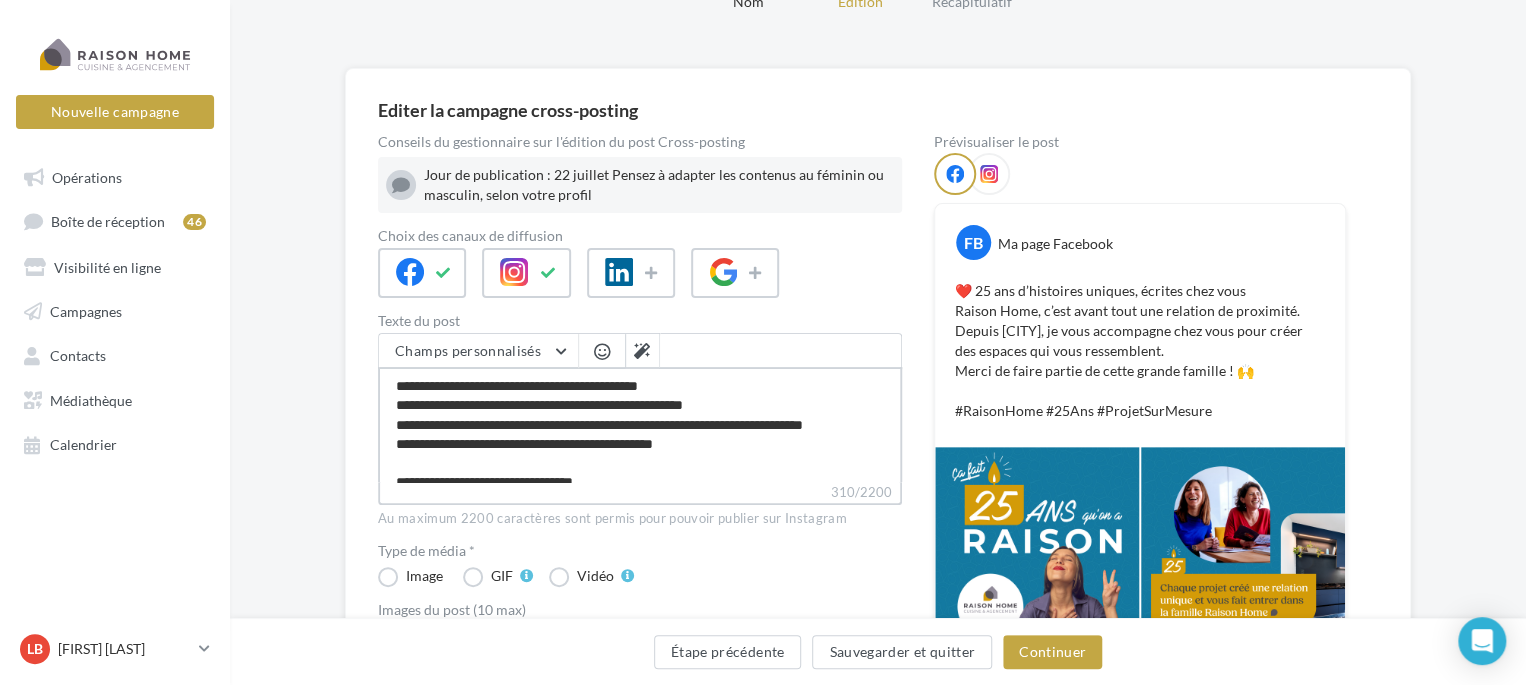 type on "**********" 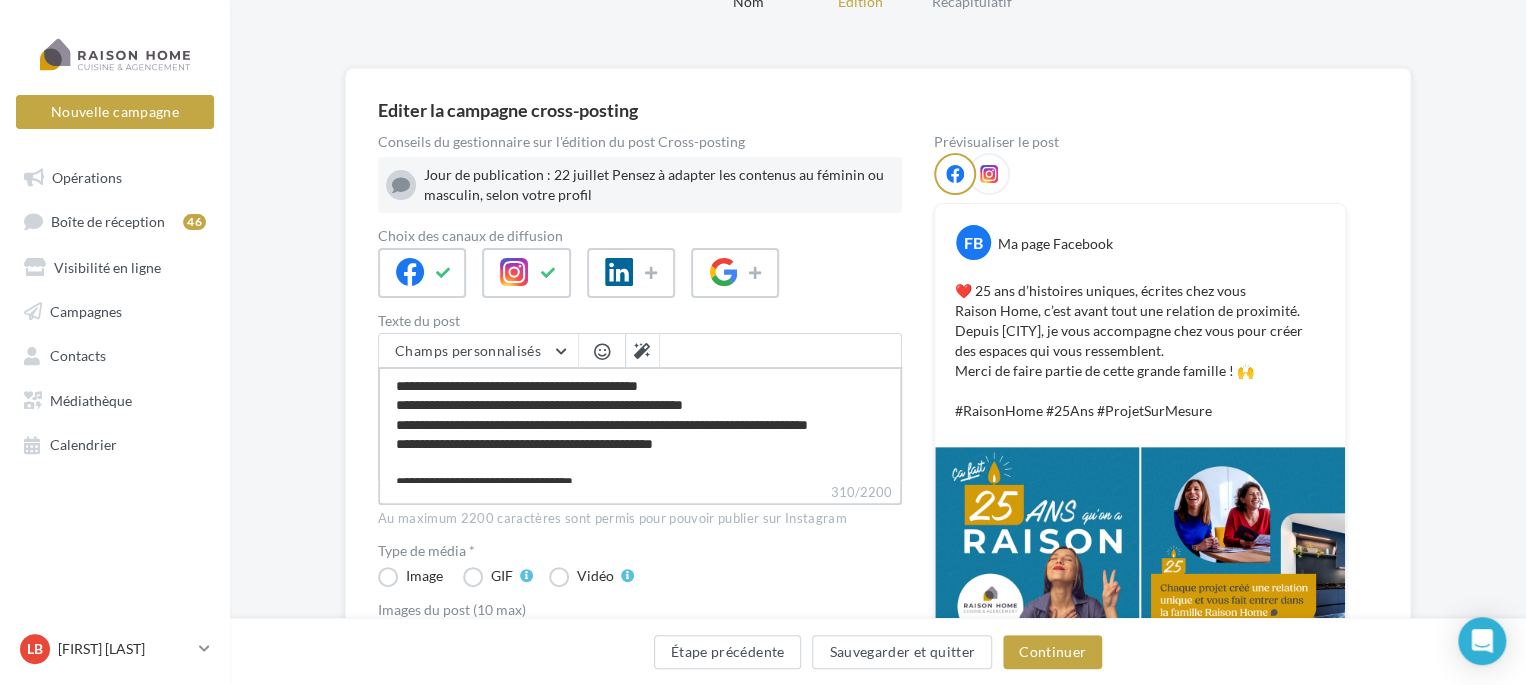 type on "**********" 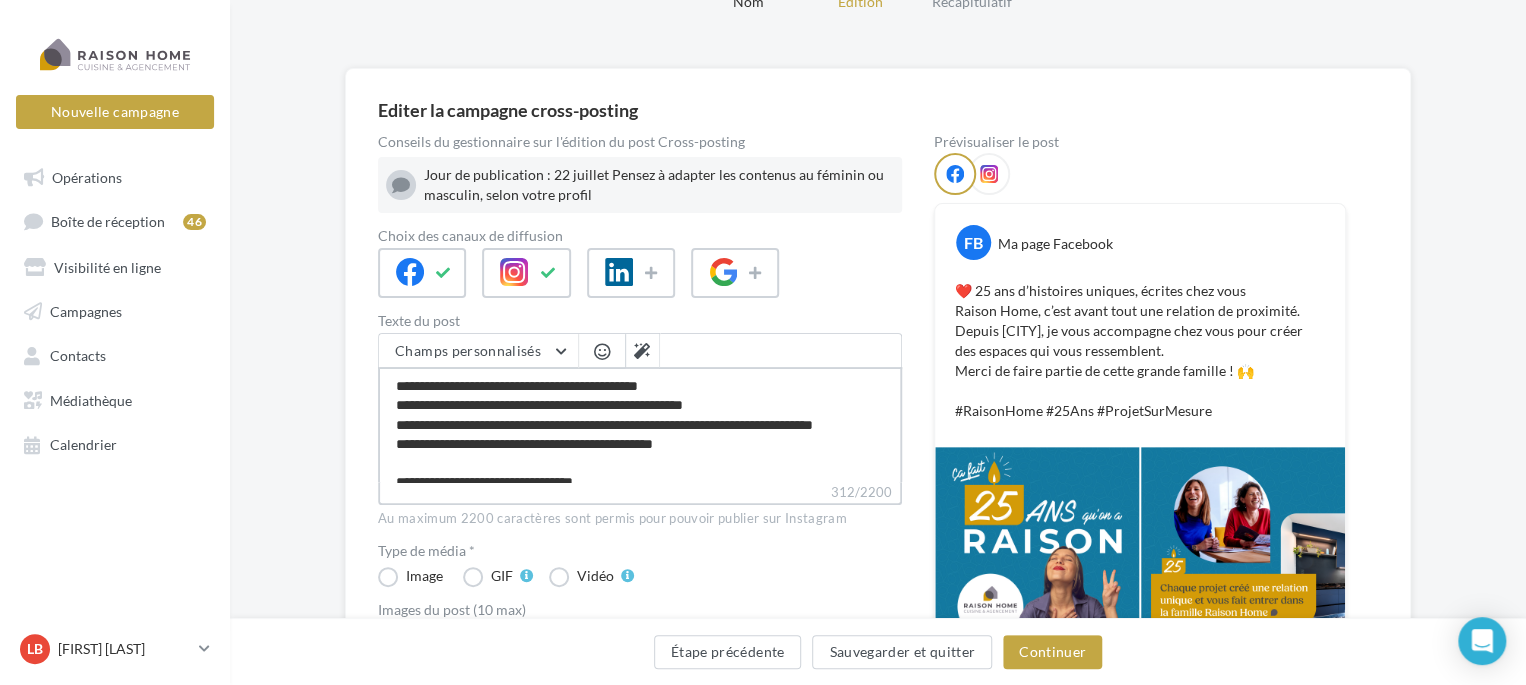 type on "**********" 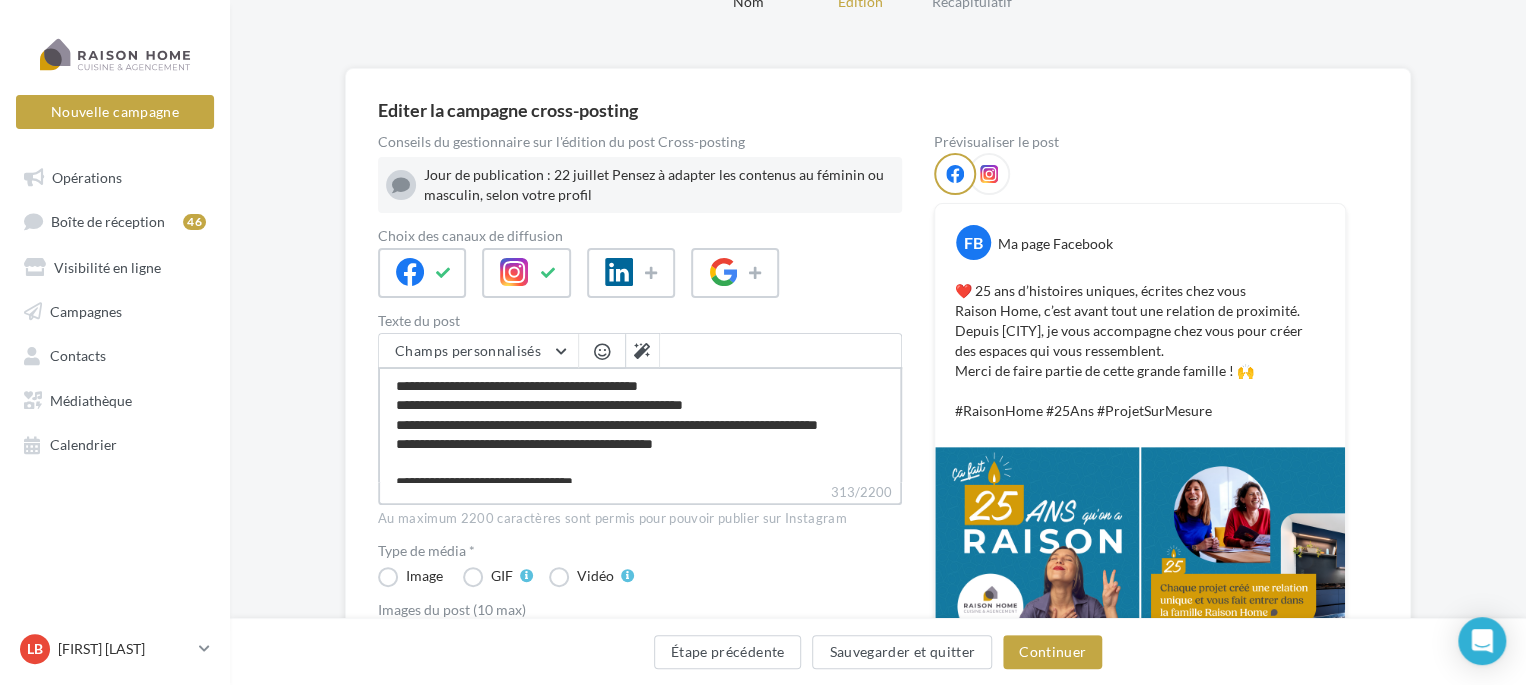 type on "**********" 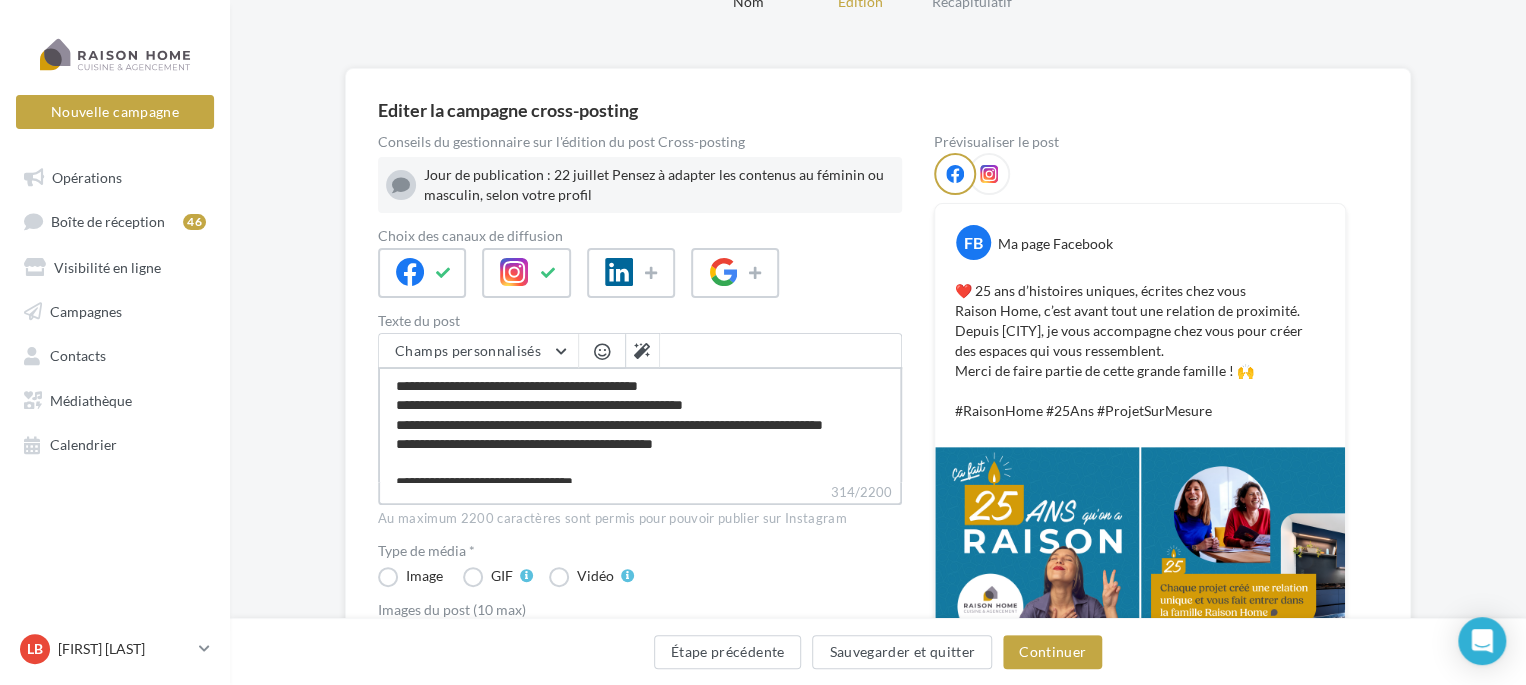 type on "**********" 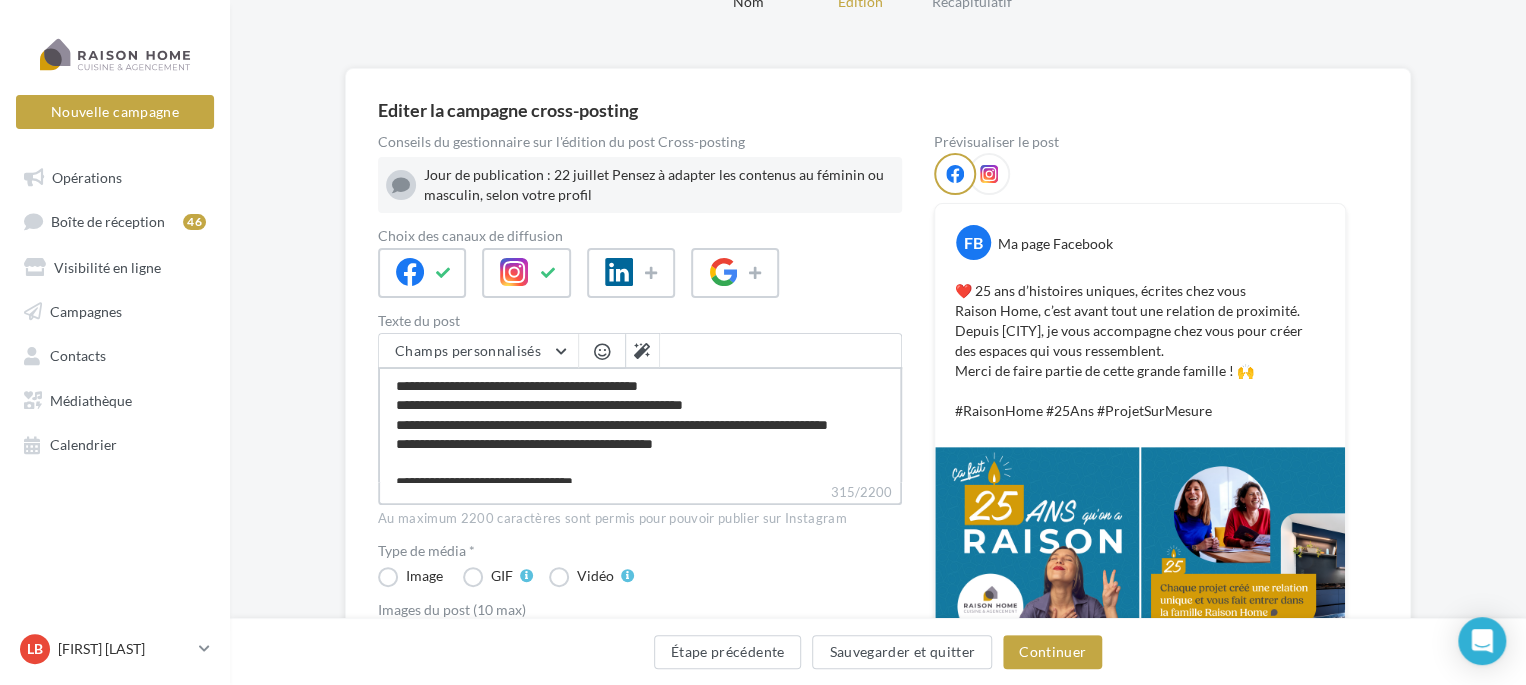 type on "**********" 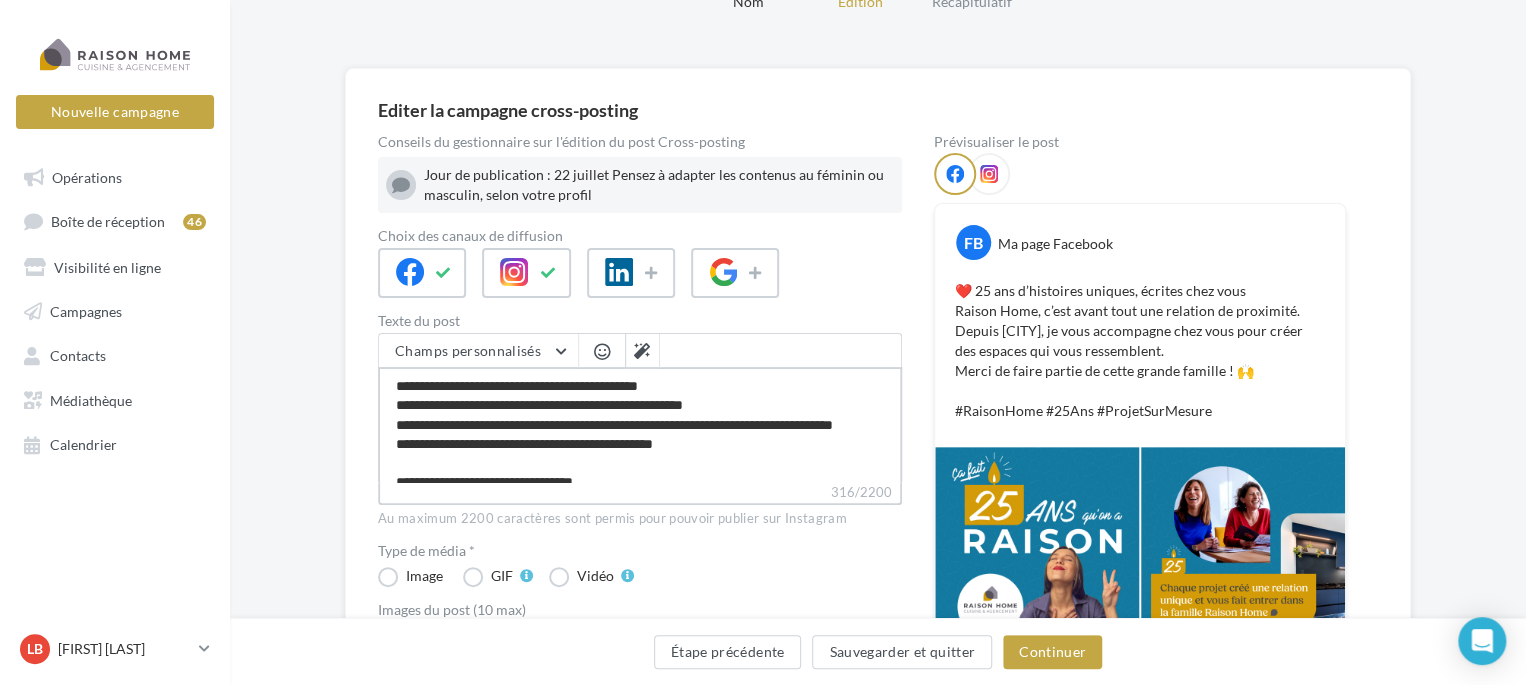 type on "**********" 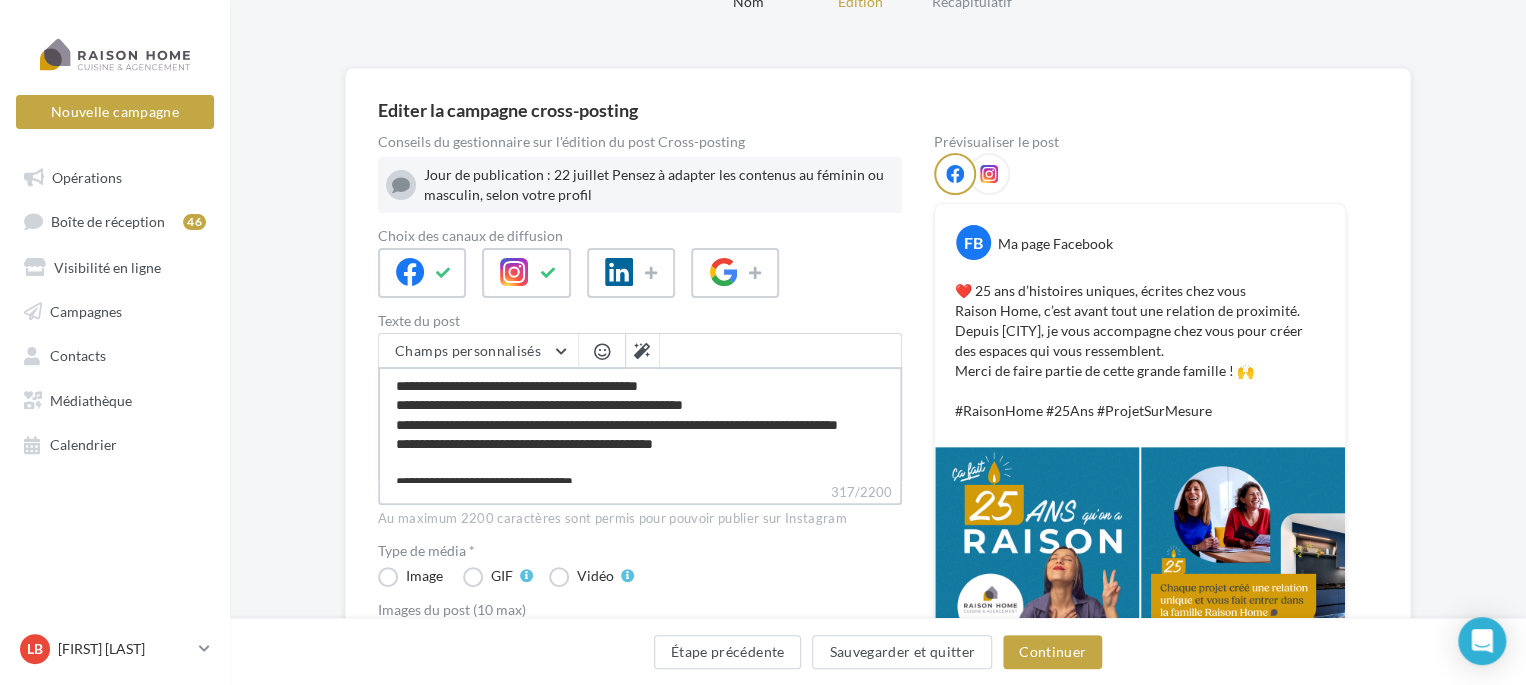 type on "**********" 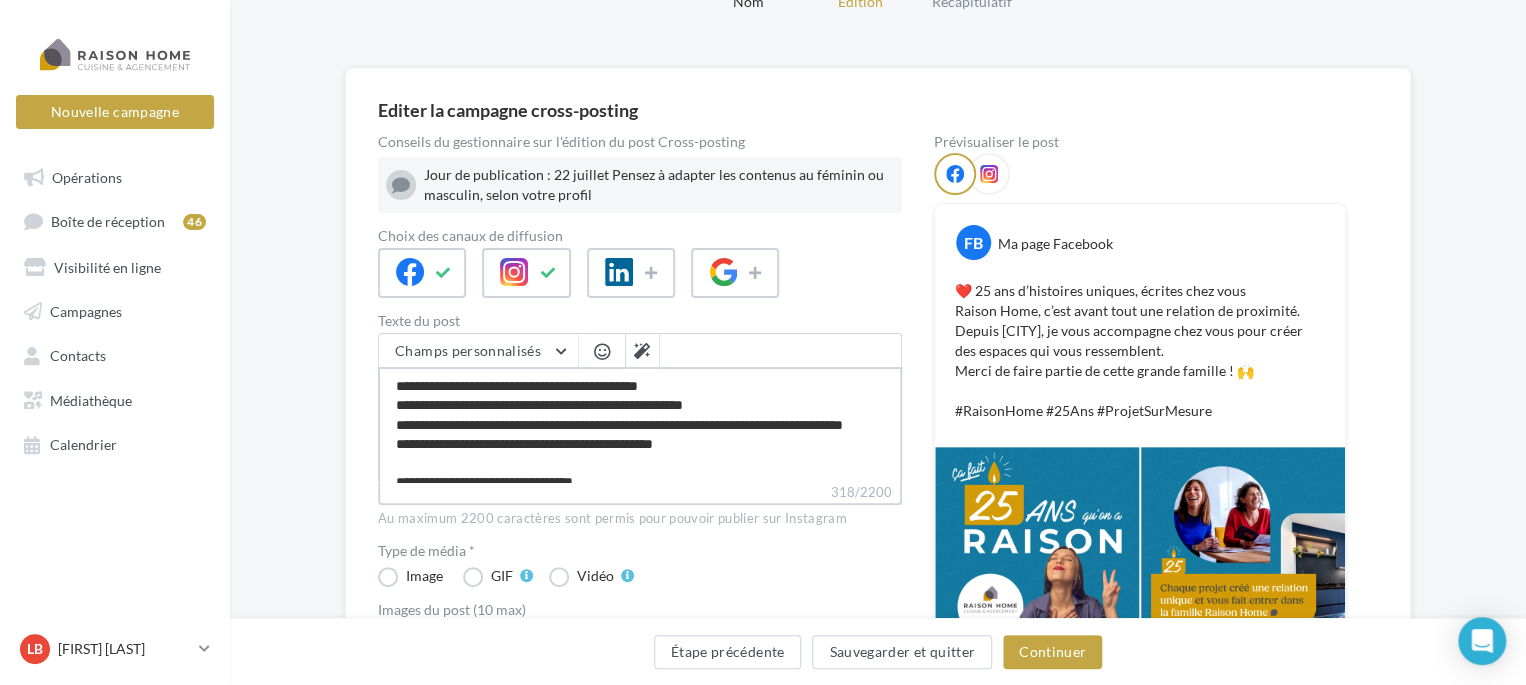 type on "**********" 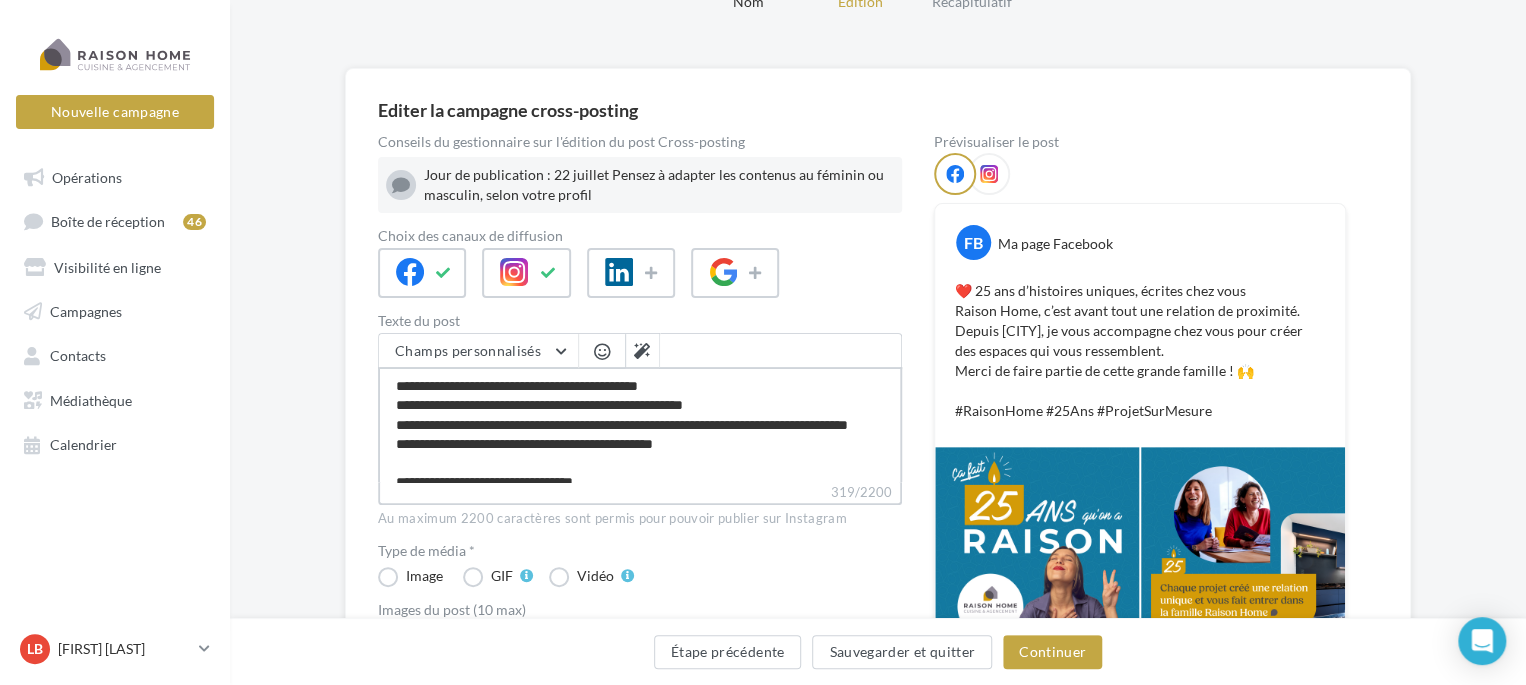 type on "**********" 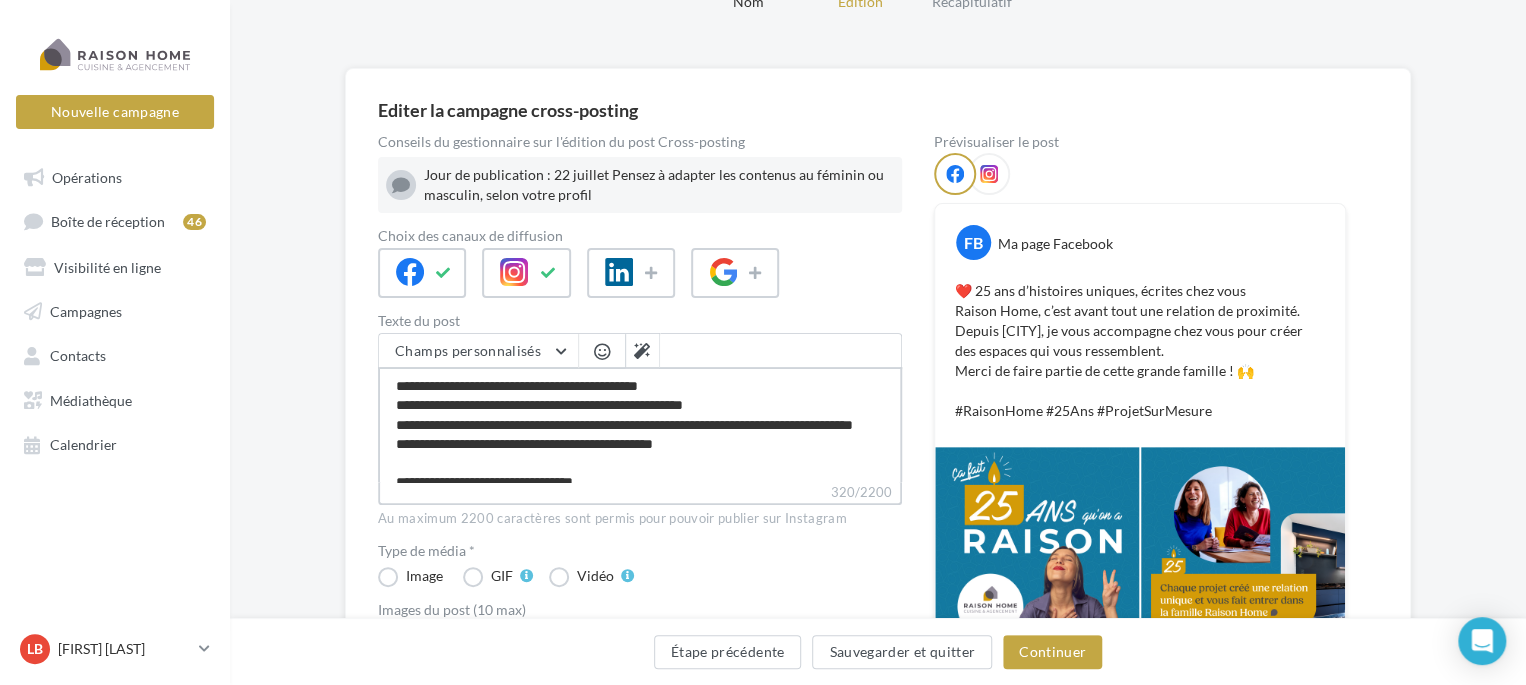 type on "**********" 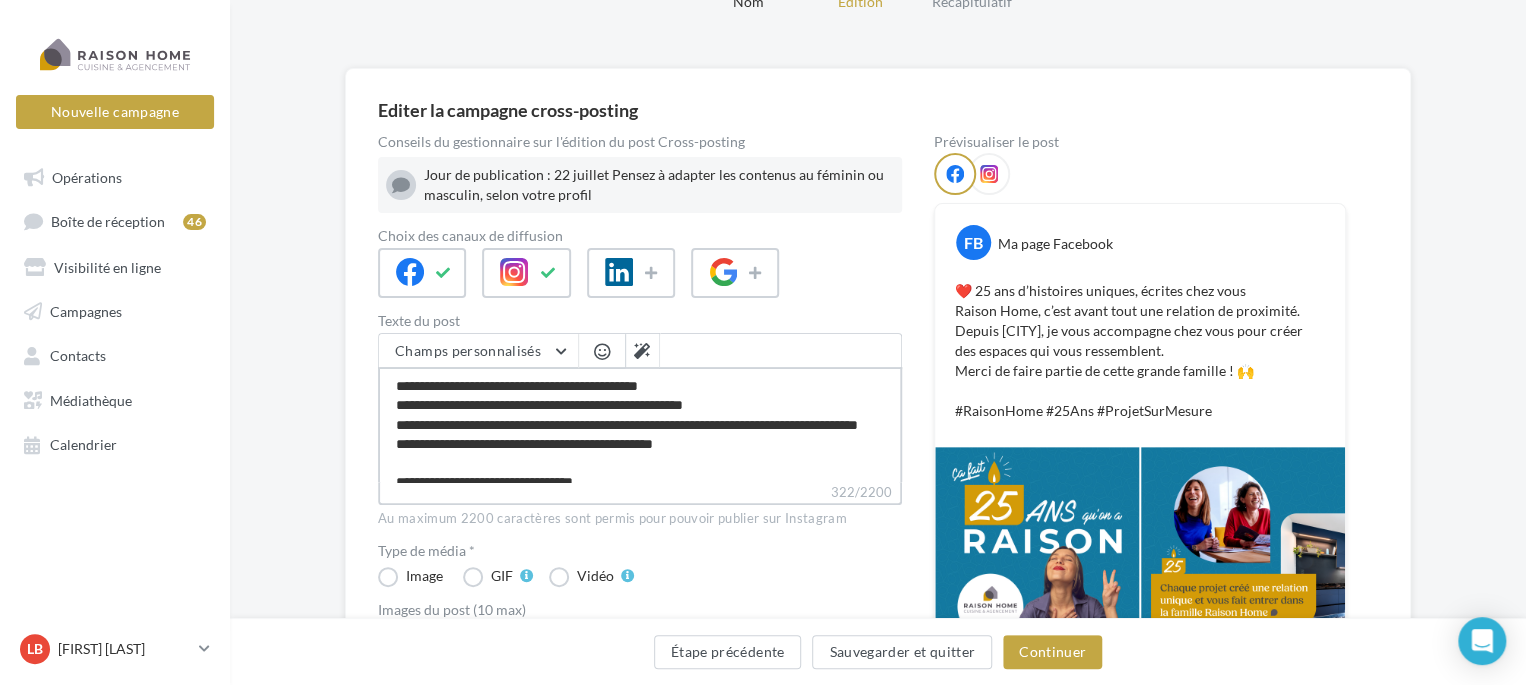 type on "**********" 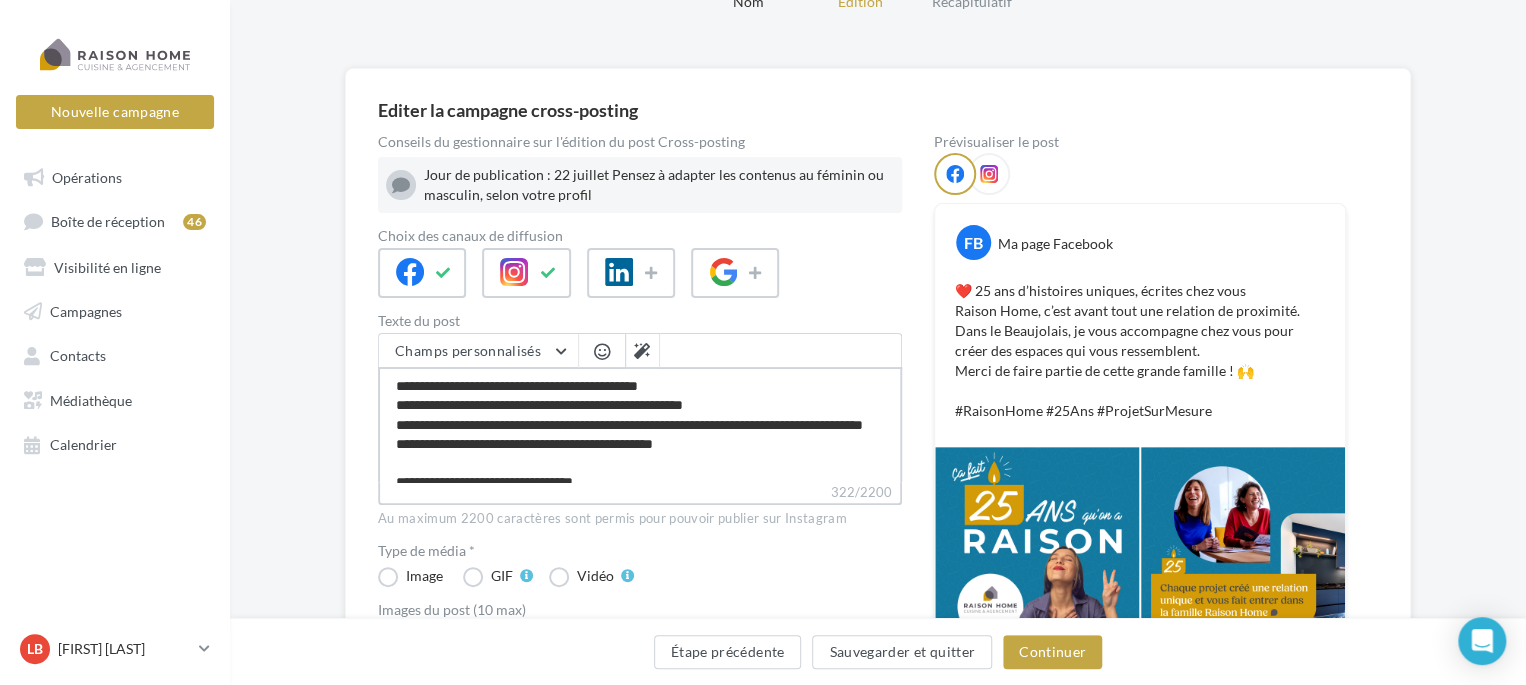 scroll, scrollTop: 36, scrollLeft: 0, axis: vertical 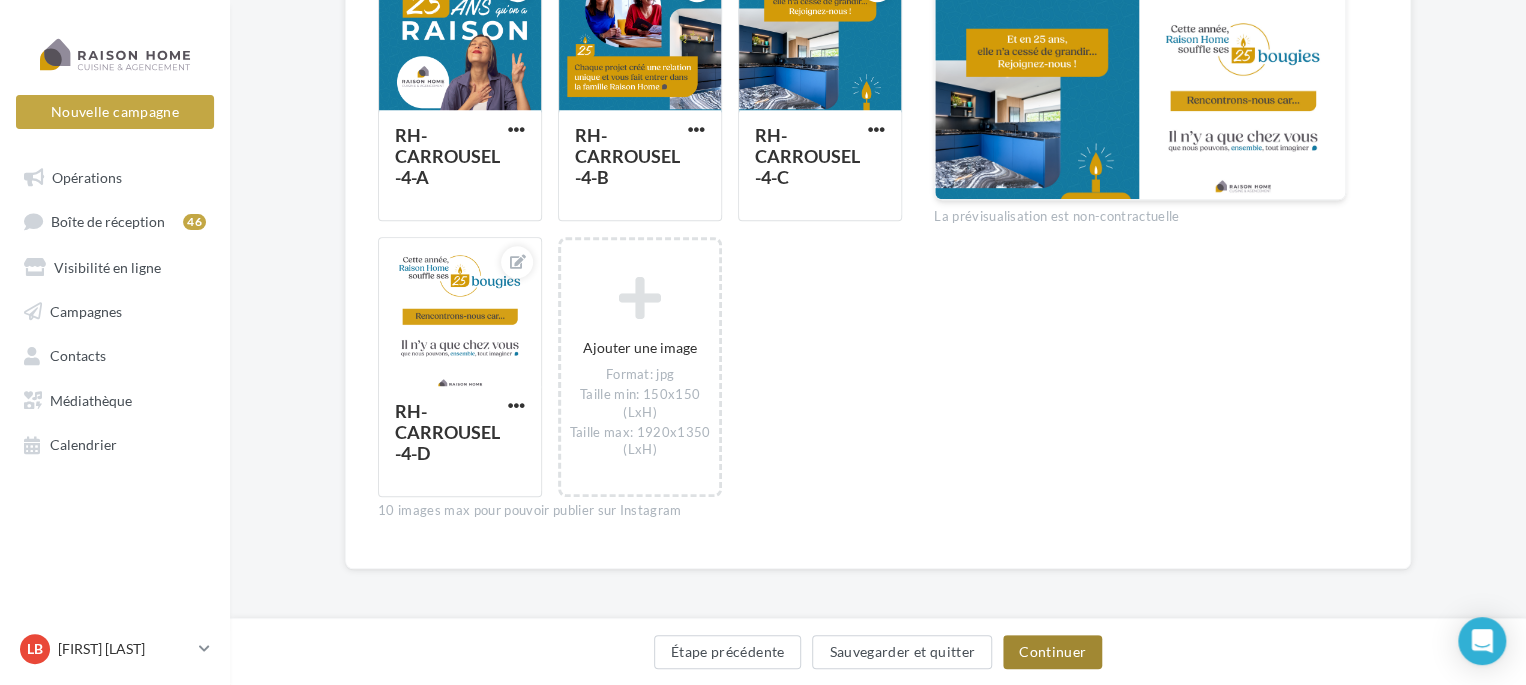 type on "**********" 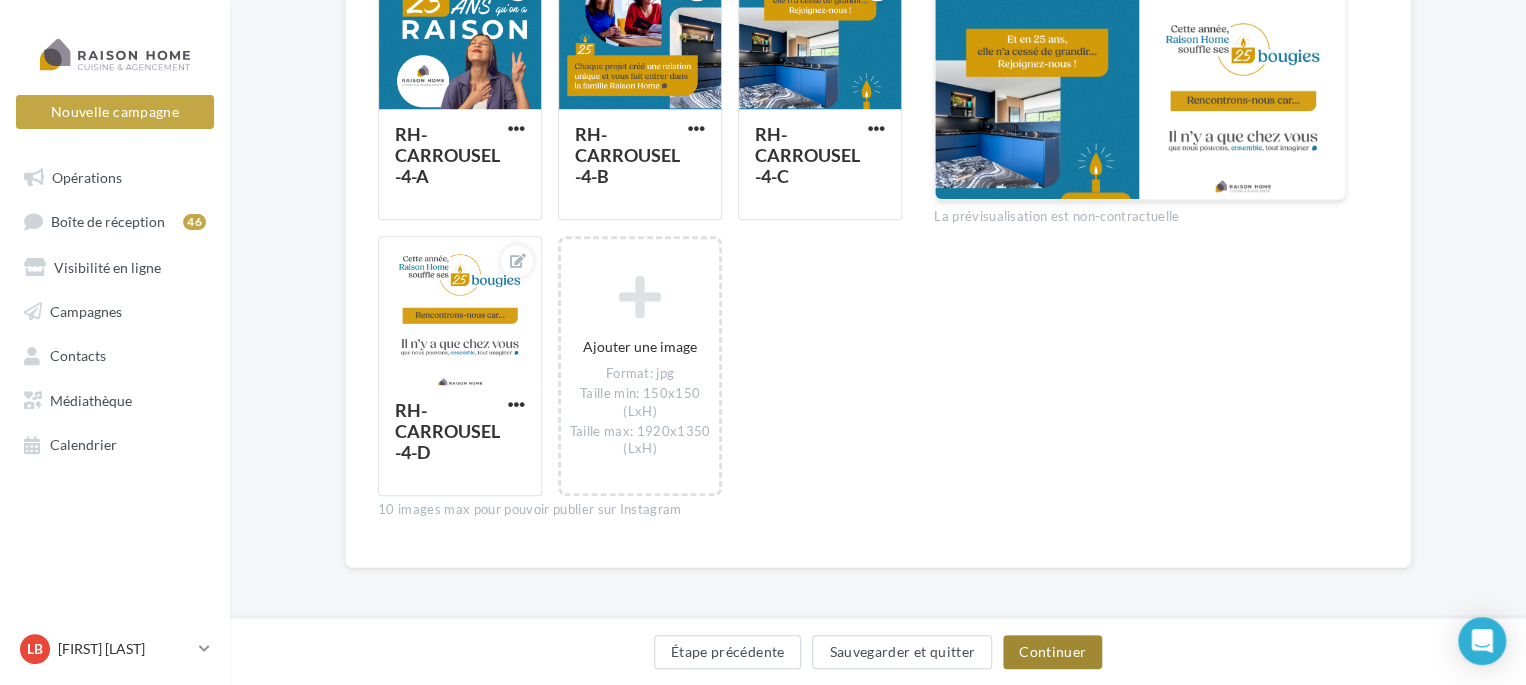 scroll, scrollTop: 145, scrollLeft: 0, axis: vertical 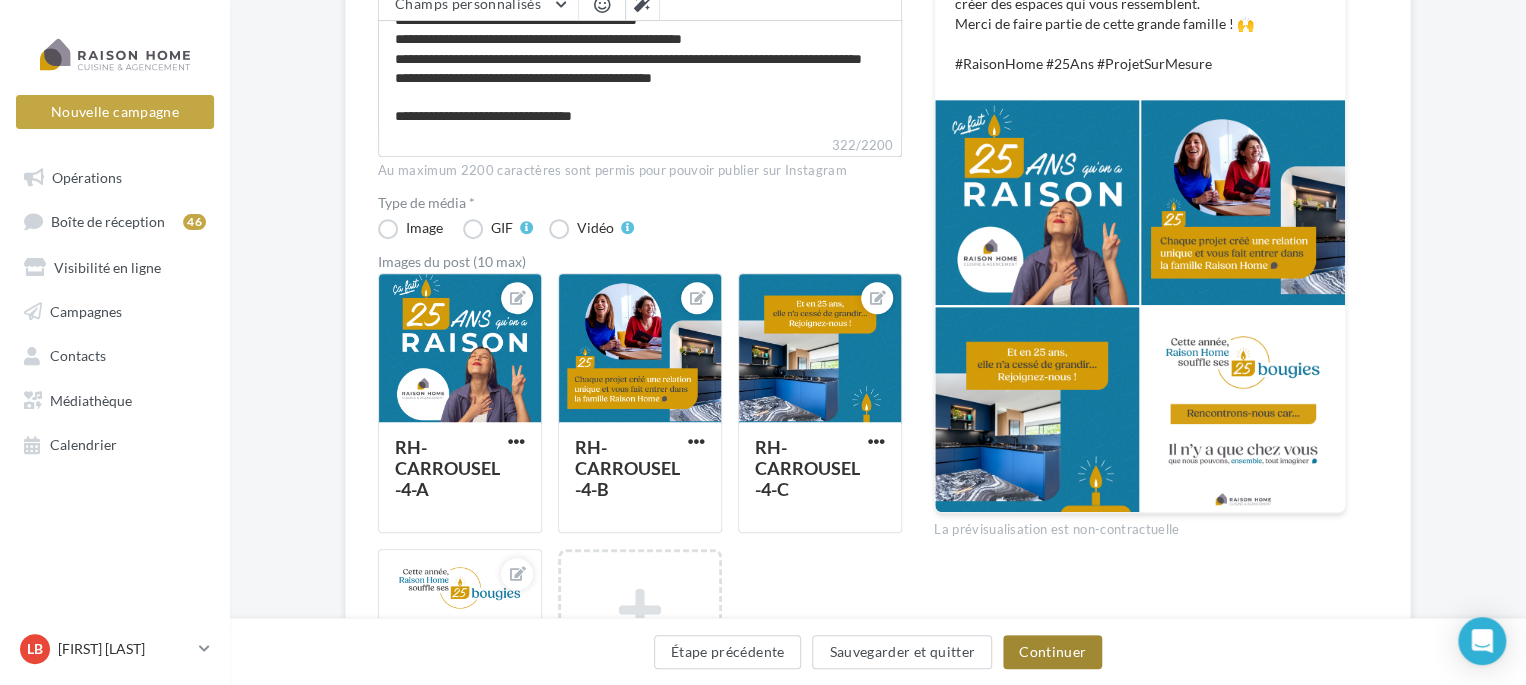 click on "Continuer" at bounding box center (1052, 652) 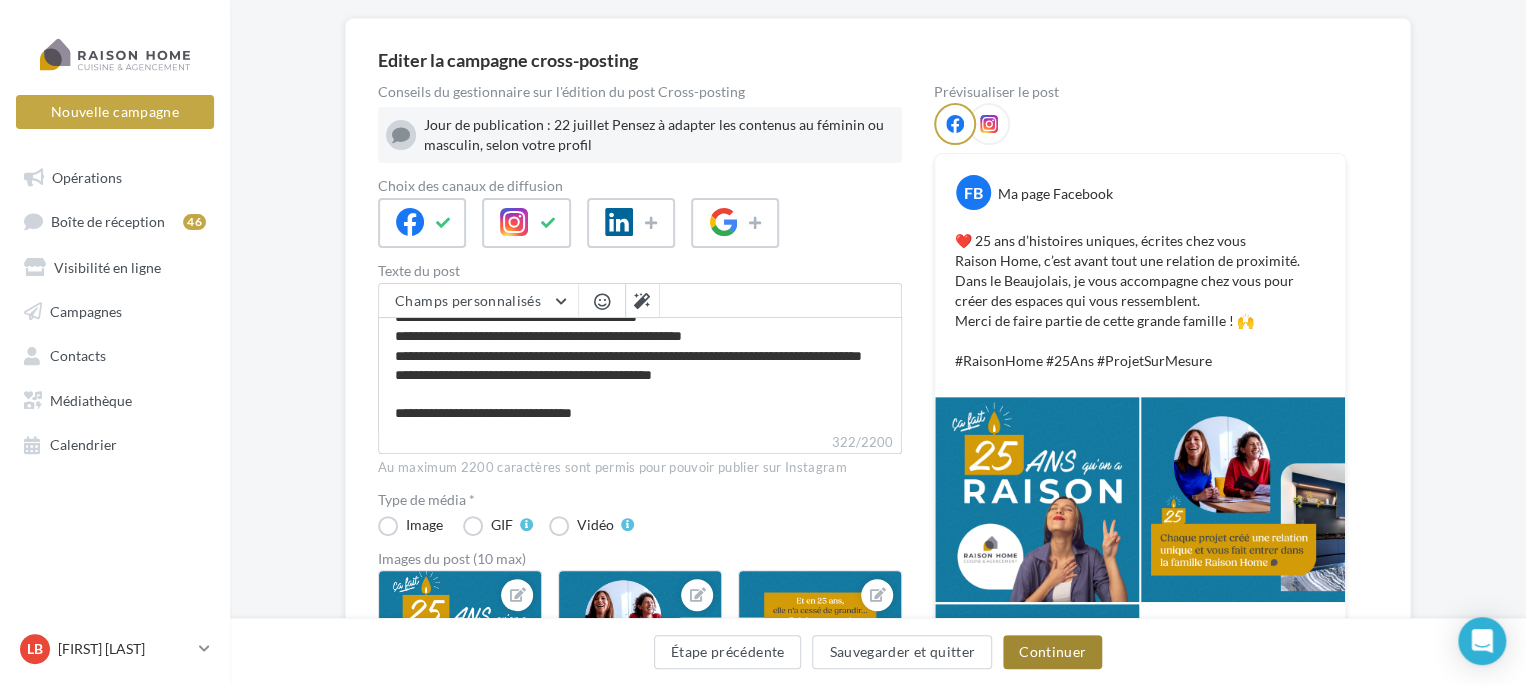 scroll, scrollTop: 0, scrollLeft: 0, axis: both 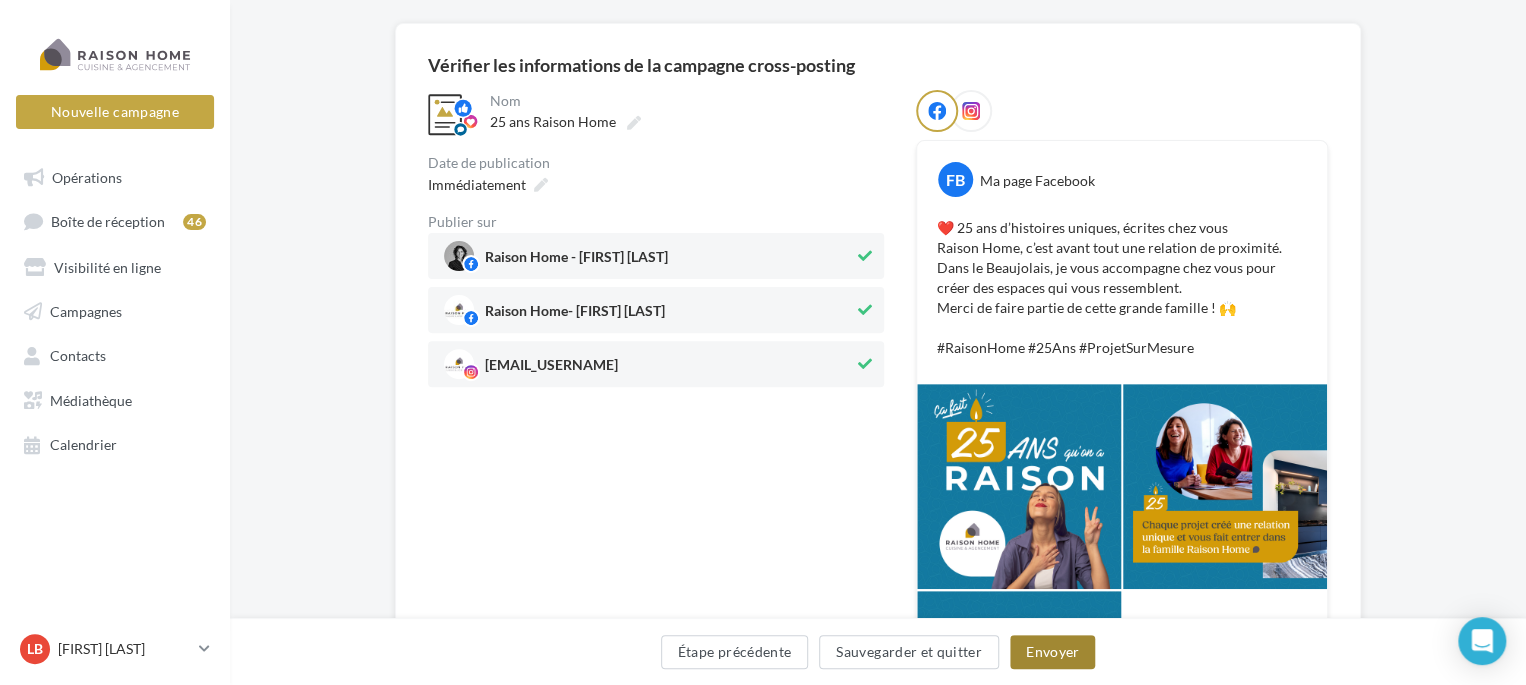 click on "Envoyer" at bounding box center (1052, 652) 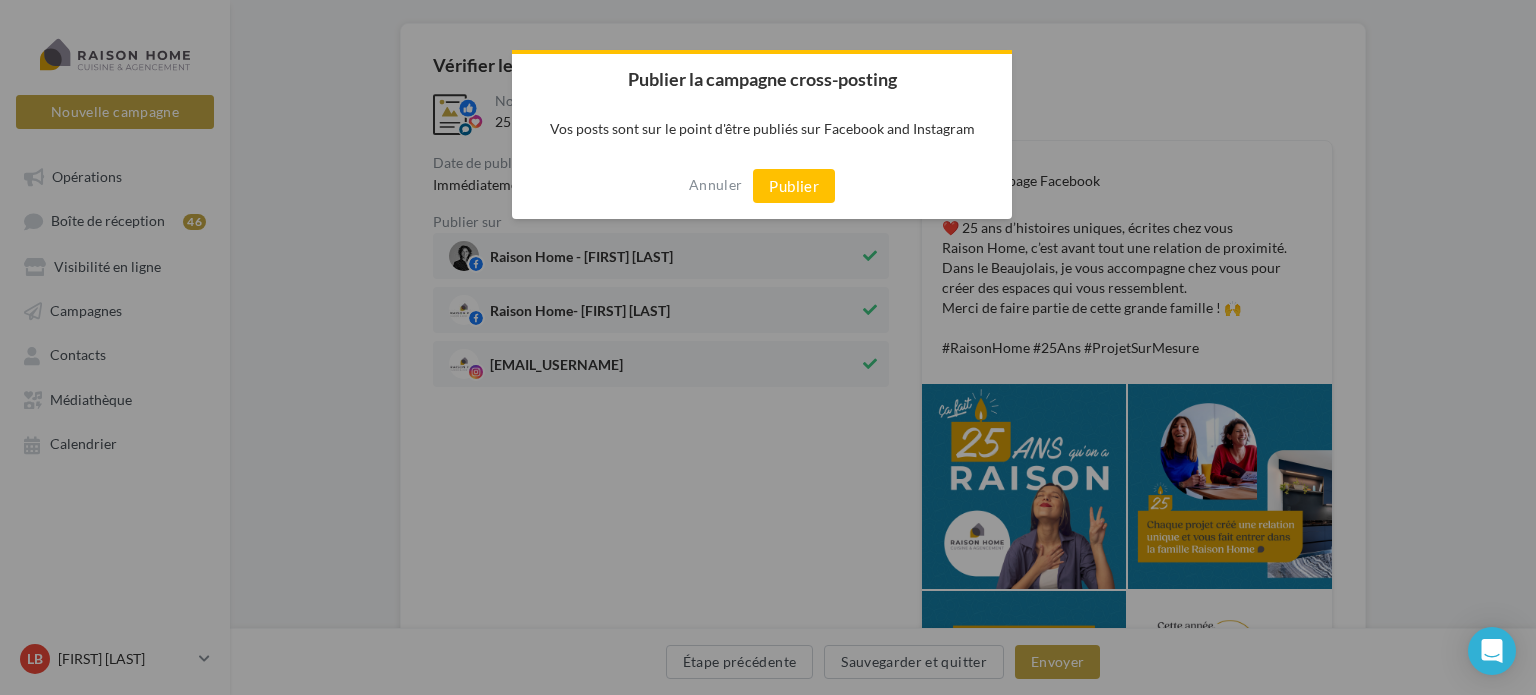 click on "Publier" at bounding box center (794, 186) 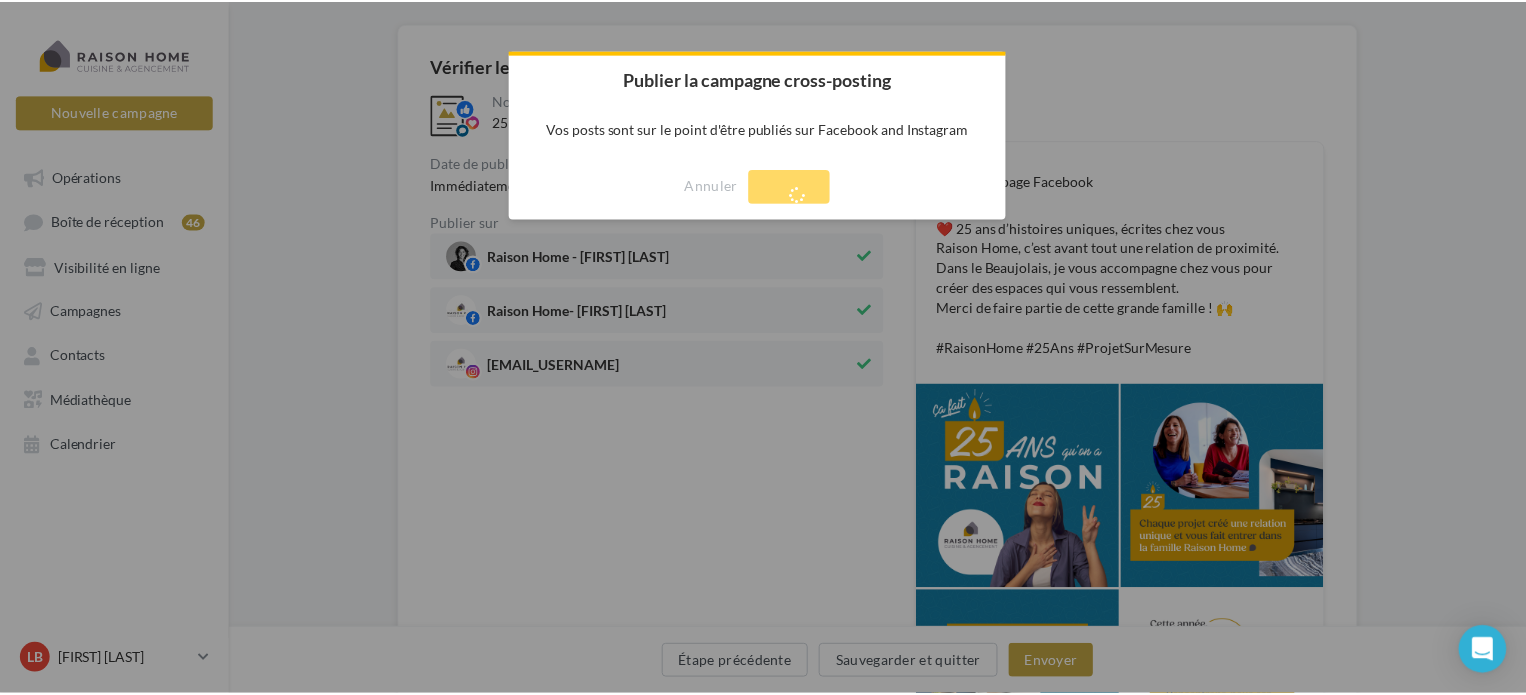 scroll, scrollTop: 32, scrollLeft: 0, axis: vertical 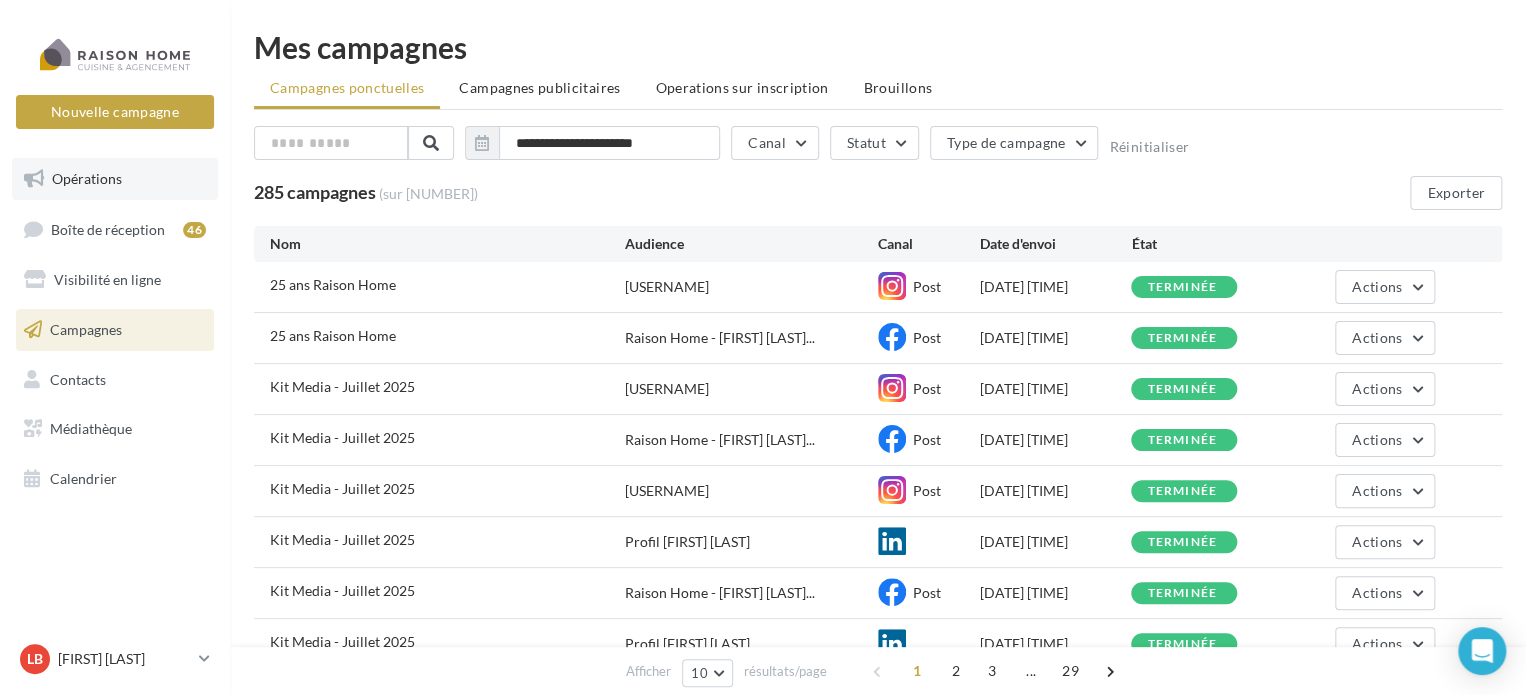 click on "Opérations" at bounding box center [87, 178] 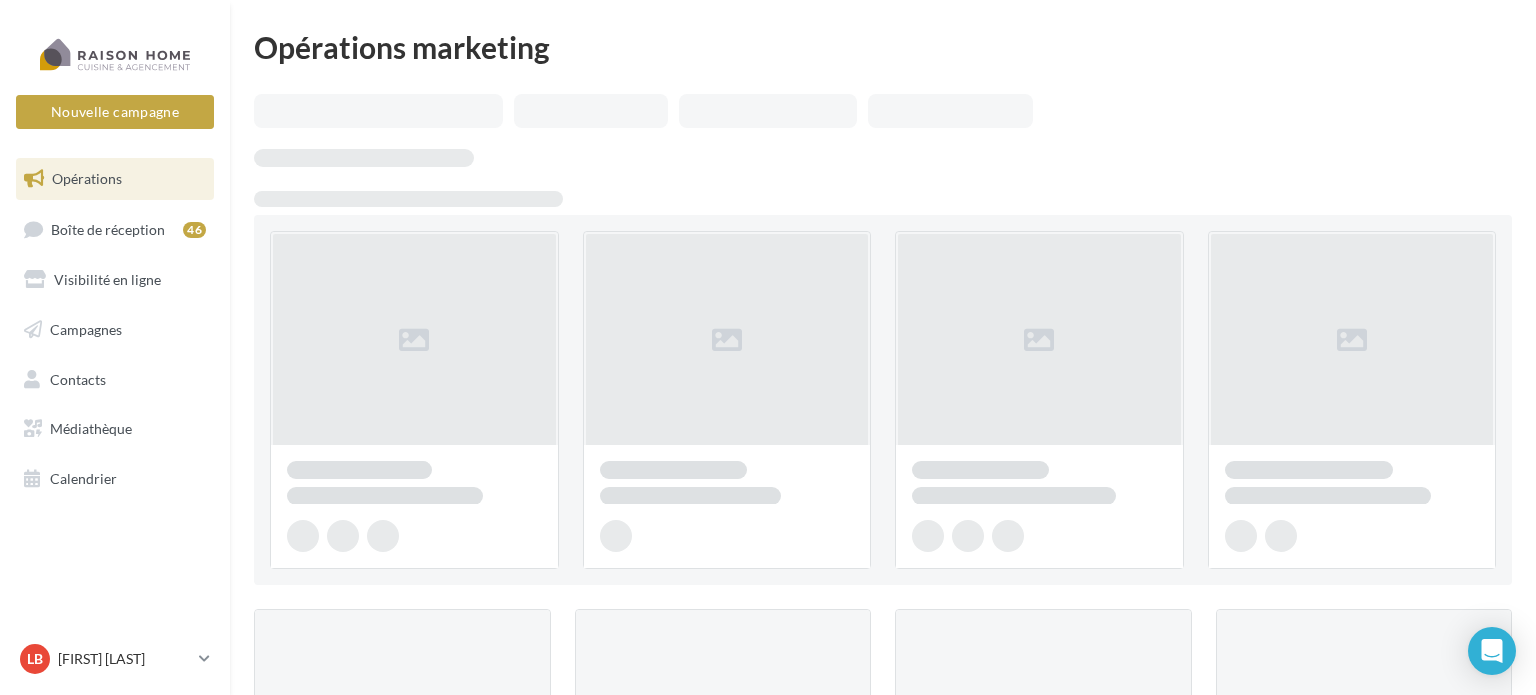 scroll, scrollTop: 0, scrollLeft: 0, axis: both 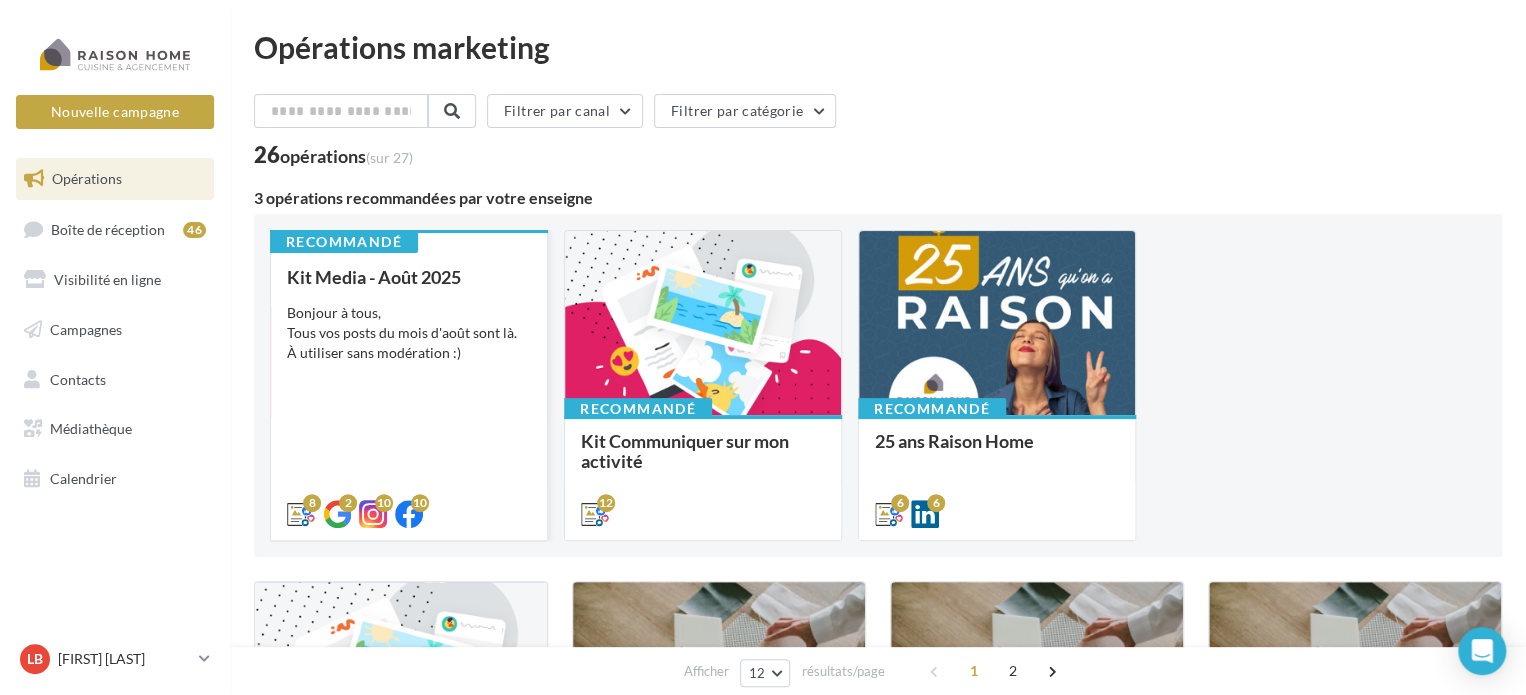 click on "Bonjour à tous,
Tous vos posts du mois d'août sont là.
À utiliser sans modération :)" at bounding box center [409, 333] 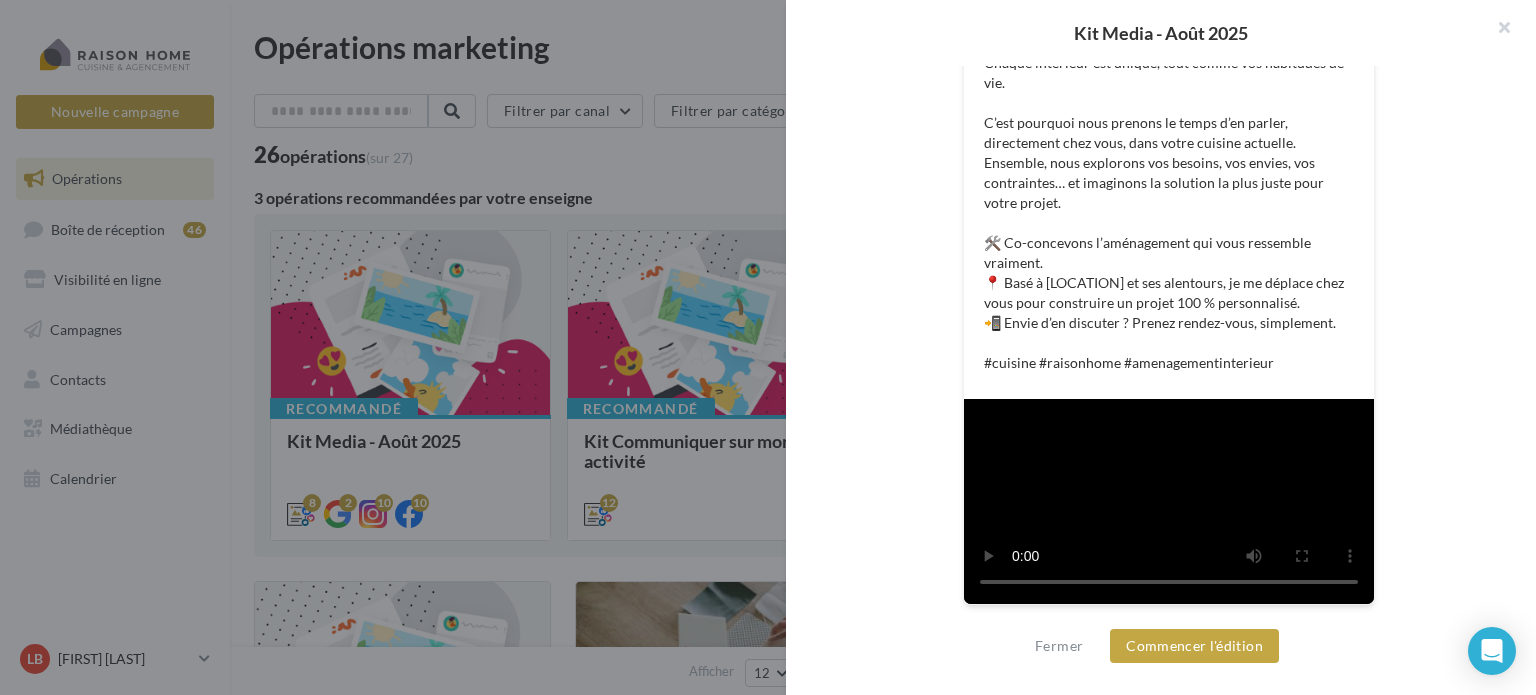 scroll, scrollTop: 872, scrollLeft: 0, axis: vertical 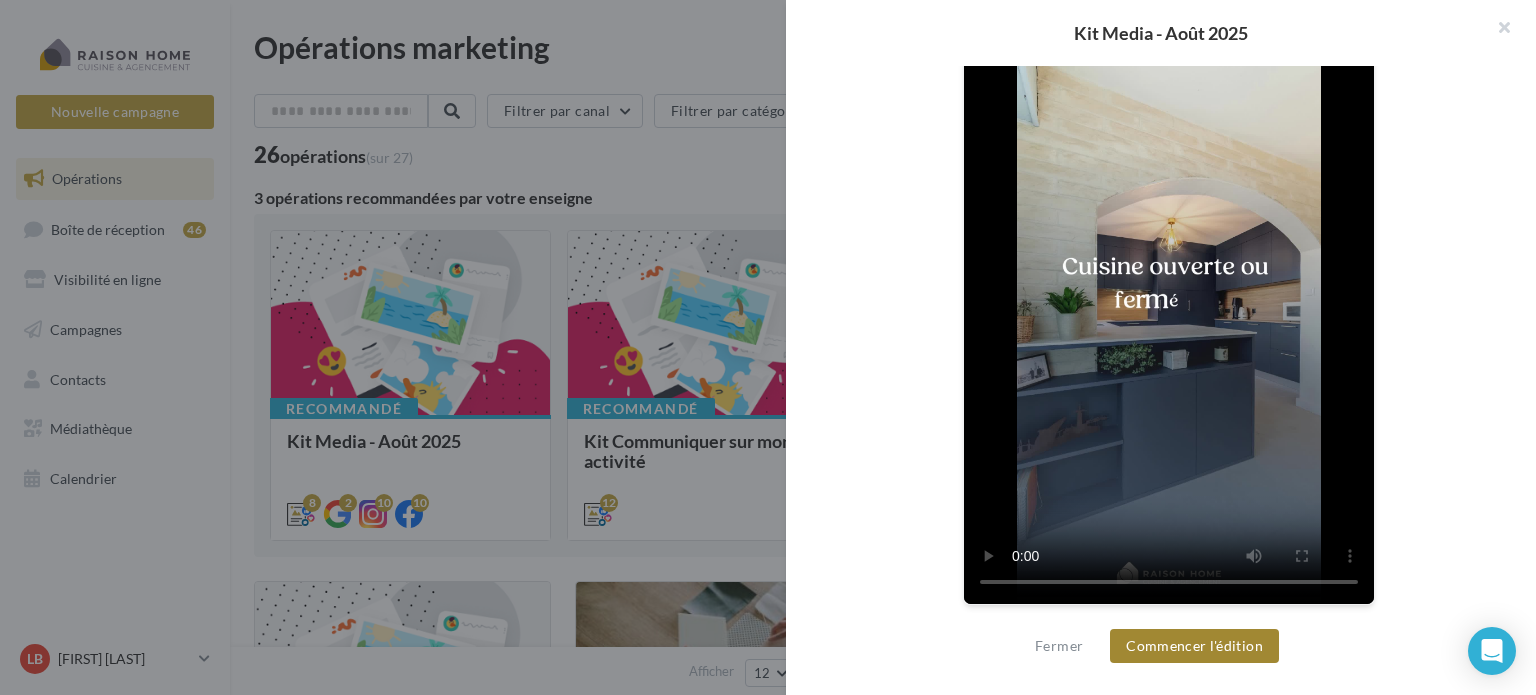 click on "Commencer l'édition" at bounding box center [1194, 646] 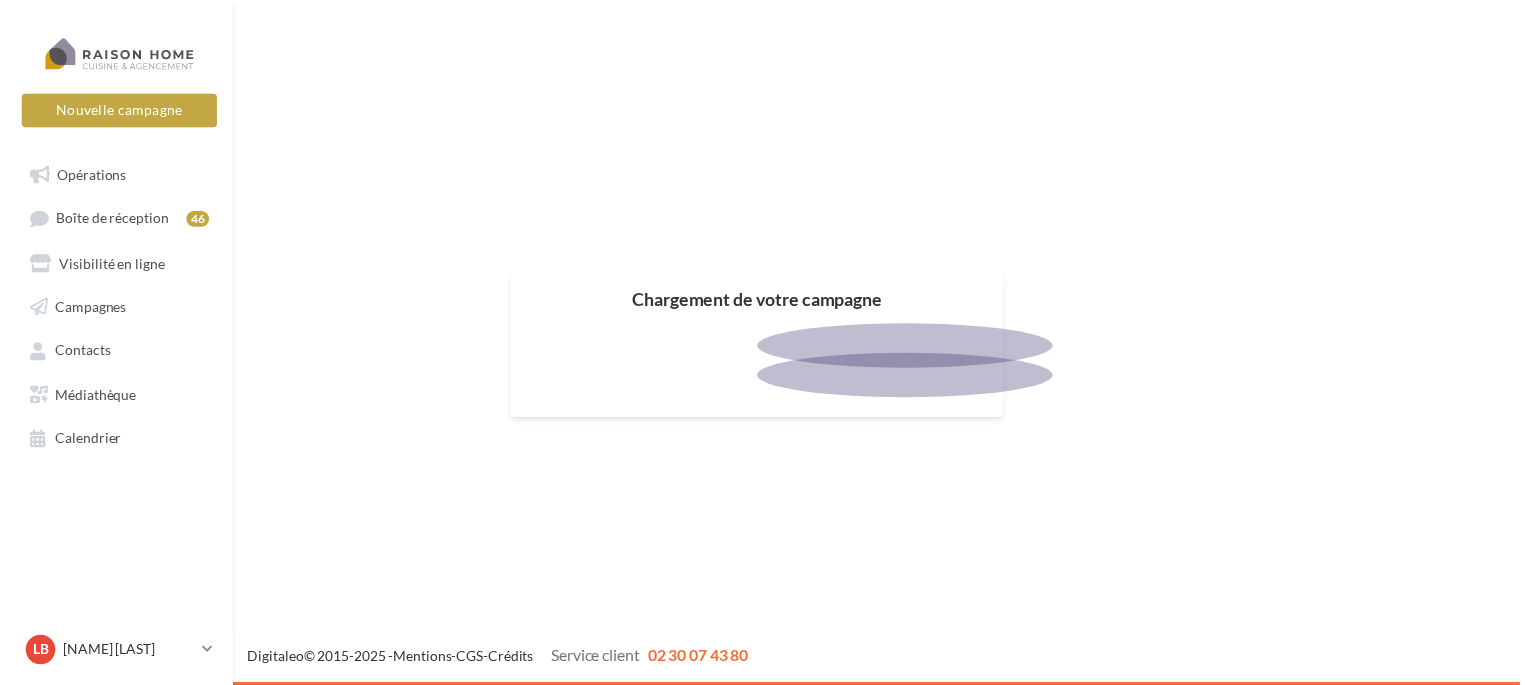 scroll, scrollTop: 0, scrollLeft: 0, axis: both 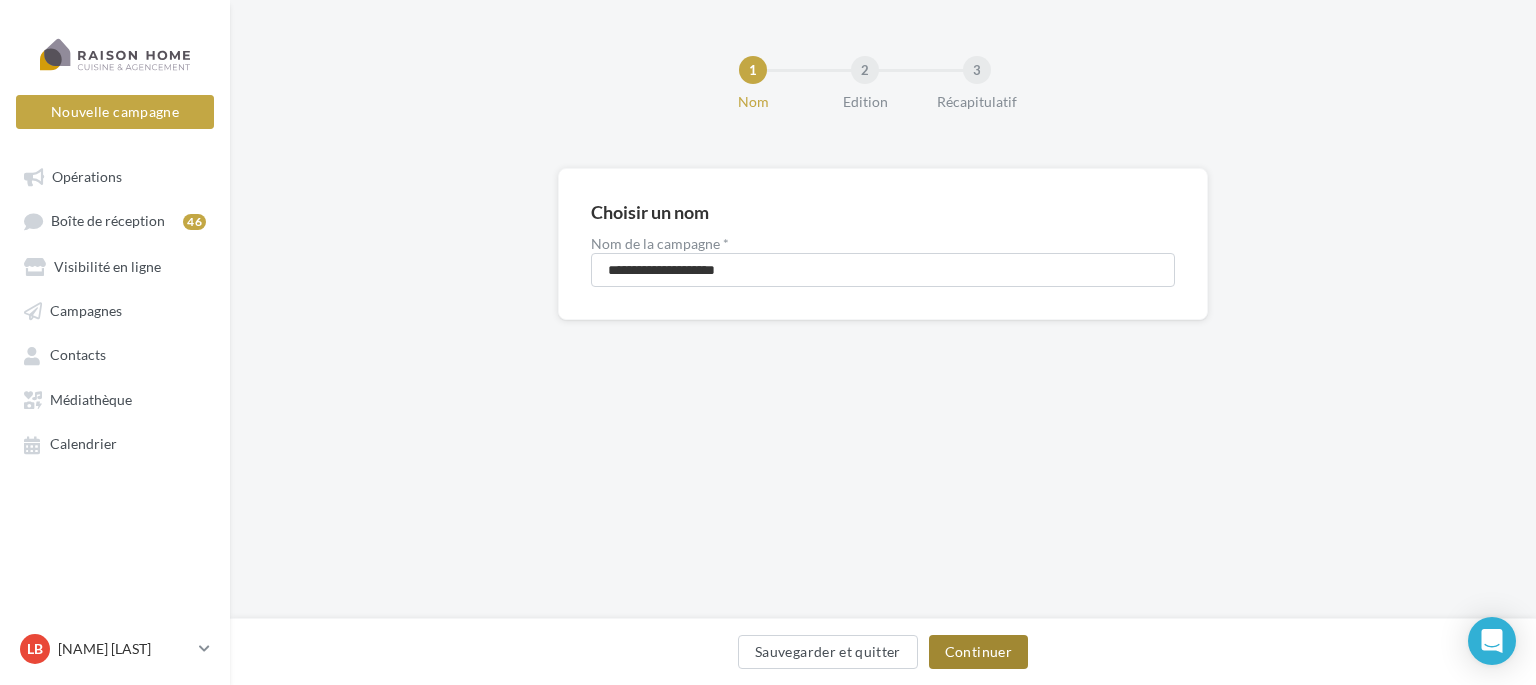 click on "Continuer" at bounding box center (978, 652) 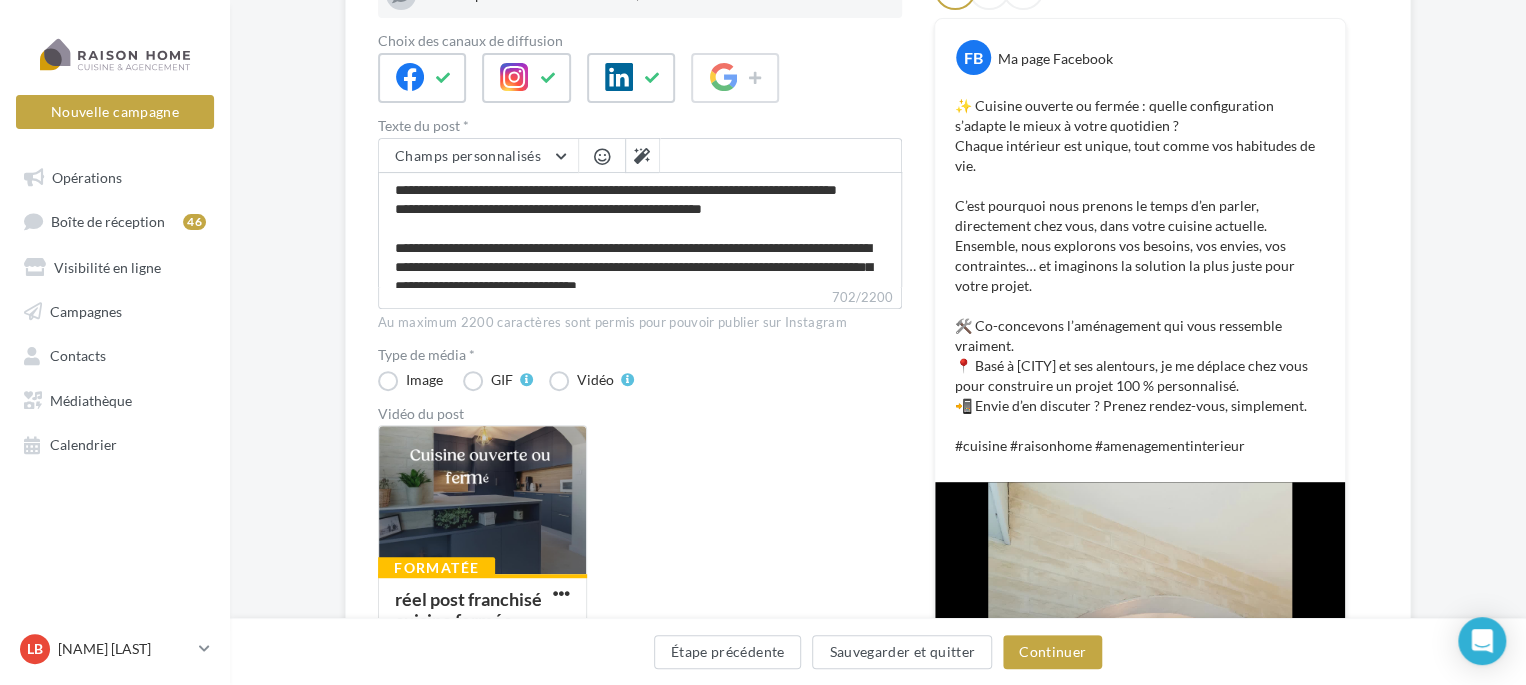 scroll, scrollTop: 300, scrollLeft: 0, axis: vertical 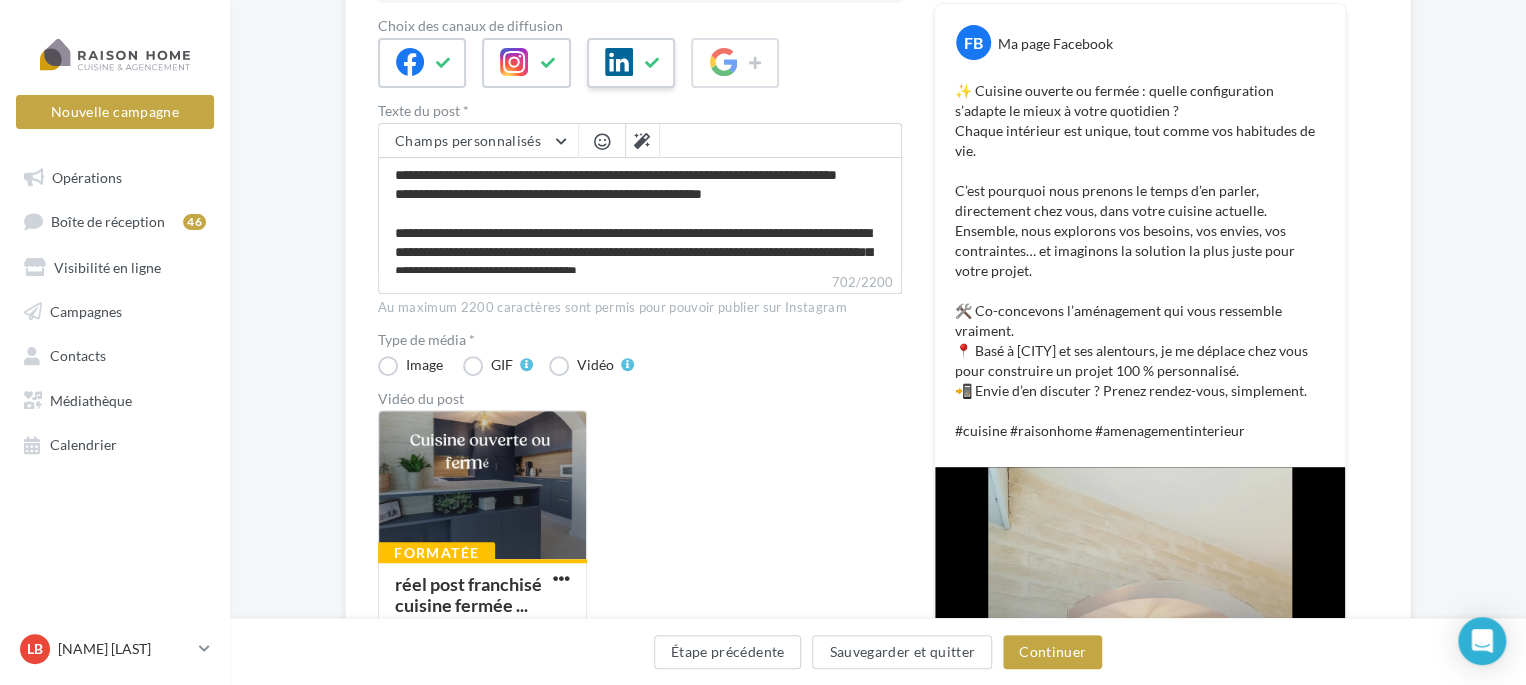 click at bounding box center [631, 63] 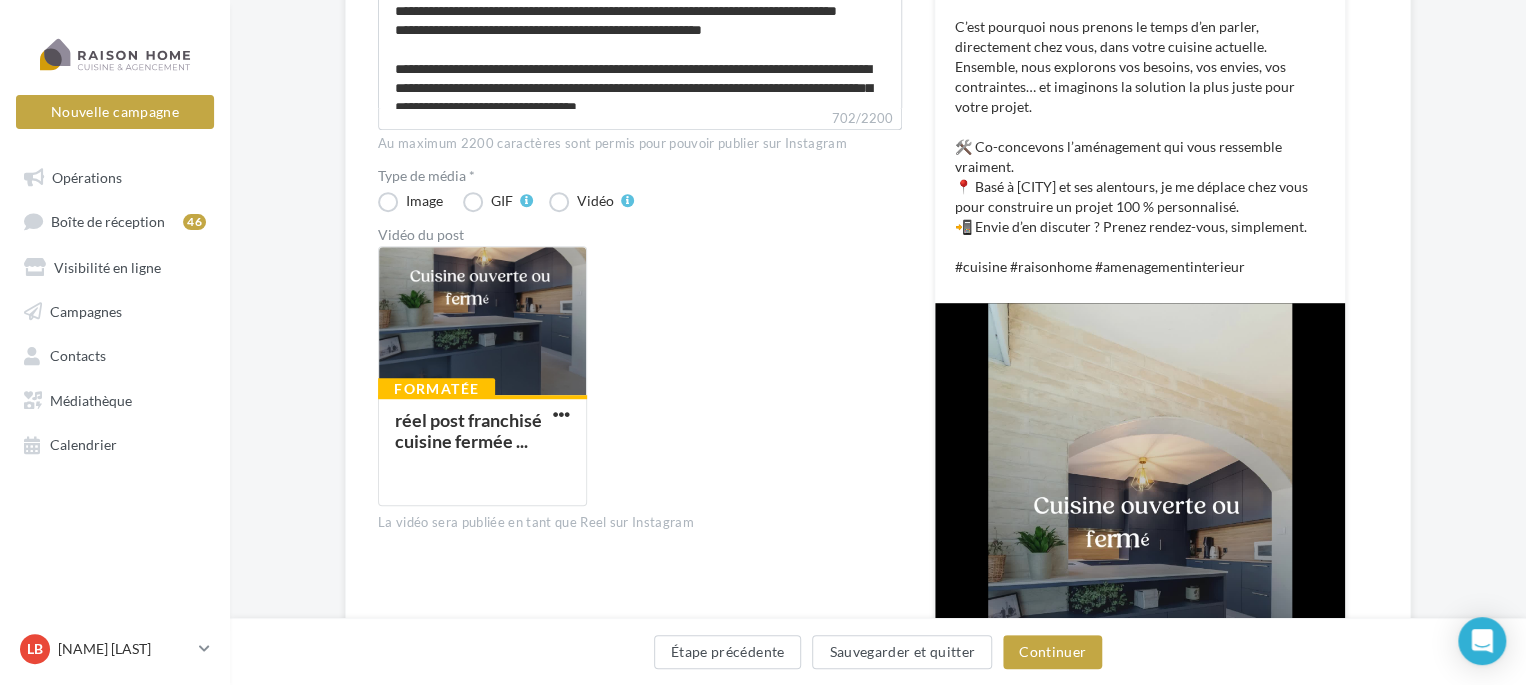 scroll, scrollTop: 500, scrollLeft: 0, axis: vertical 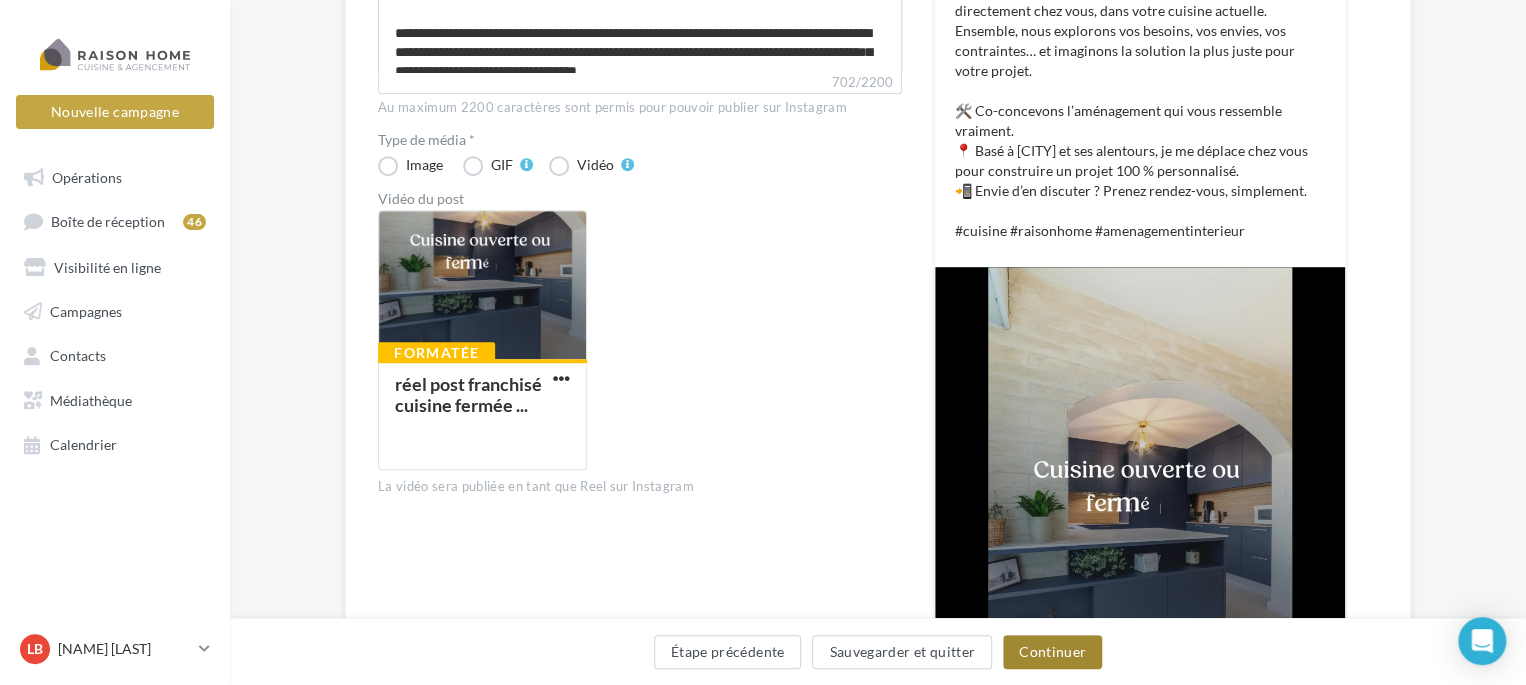 click on "Continuer" at bounding box center (1052, 652) 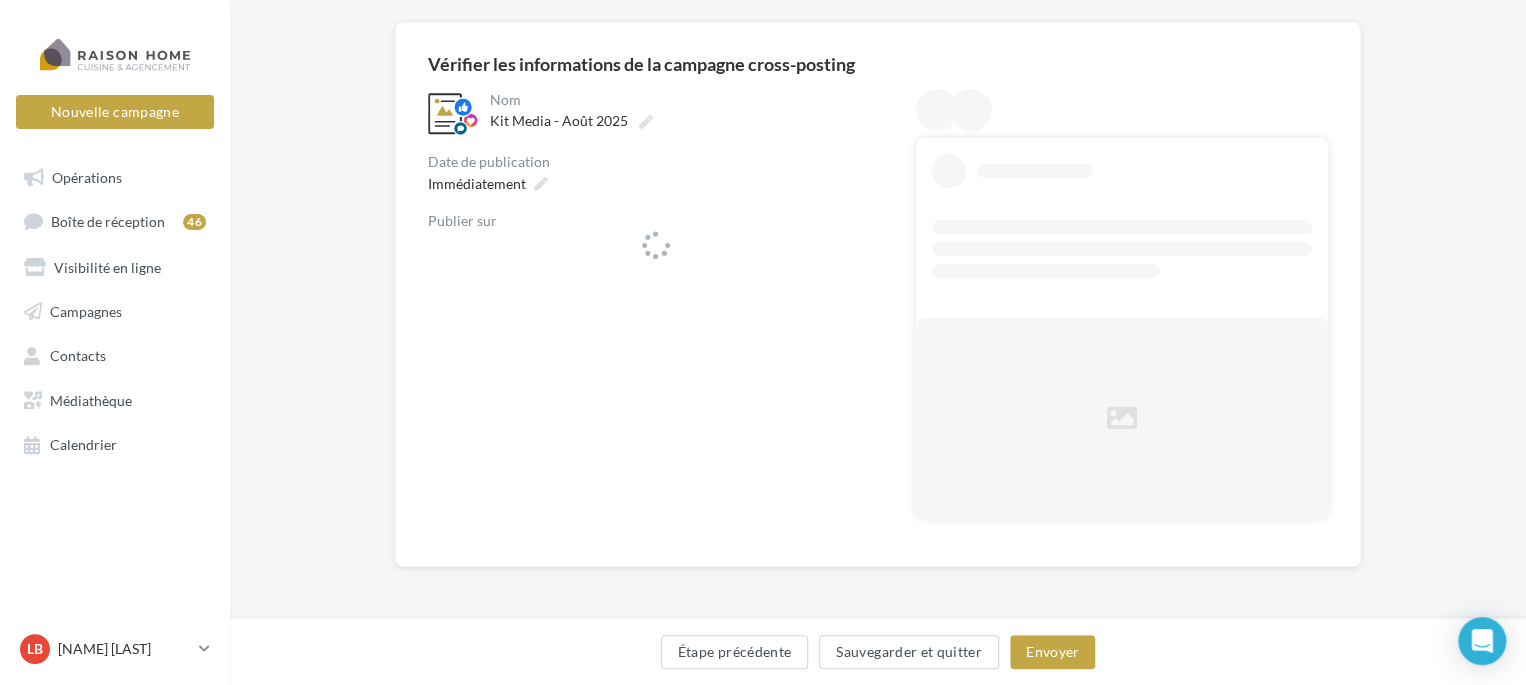 scroll, scrollTop: 145, scrollLeft: 0, axis: vertical 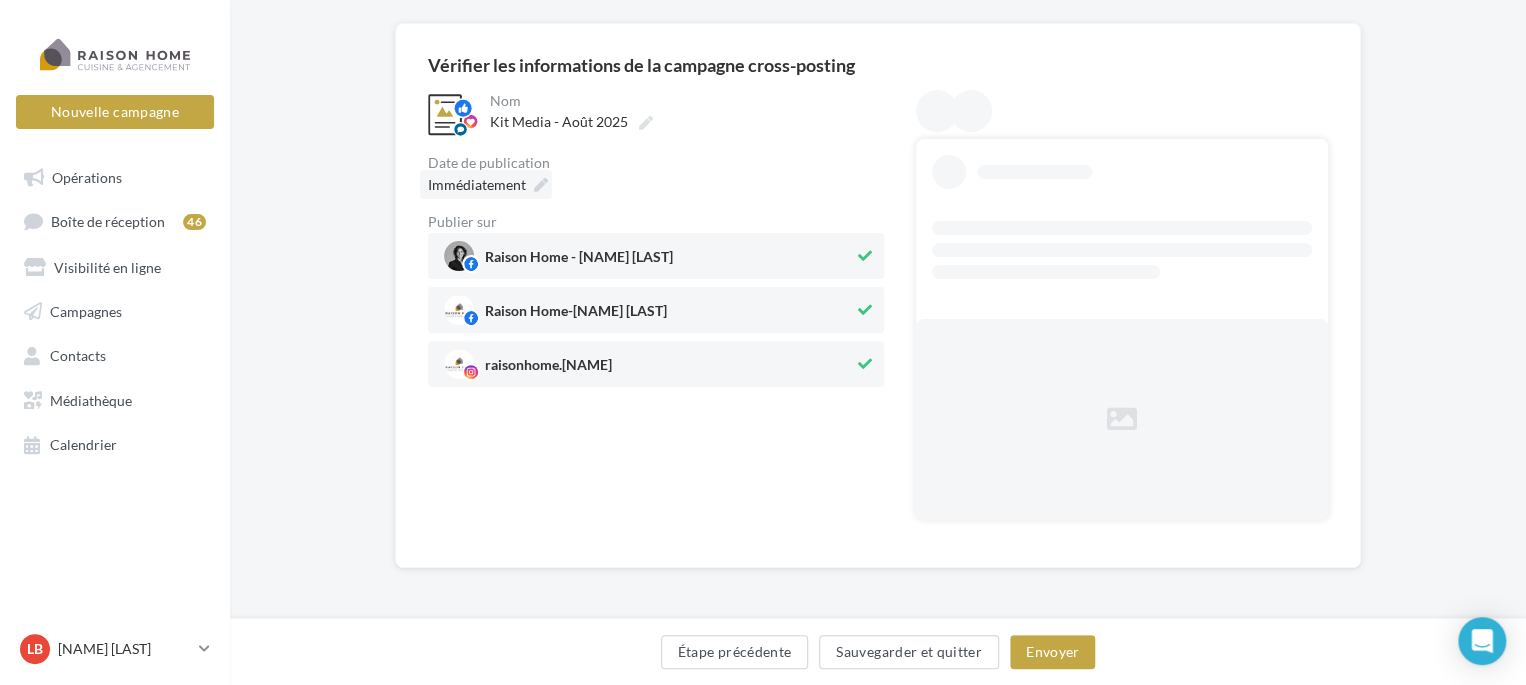 click on "**********" at bounding box center (878, 295) 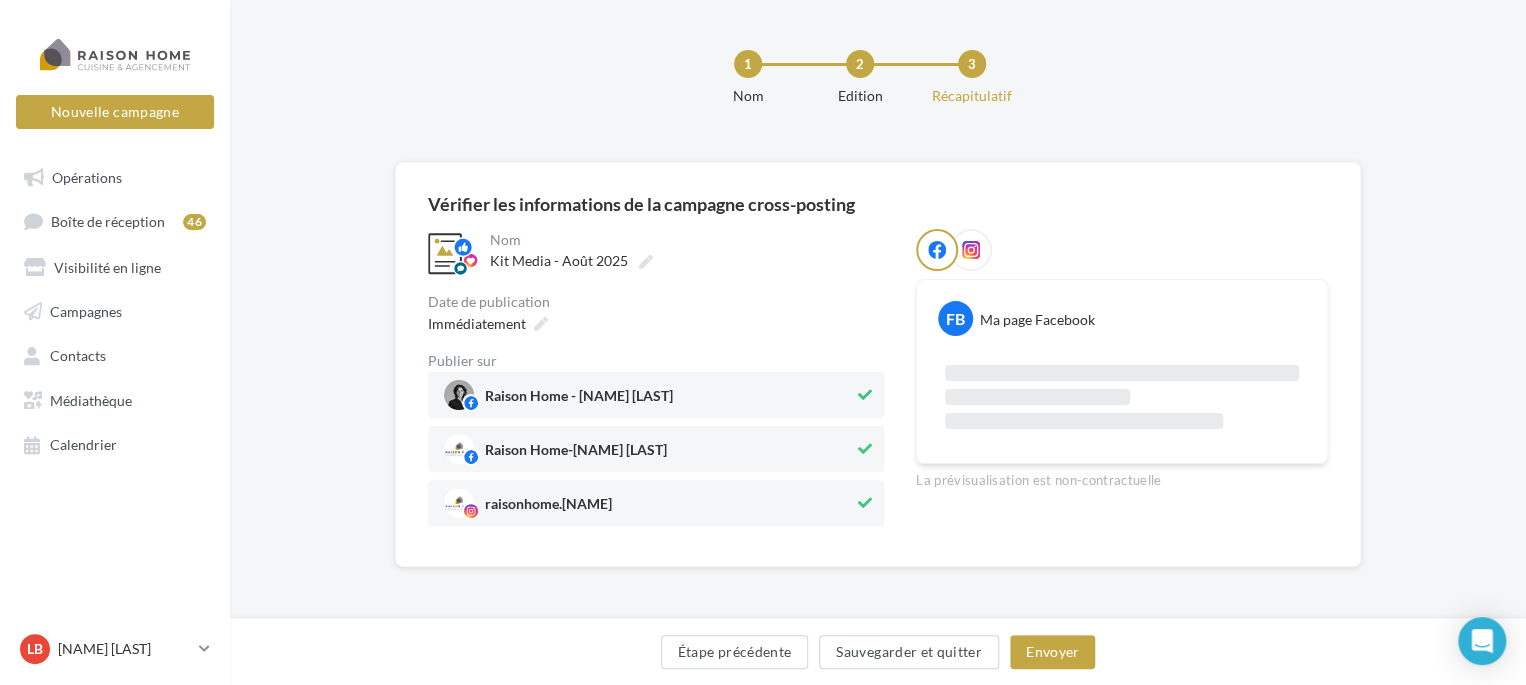 scroll, scrollTop: 145, scrollLeft: 0, axis: vertical 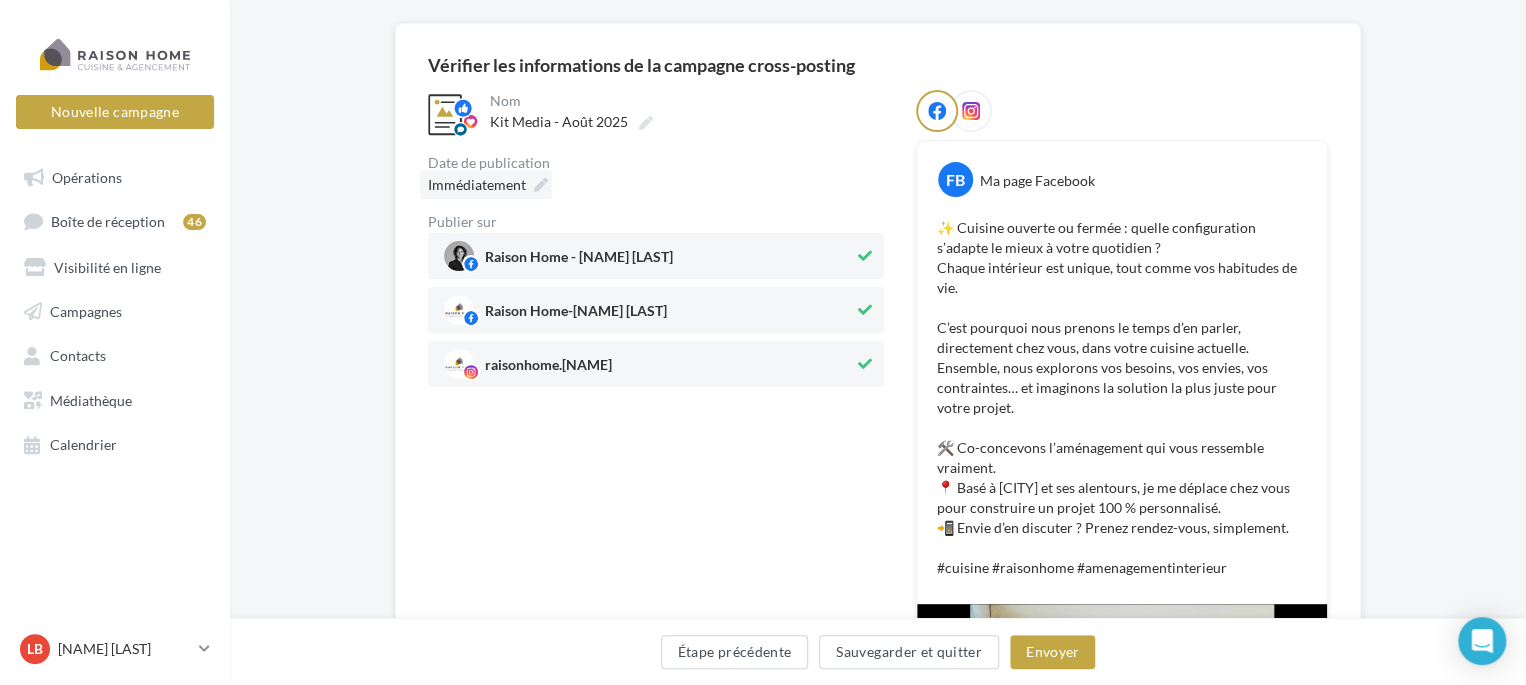 click on "Immédiatement" at bounding box center [477, 184] 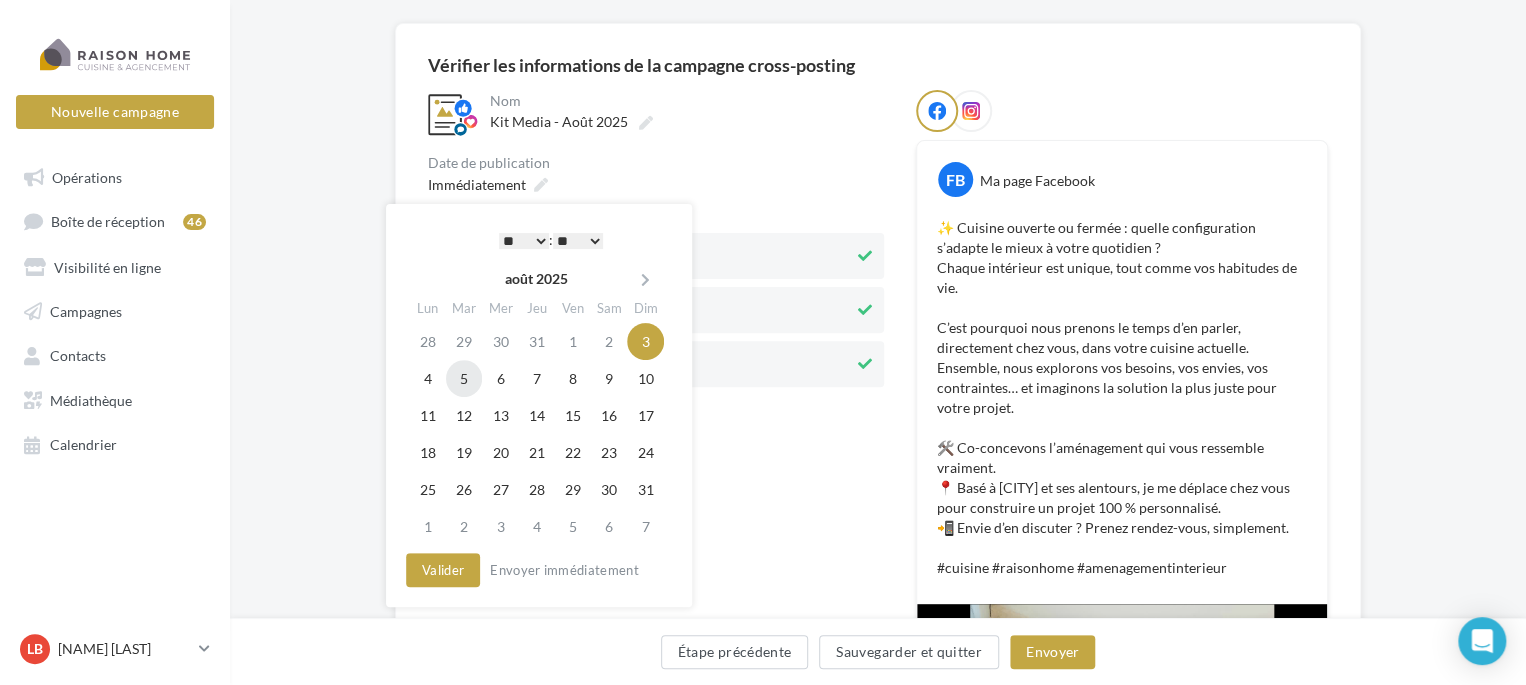 click on "5" at bounding box center (464, 378) 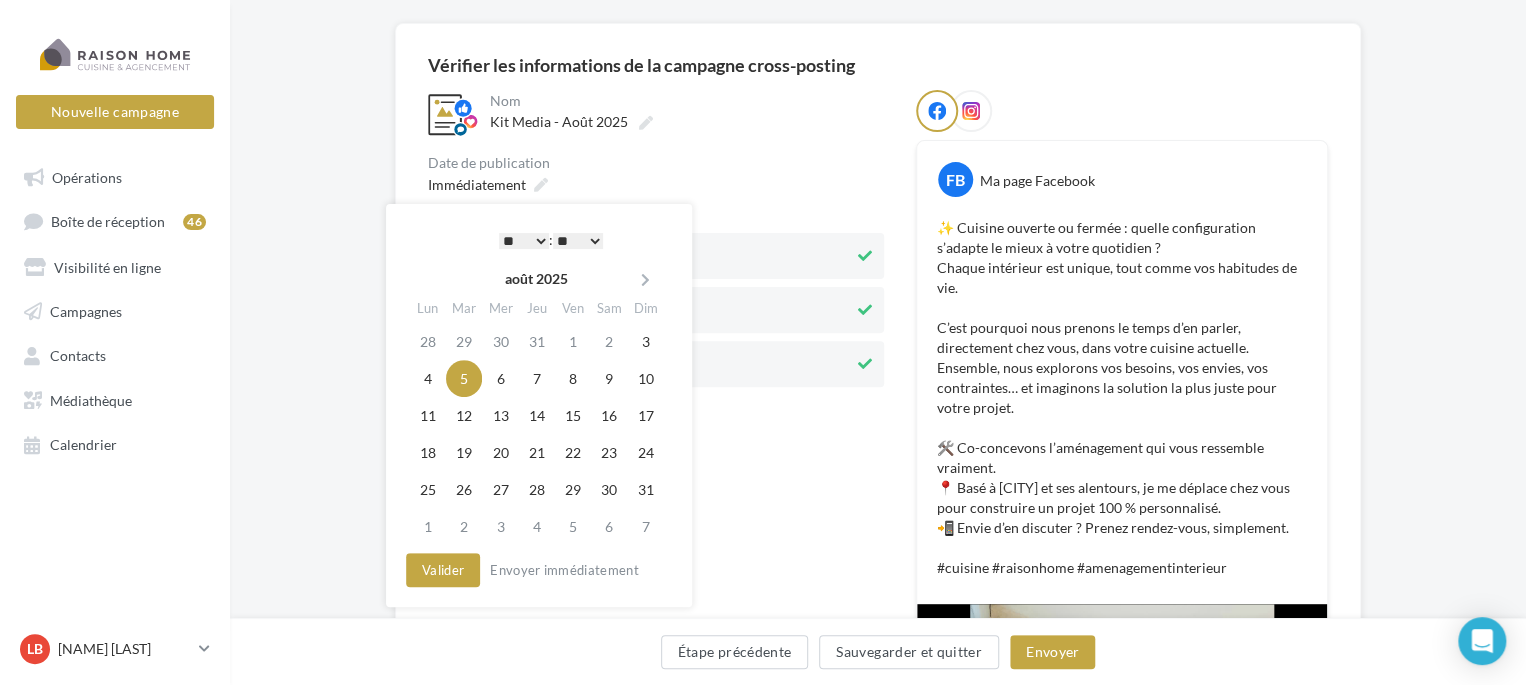 drag, startPoint x: 536, startPoint y: 235, endPoint x: 535, endPoint y: 245, distance: 10.049875 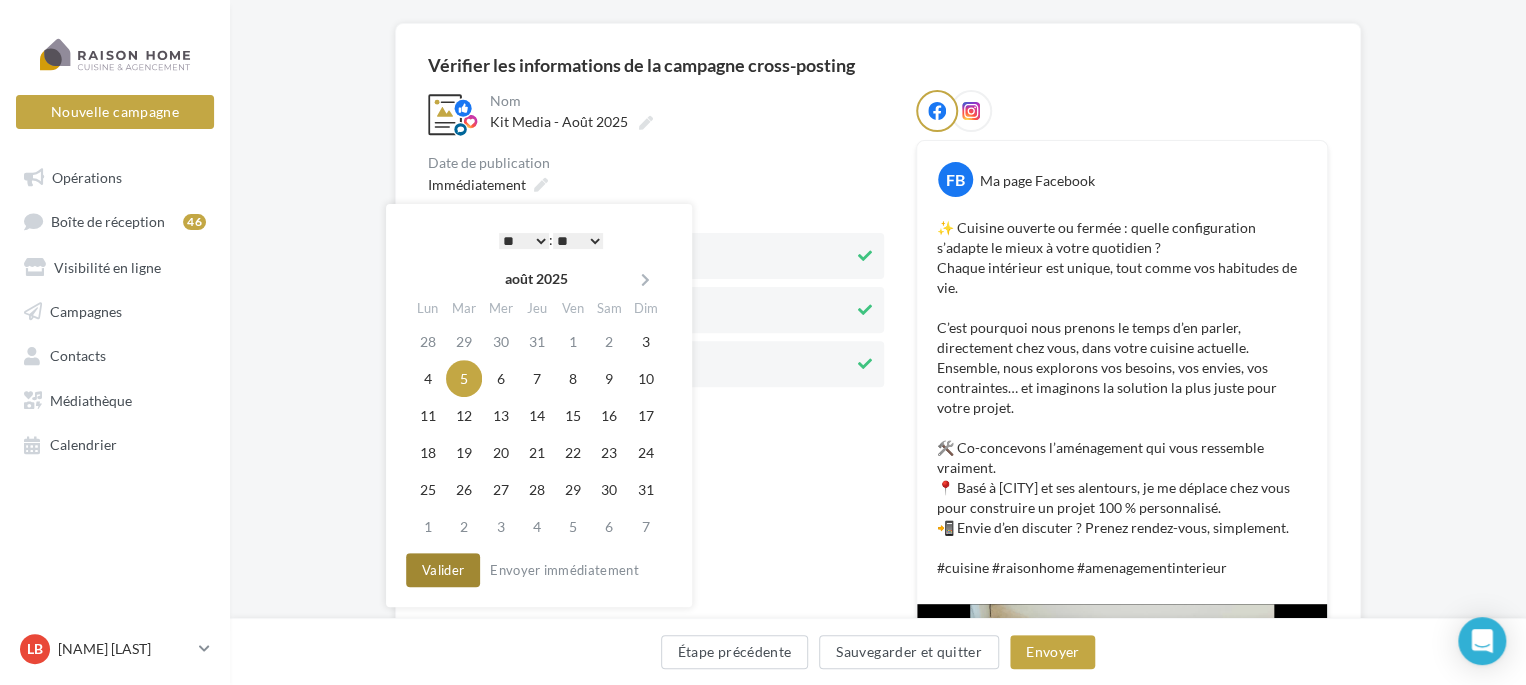 click on "Valider" at bounding box center [443, 570] 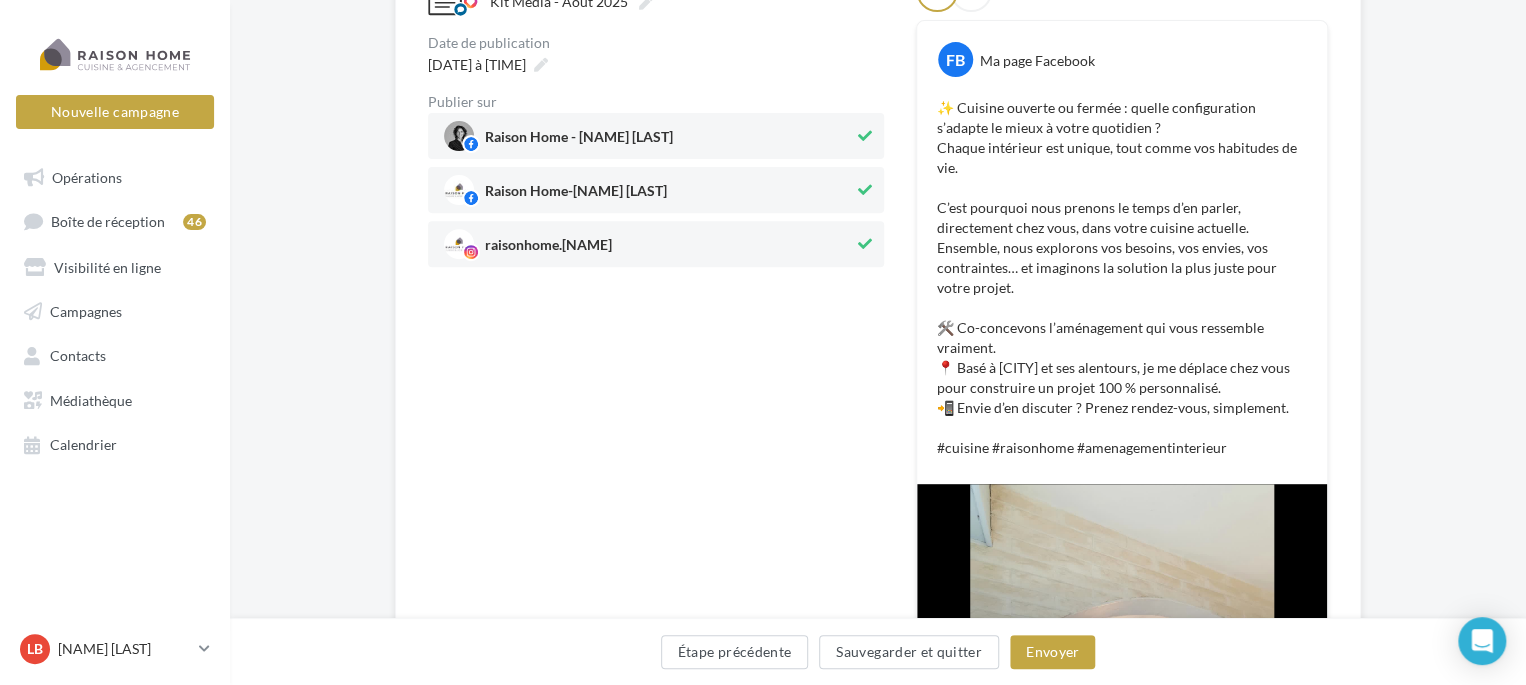scroll, scrollTop: 145, scrollLeft: 0, axis: vertical 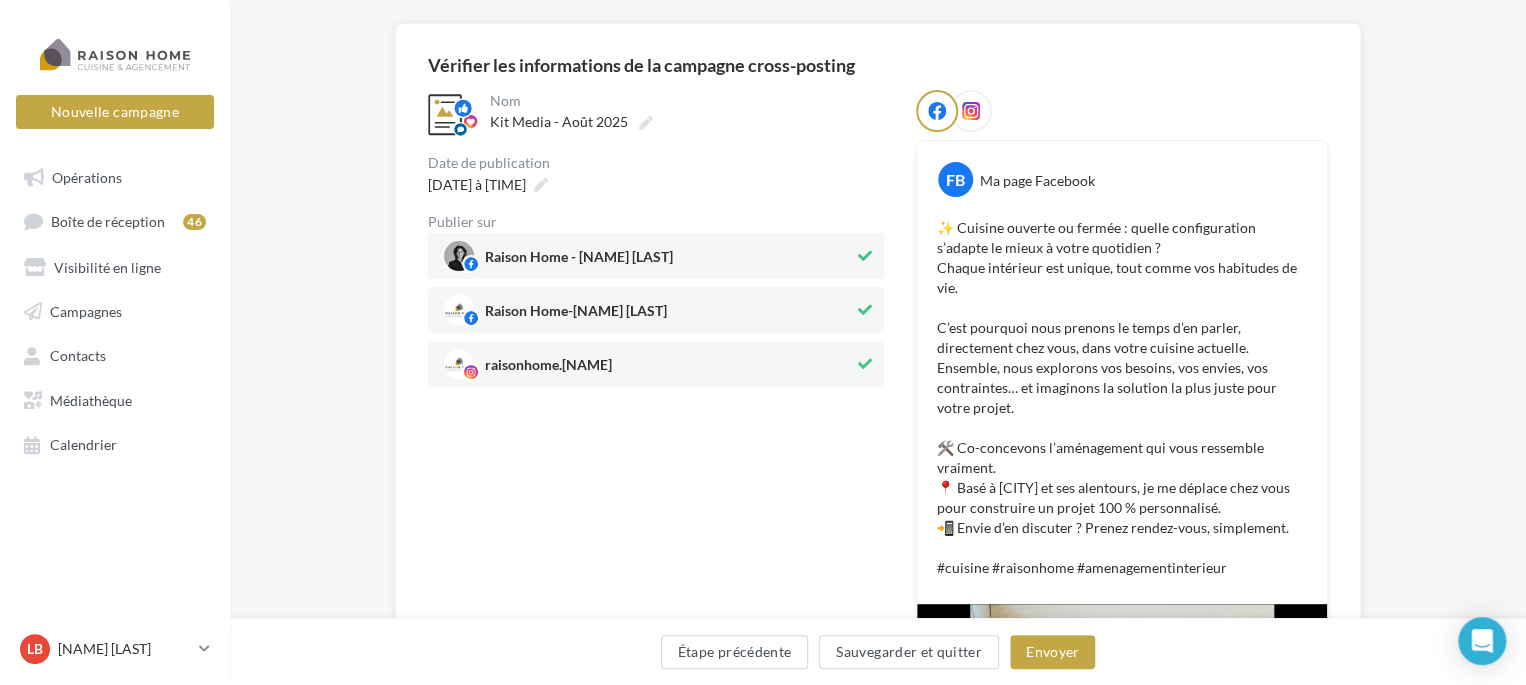 click on "✨ Cuisine ouverte ou fermée : quelle configuration s’adapte le mieux à votre quotidien ? Chaque intérieur est unique, tout comme vos habitudes de vie. C’est pourquoi nous prenons le temps d’en parler, directement chez vous, dans votre cuisine actuelle. Ensemble, nous explorons vos besoins, vos envies, vos contraintes… et imaginons la solution la plus juste pour votre projet. 🛠️ Co-concevons l’aménagement qui vous ressemble vraiment. 📍 Basé à  Villefranche-sur-Saone et ses alentours, je me déplace chez vous pour construire un projet 100 % personnalisé. 📲 Envie d’en discuter ? Prenez rendez-vous, simplement. #cuisine #raisonhome #amenagementinterieur" at bounding box center [1122, 398] 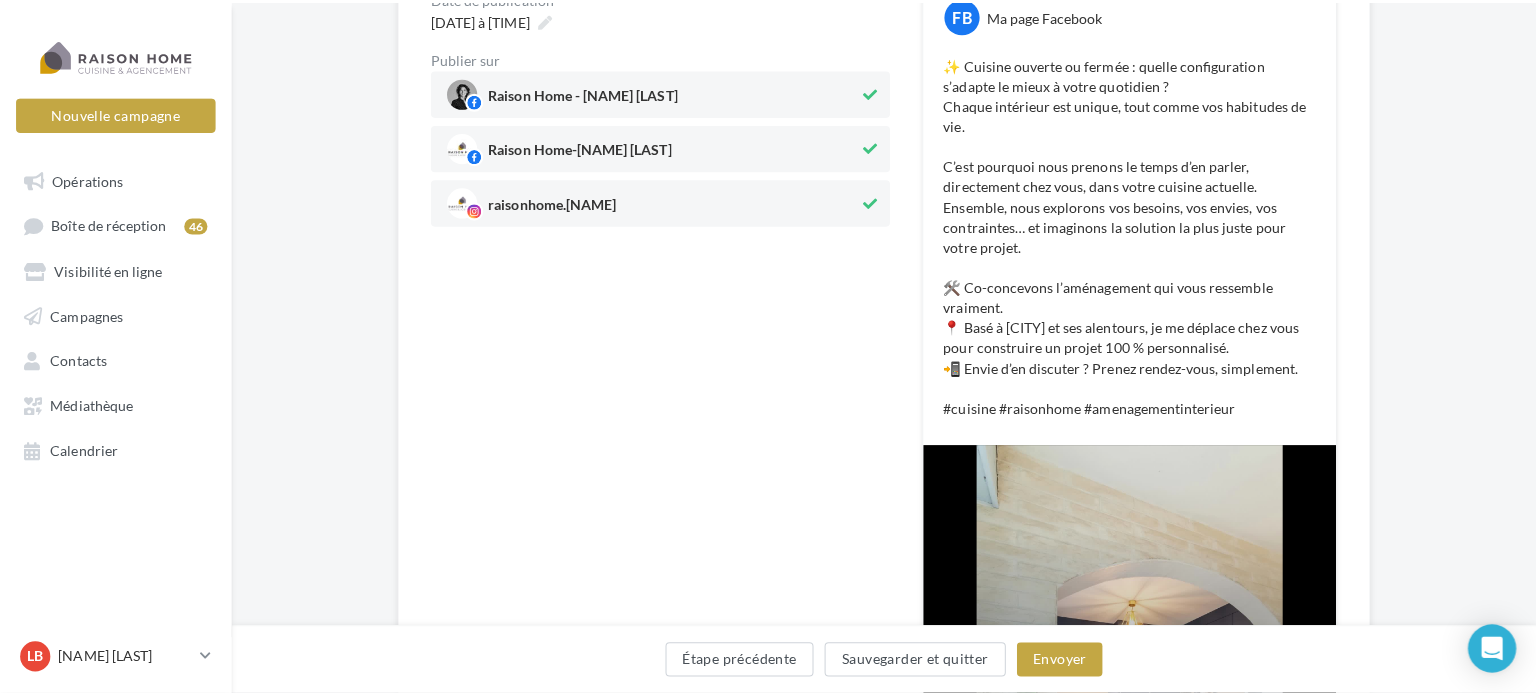 scroll, scrollTop: 345, scrollLeft: 0, axis: vertical 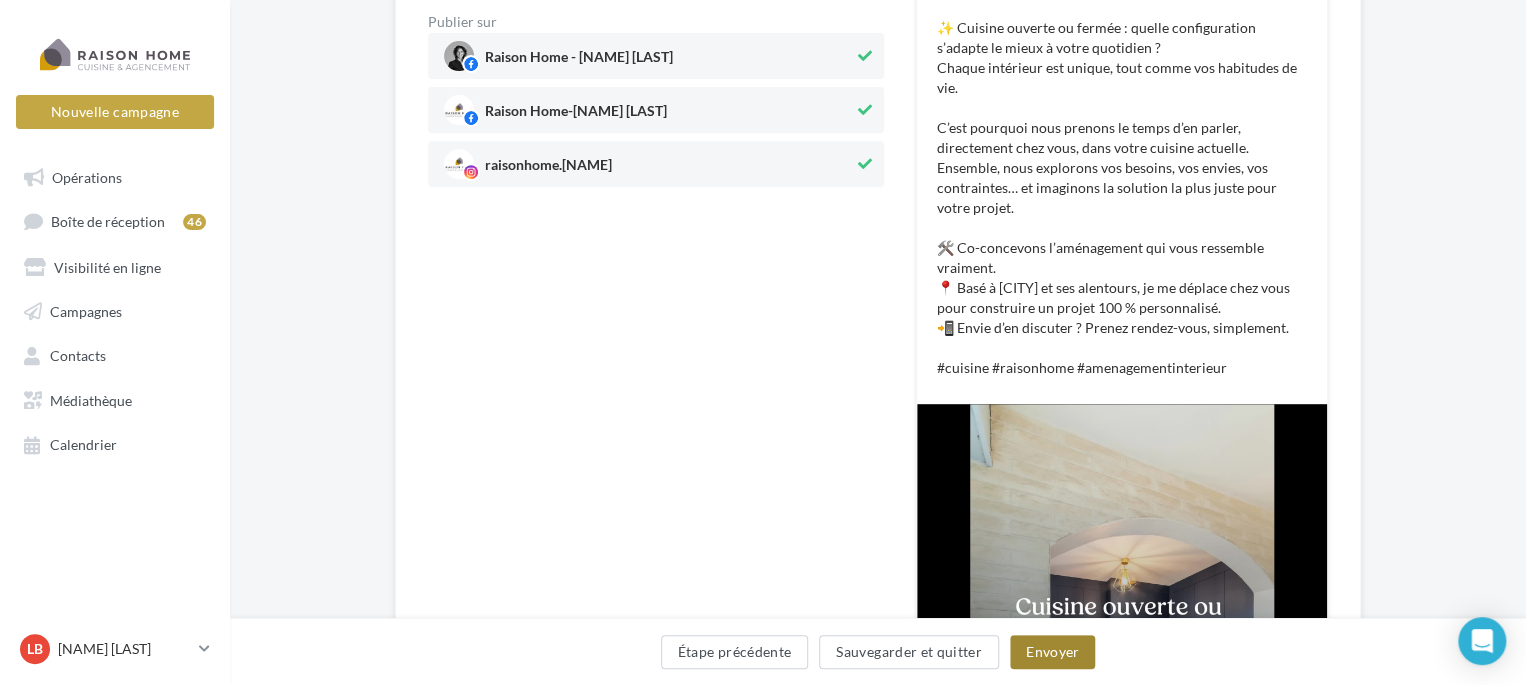click on "Envoyer" at bounding box center (1052, 652) 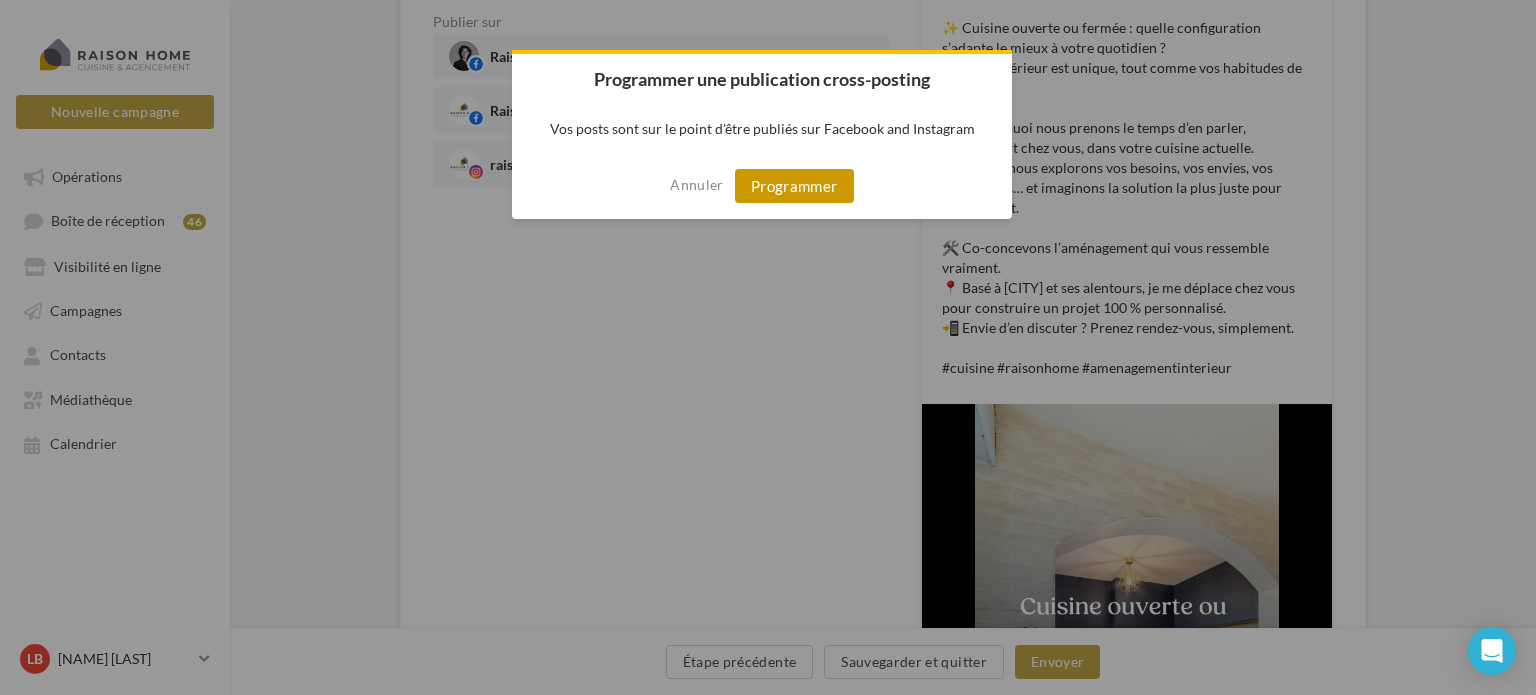 click on "Programmer" at bounding box center (794, 186) 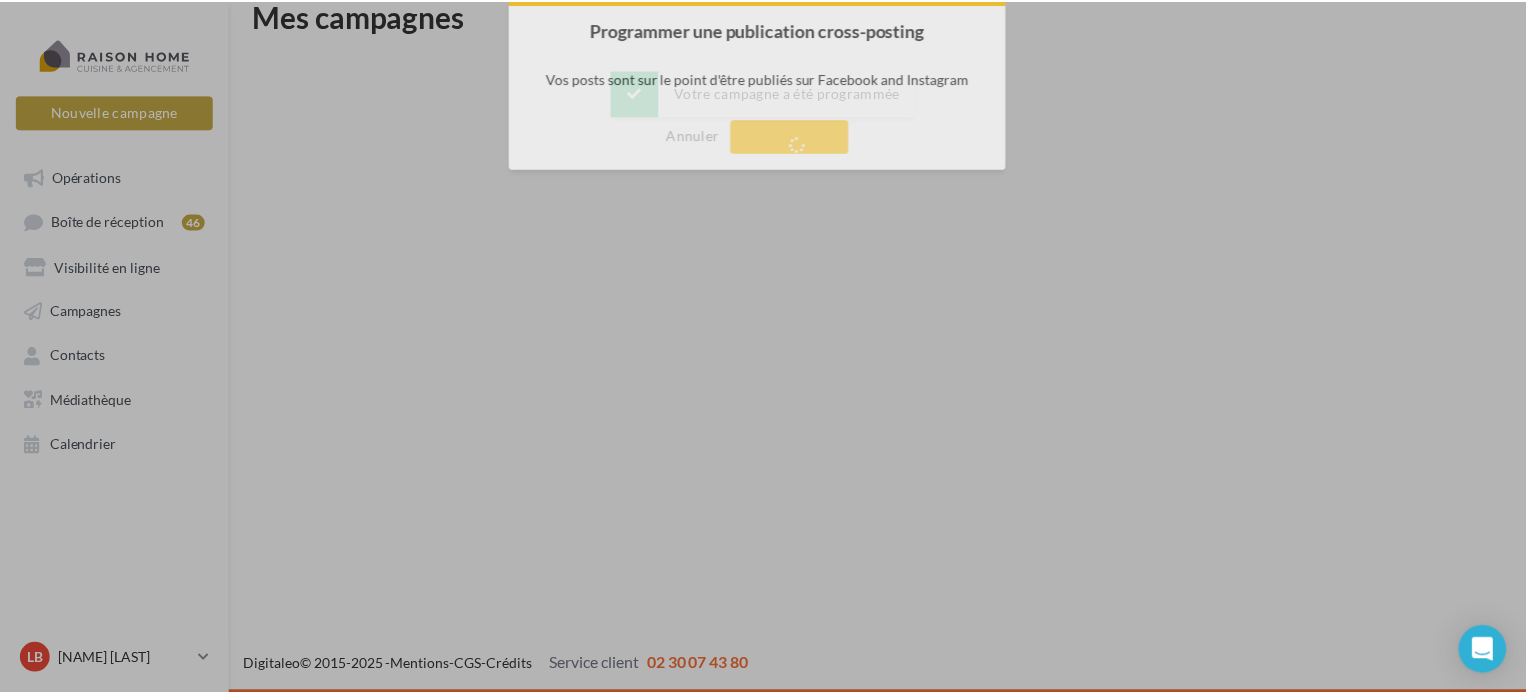 scroll, scrollTop: 32, scrollLeft: 0, axis: vertical 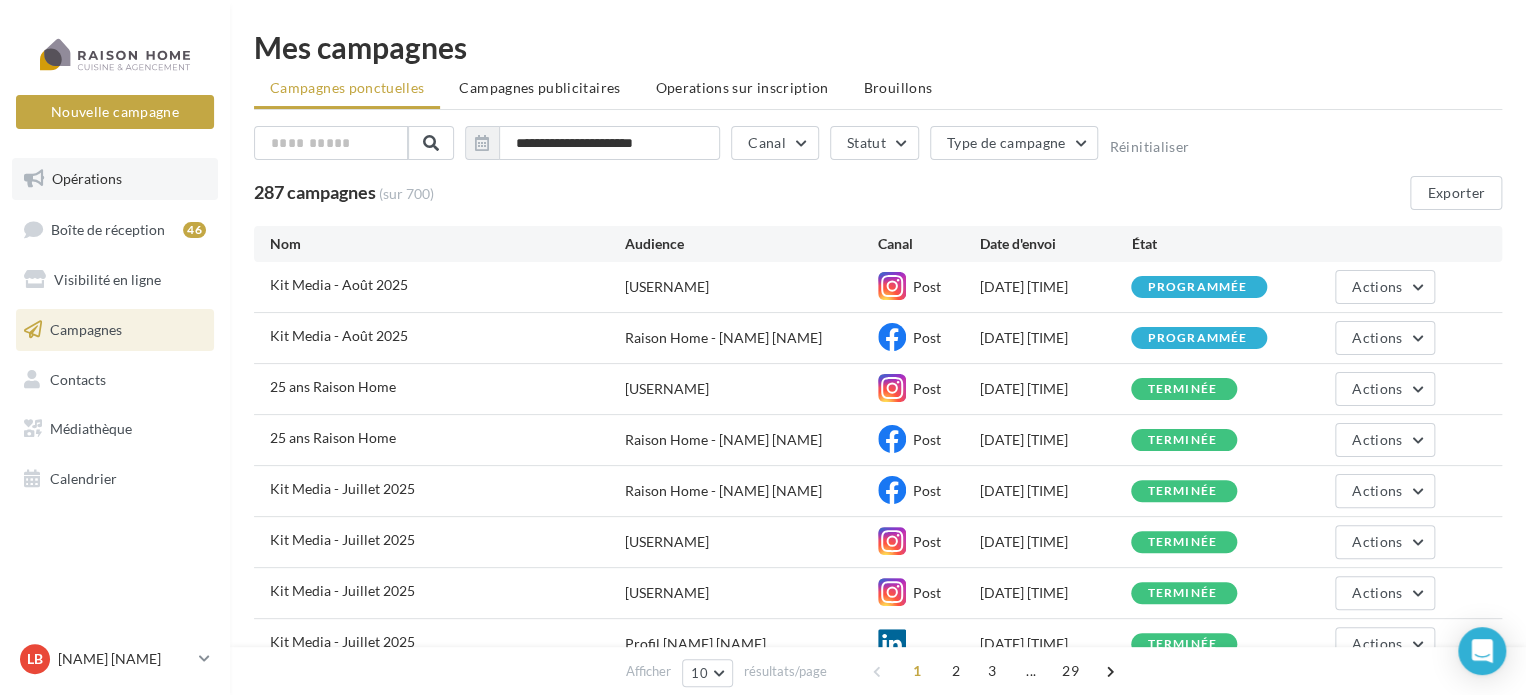 click on "Opérations" at bounding box center (115, 179) 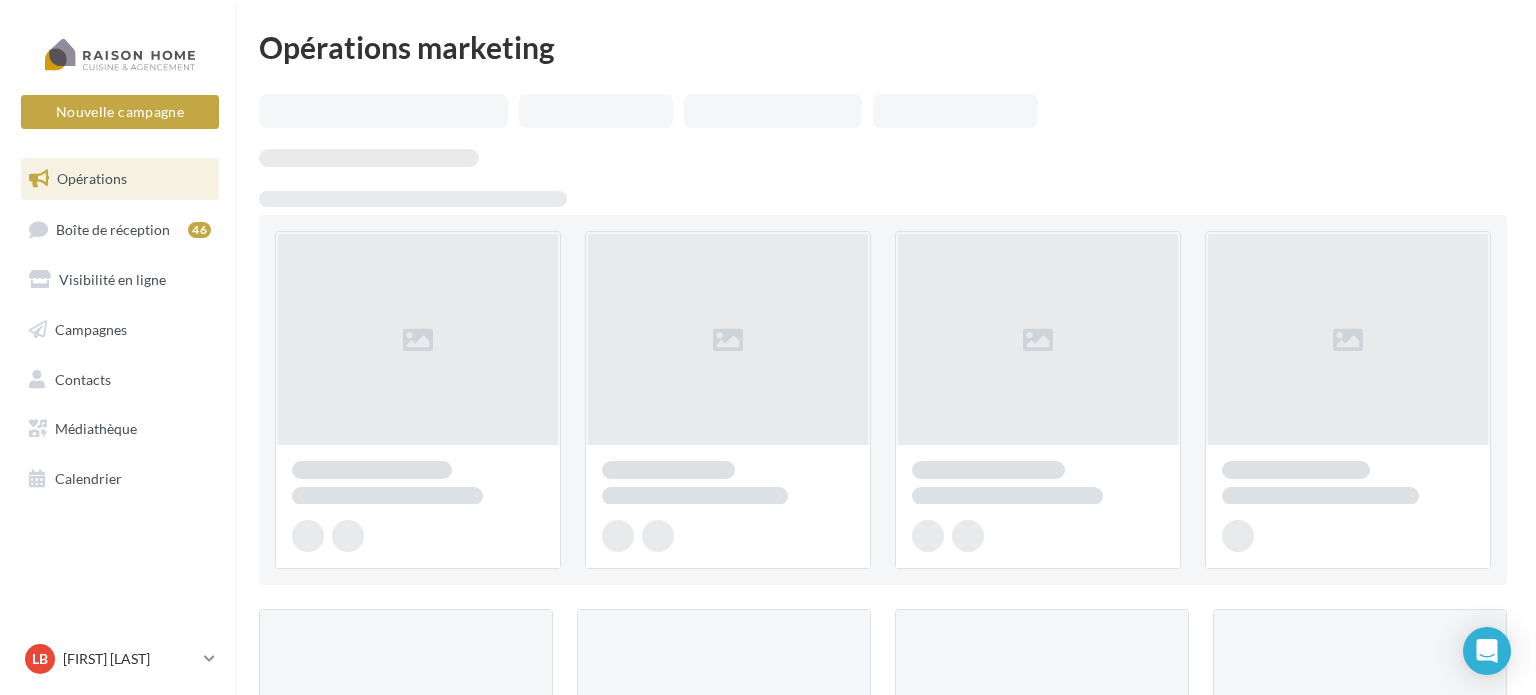 scroll, scrollTop: 0, scrollLeft: 0, axis: both 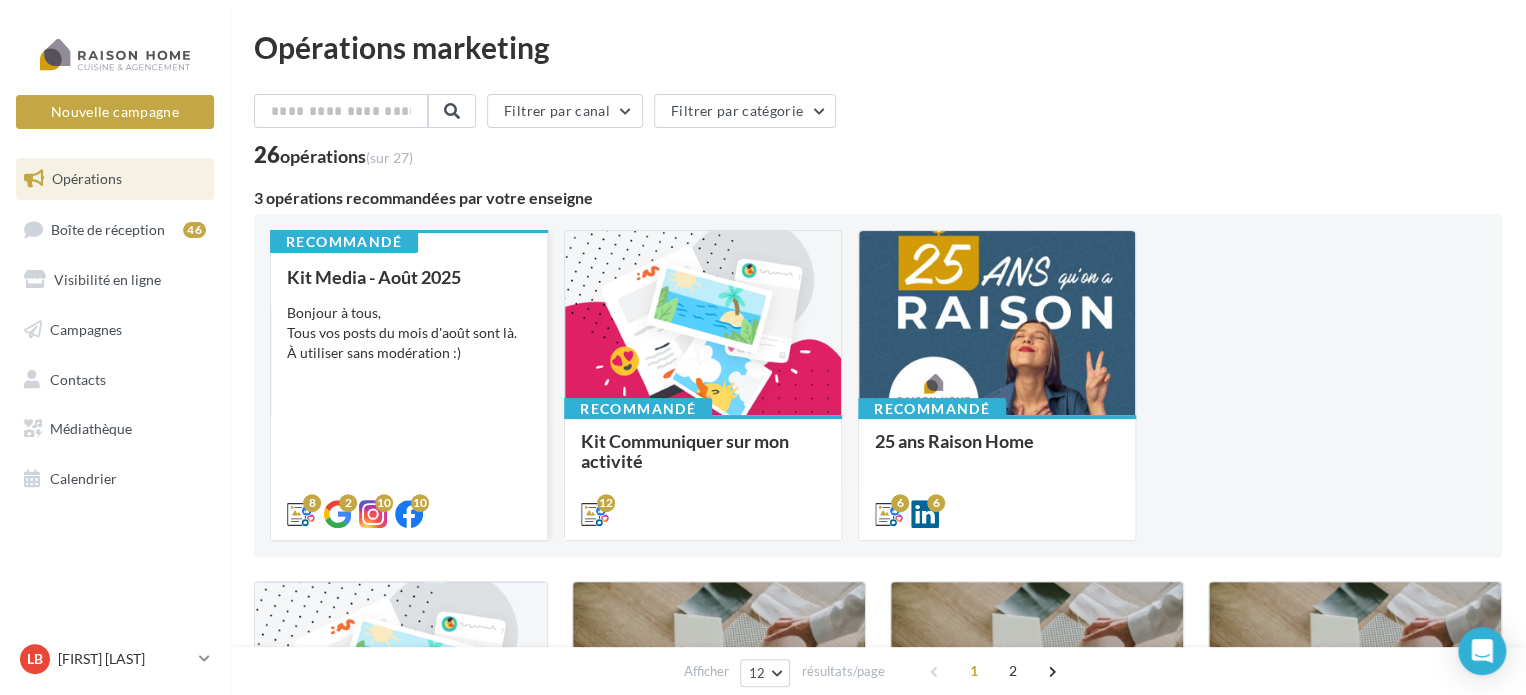 click on "Kit Media - Août 2025        Bonjour à tous,
Tous vos posts du mois d'août sont là.
À utiliser sans modération :)" at bounding box center [409, 394] 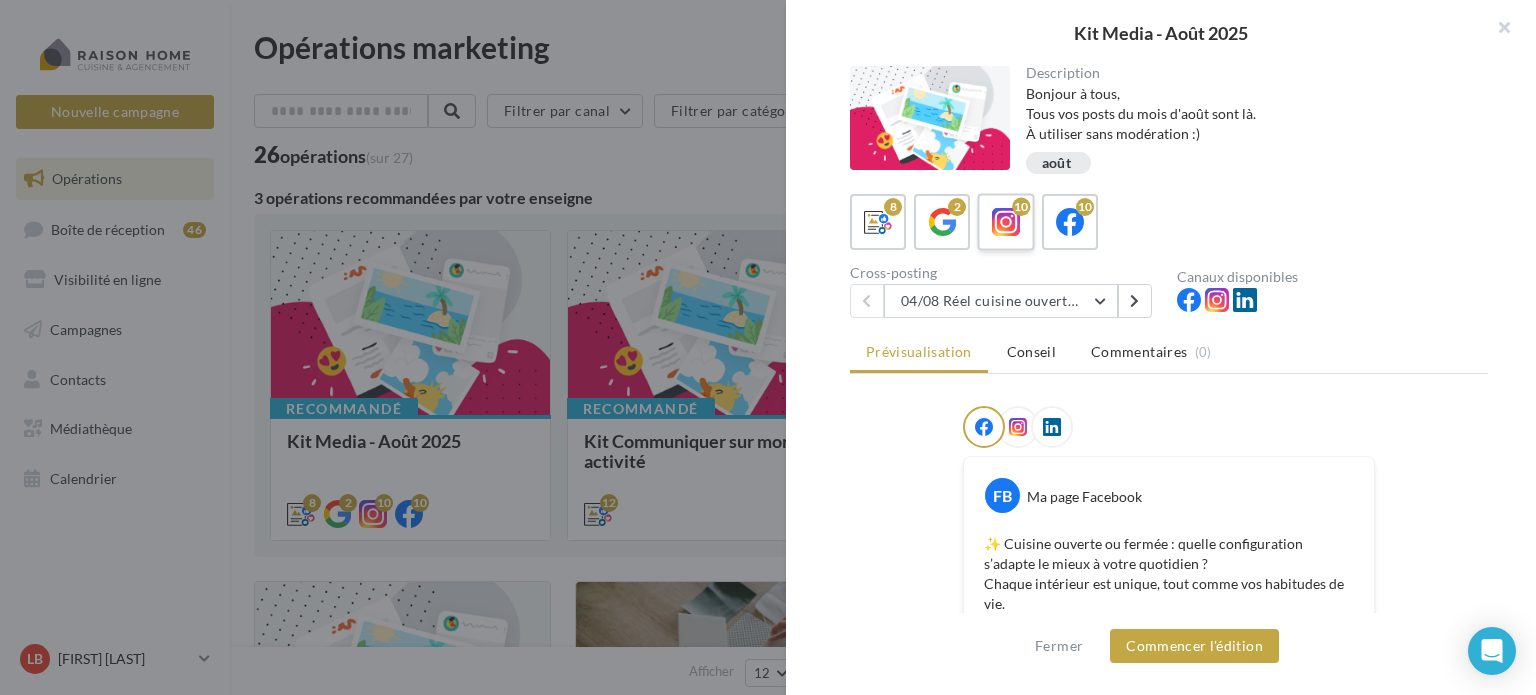 click at bounding box center (1006, 222) 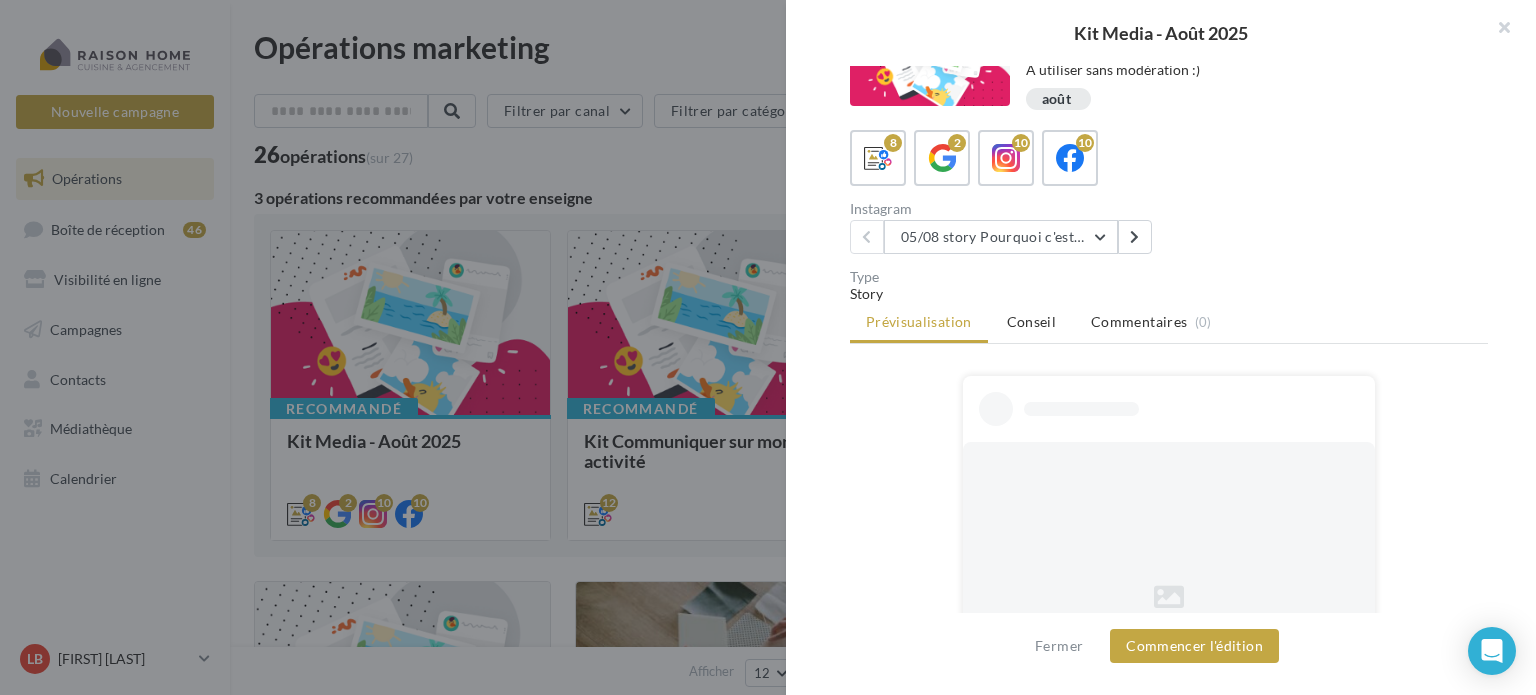 scroll, scrollTop: 100, scrollLeft: 0, axis: vertical 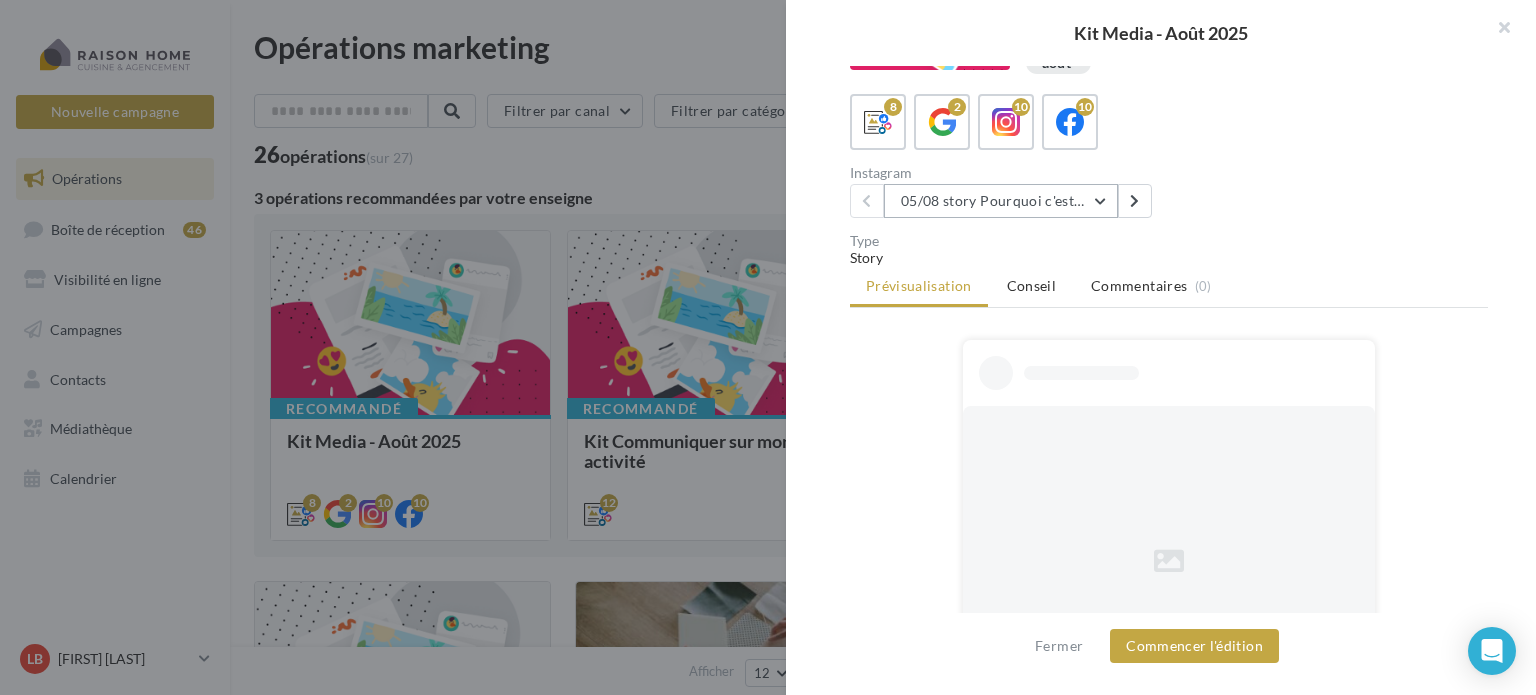 click on "05/08 story Pourquoi c'est différent avec moi ?" at bounding box center (1001, 201) 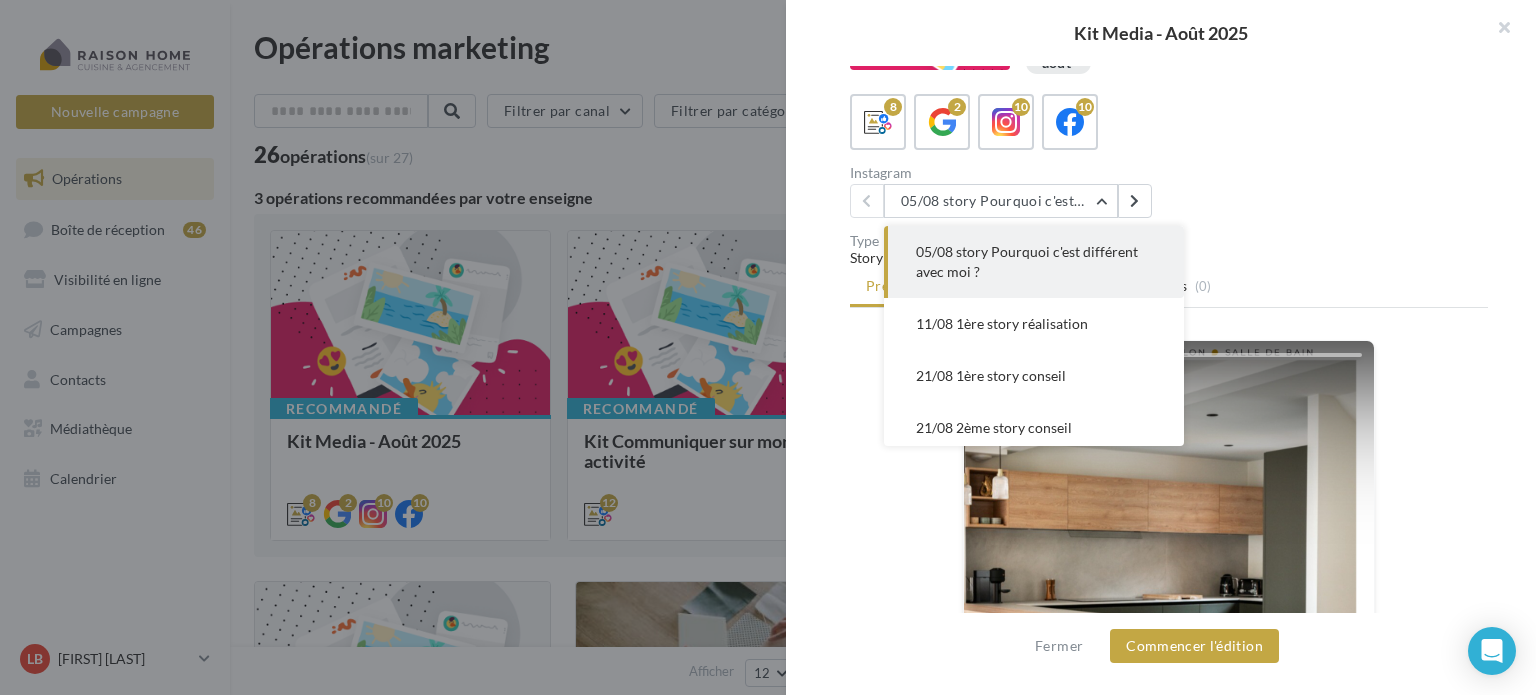click on "05/08 story Pourquoi c'est différent avec moi ?" at bounding box center [1034, 262] 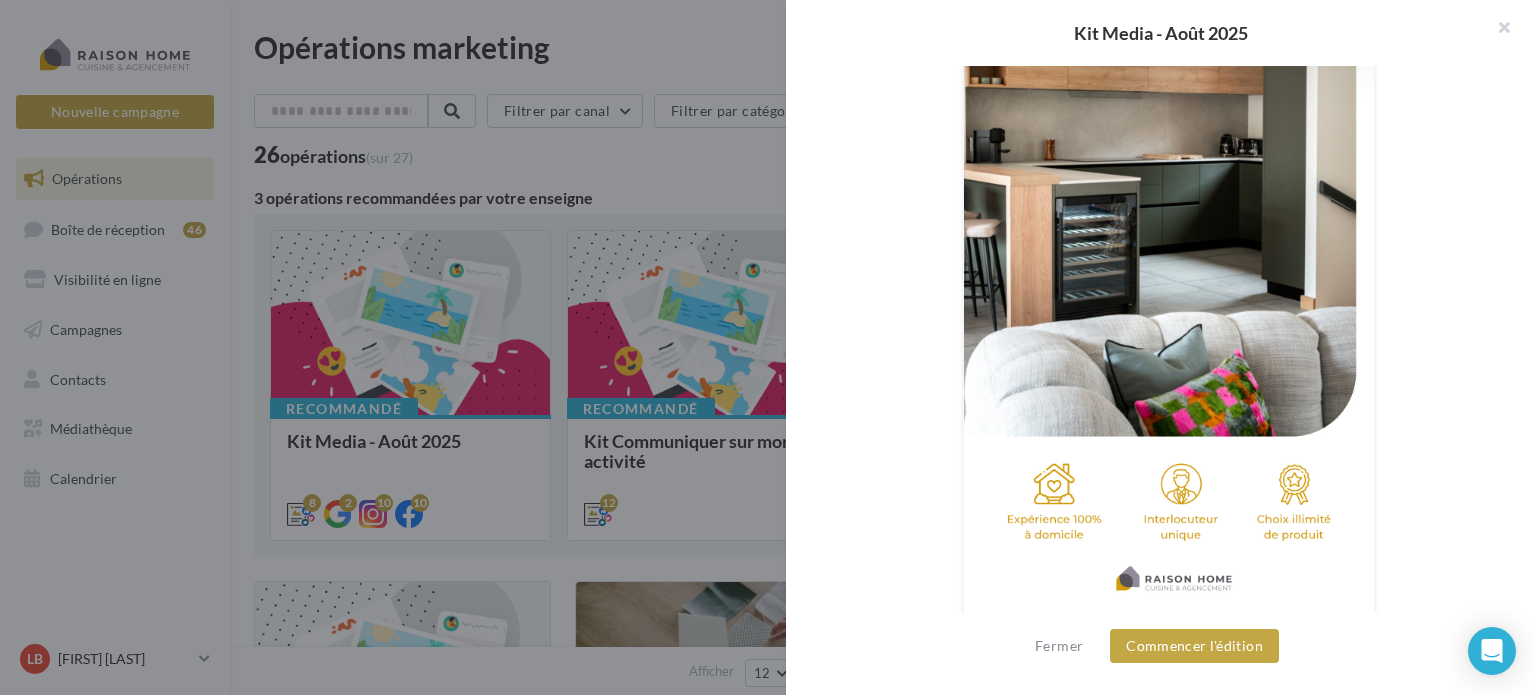 scroll, scrollTop: 564, scrollLeft: 0, axis: vertical 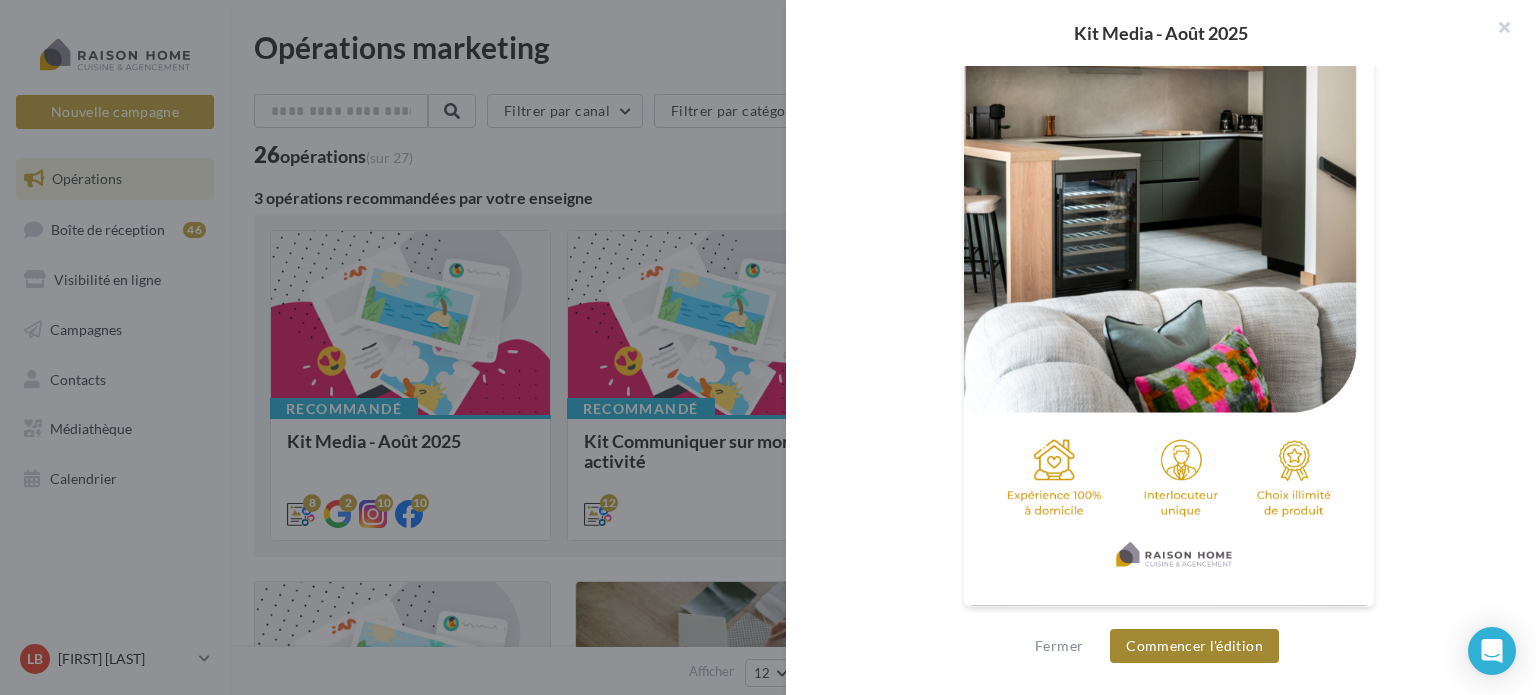 click on "Commencer l'édition" at bounding box center (1194, 646) 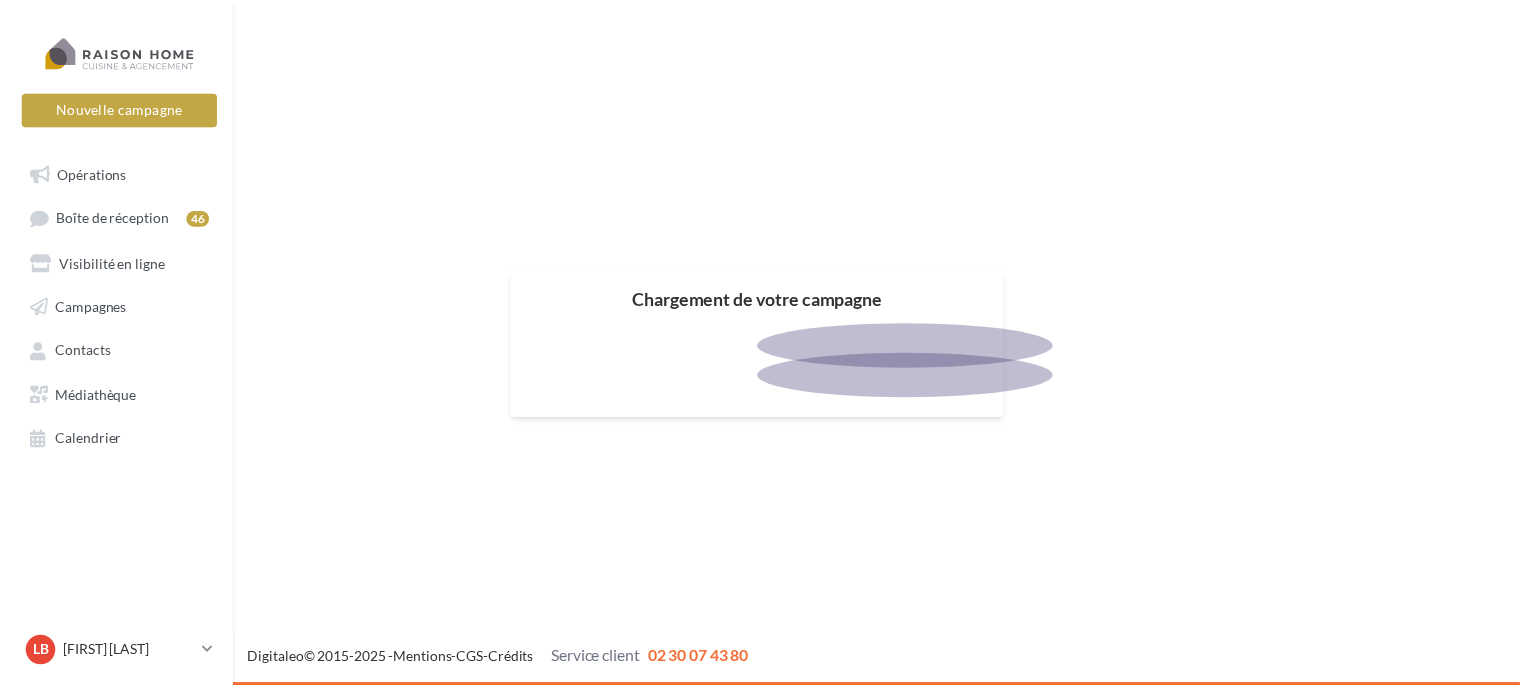 scroll, scrollTop: 0, scrollLeft: 0, axis: both 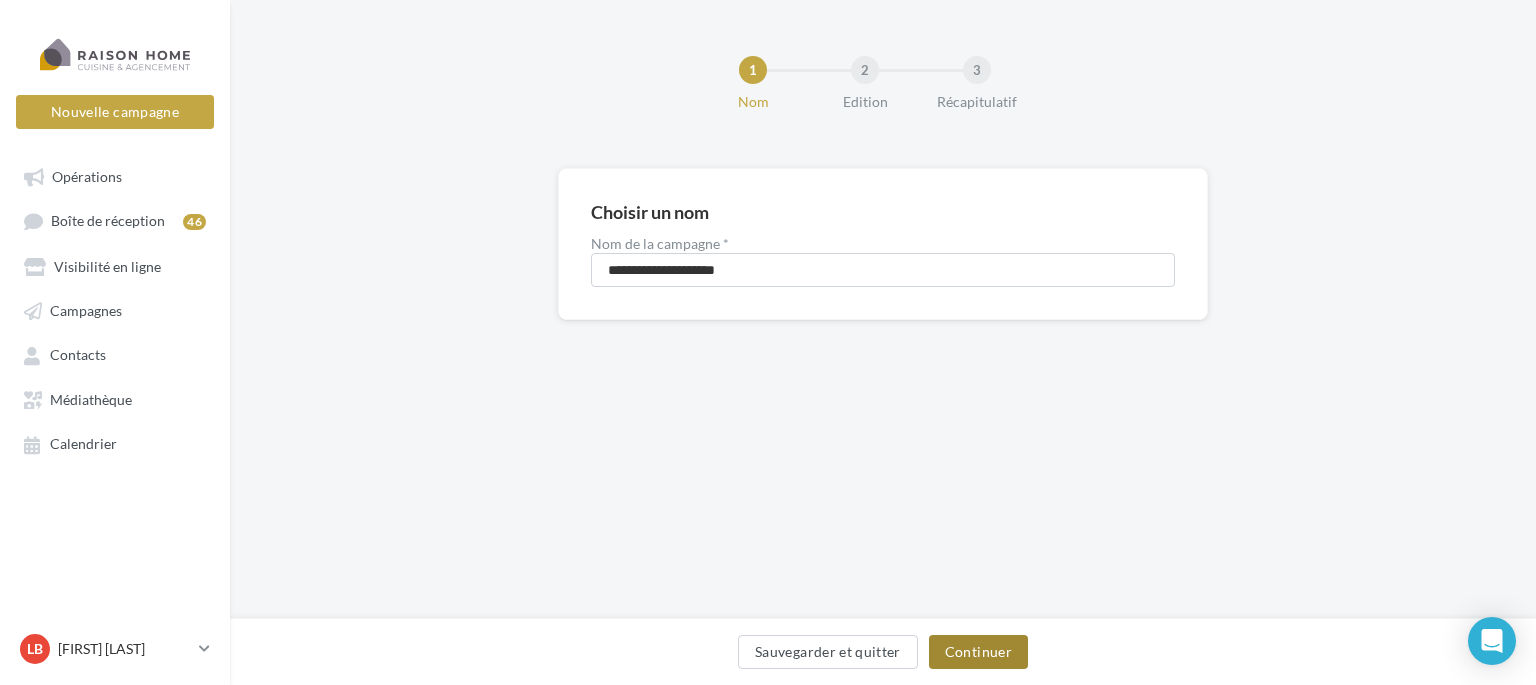 click on "Continuer" at bounding box center (978, 652) 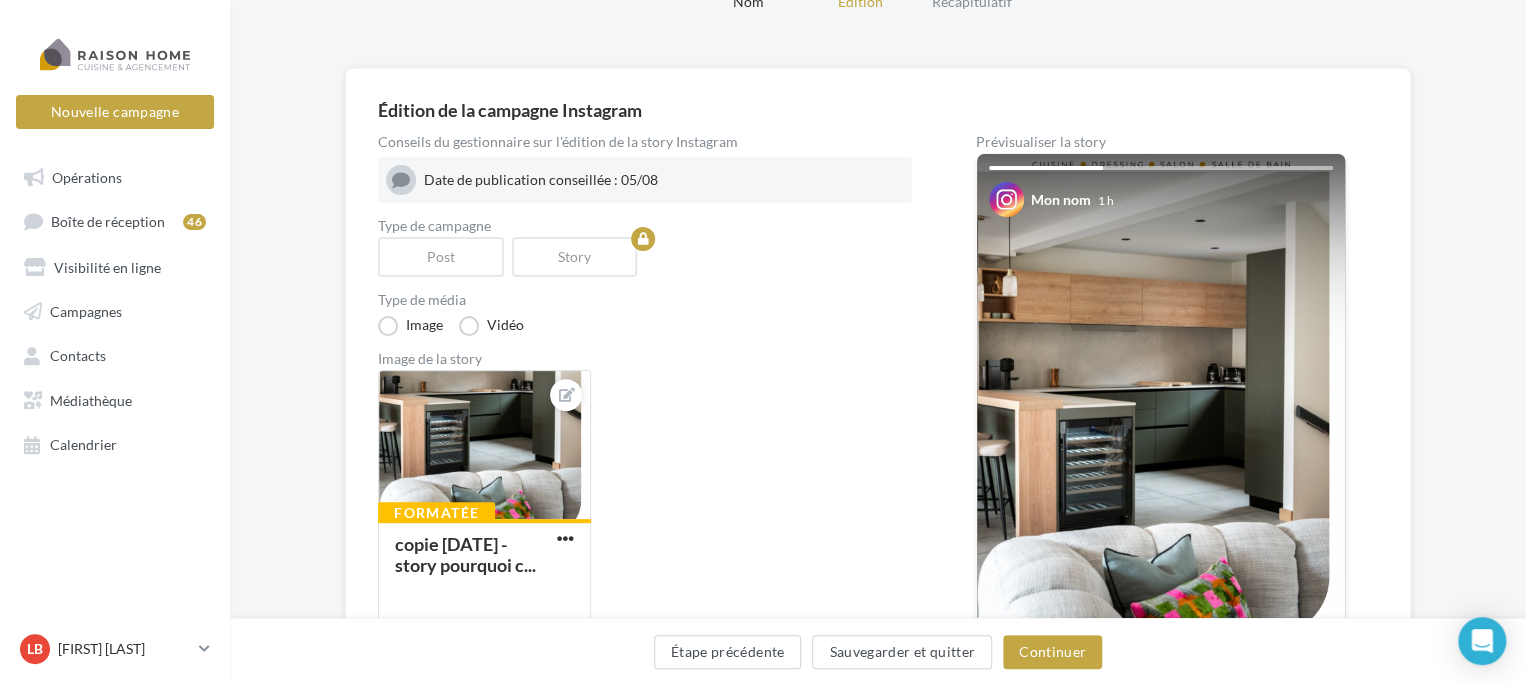 scroll, scrollTop: 200, scrollLeft: 0, axis: vertical 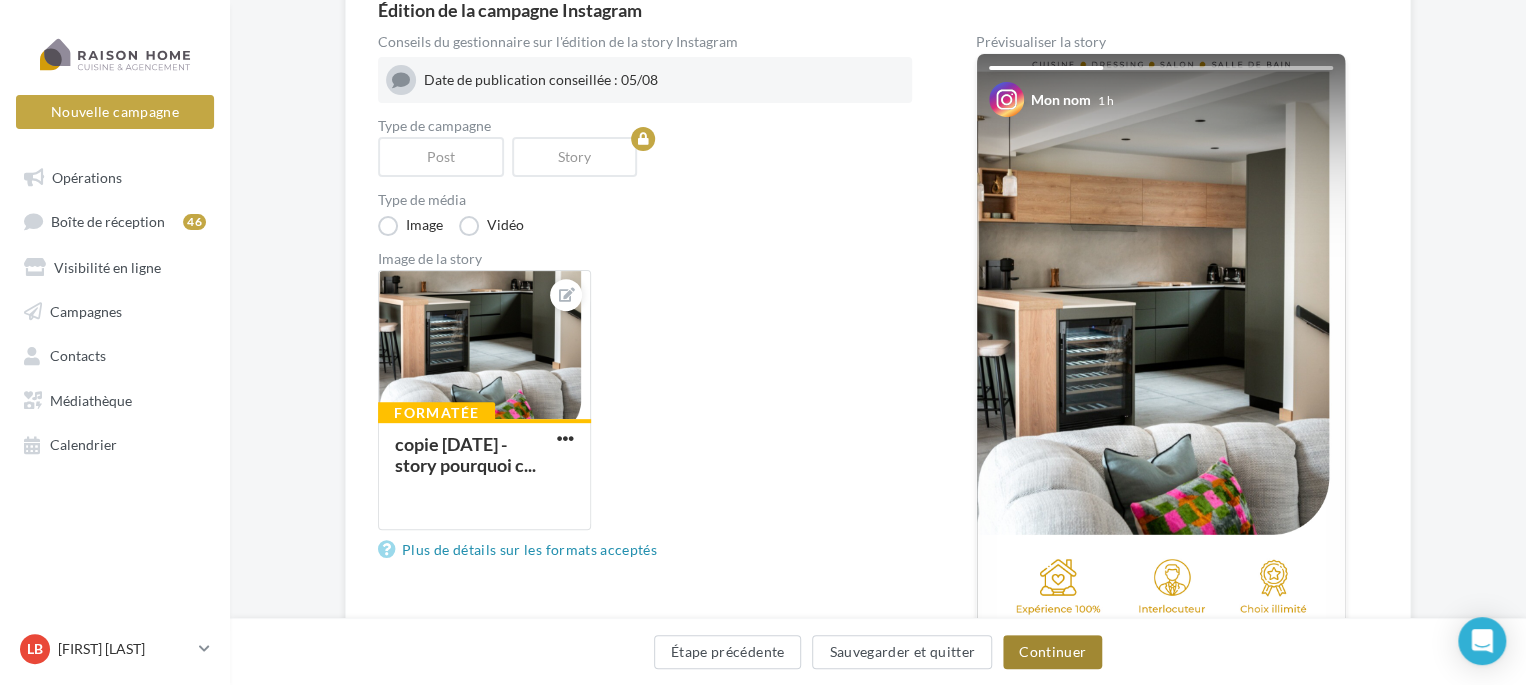 click on "Continuer" at bounding box center (1052, 652) 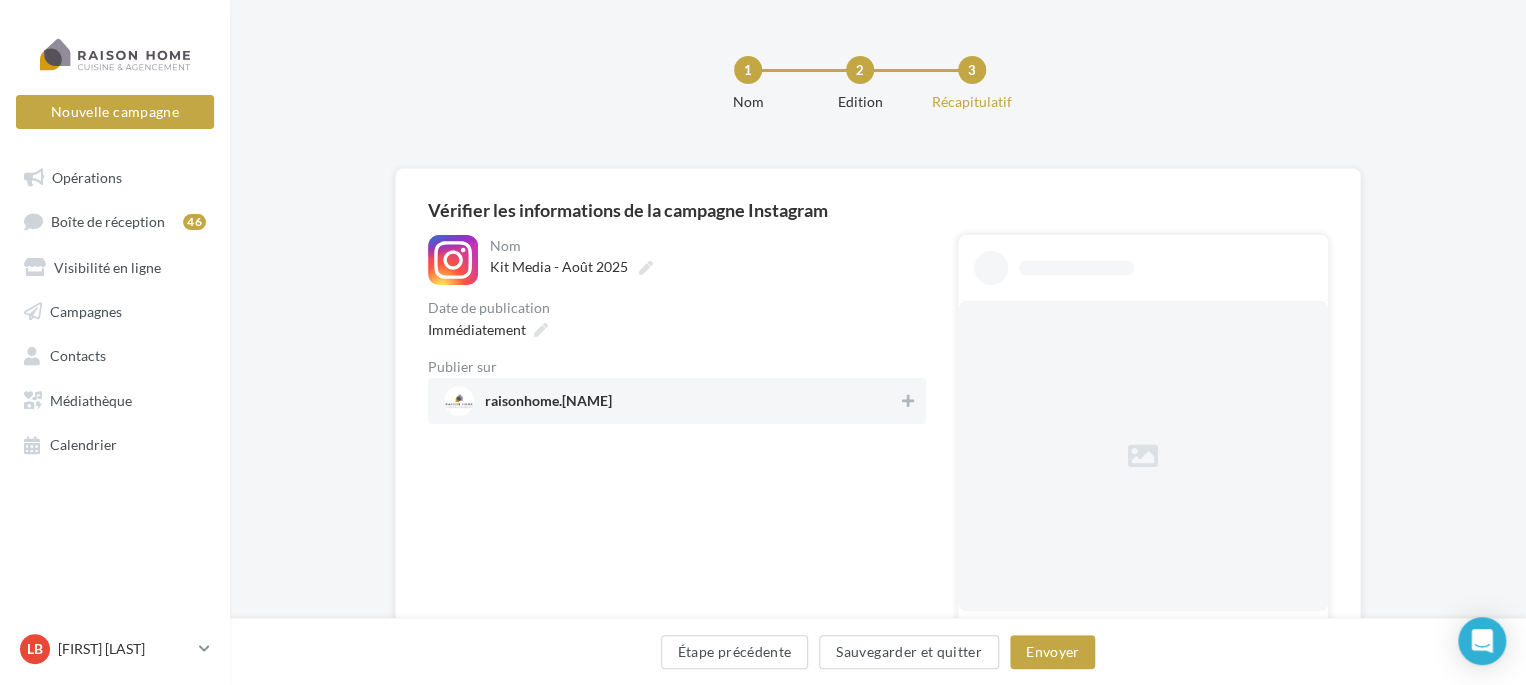 scroll, scrollTop: 100, scrollLeft: 0, axis: vertical 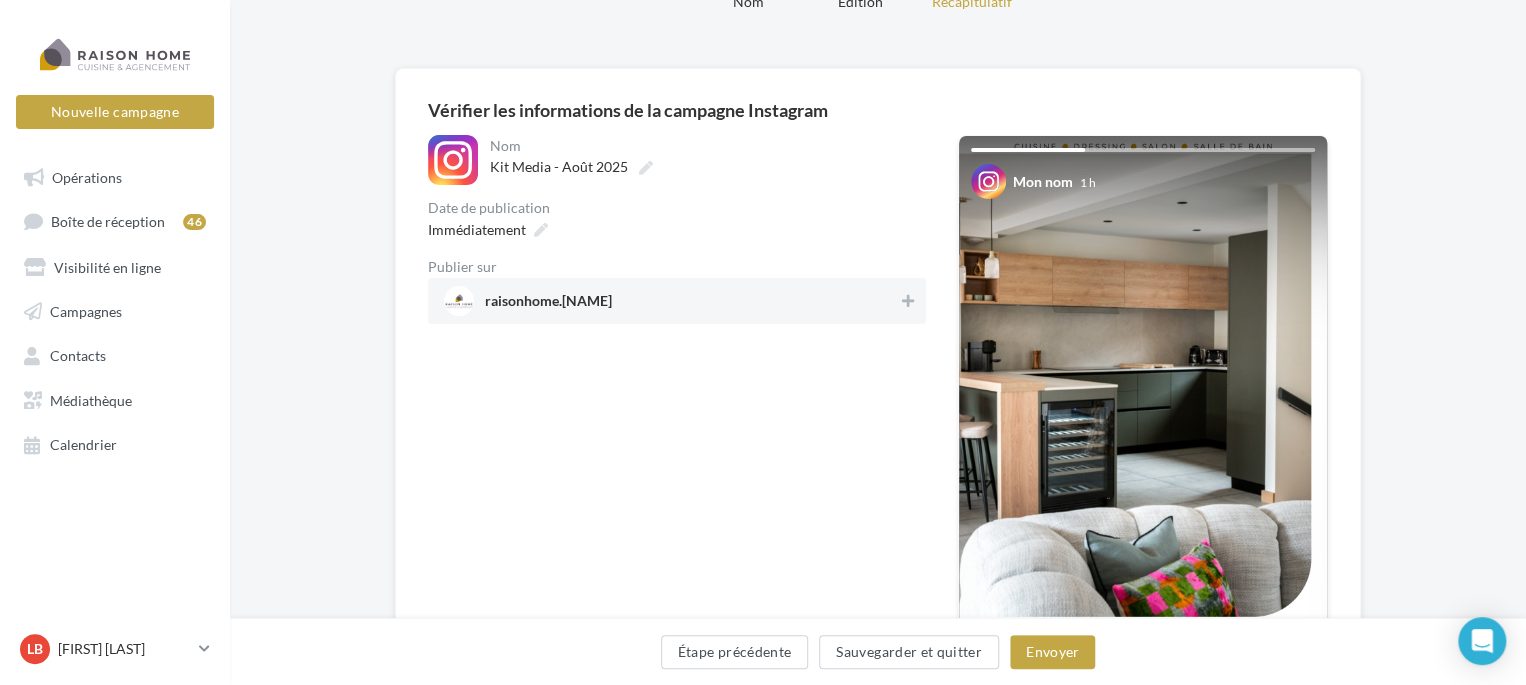 click on "raisonhome.[NAME]" at bounding box center [671, 301] 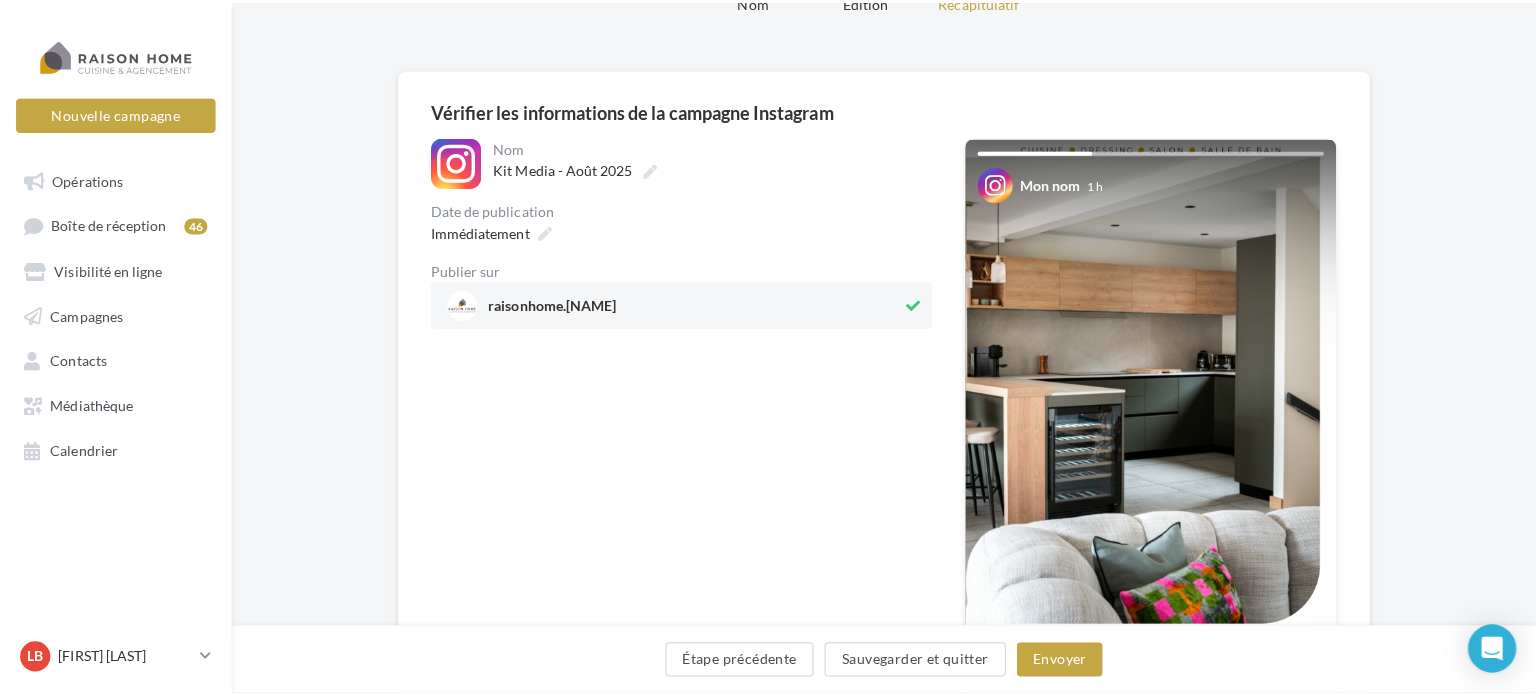 scroll, scrollTop: 200, scrollLeft: 0, axis: vertical 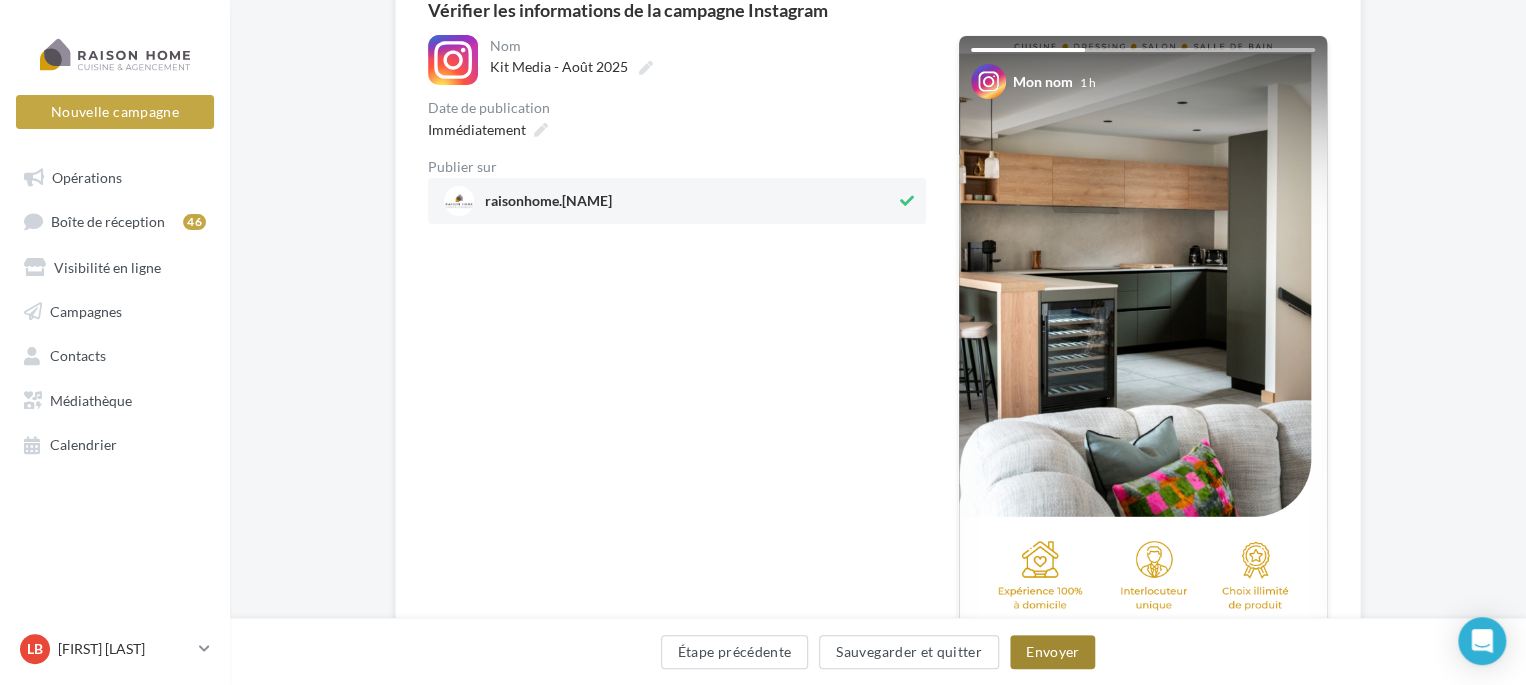 click on "Envoyer" at bounding box center [1052, 652] 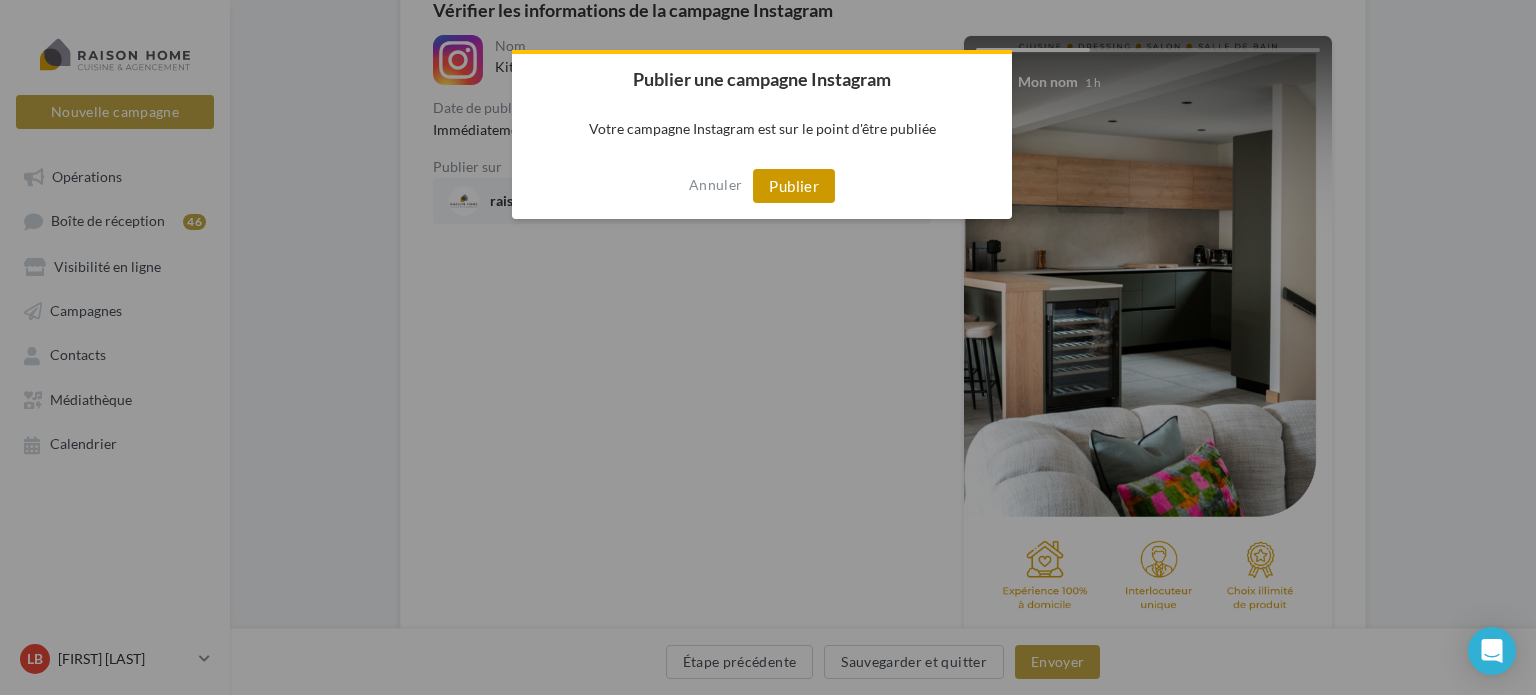 click on "Publier" at bounding box center [794, 186] 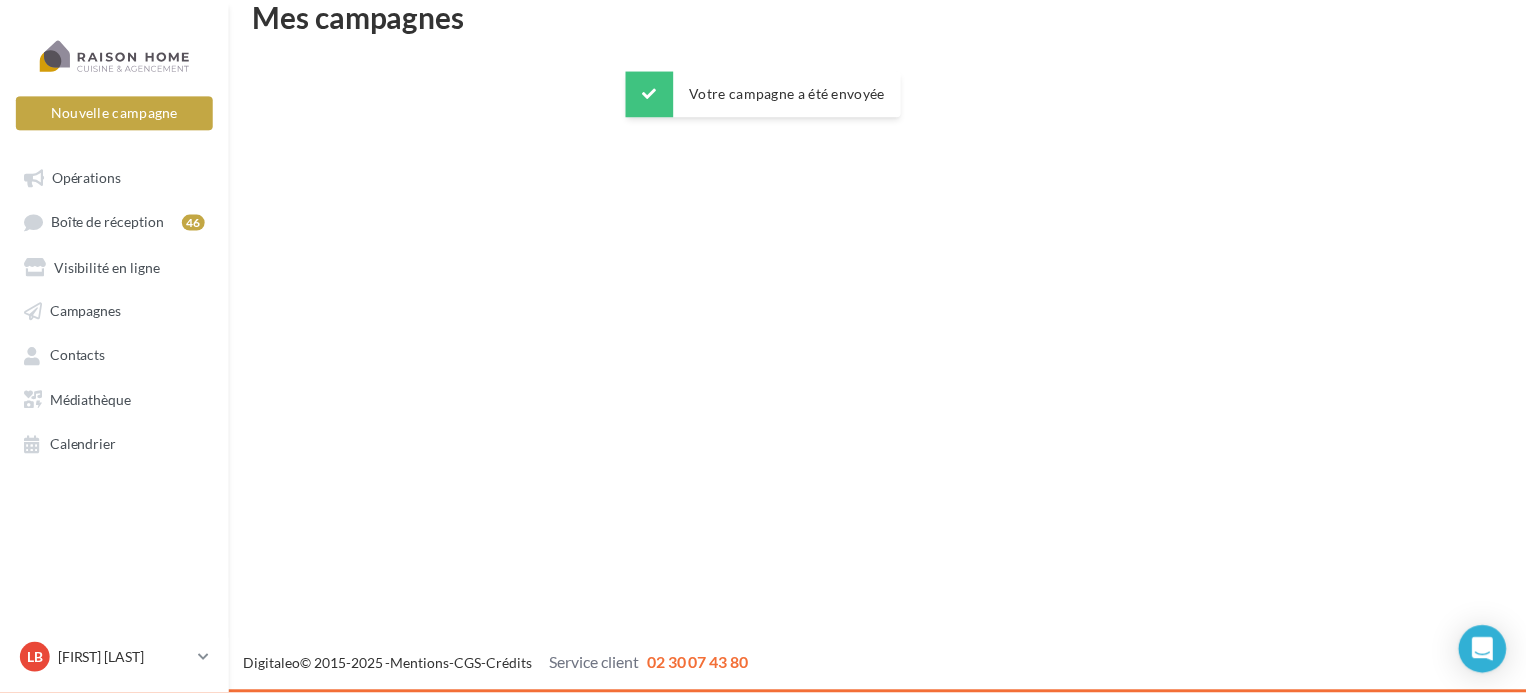 scroll, scrollTop: 32, scrollLeft: 0, axis: vertical 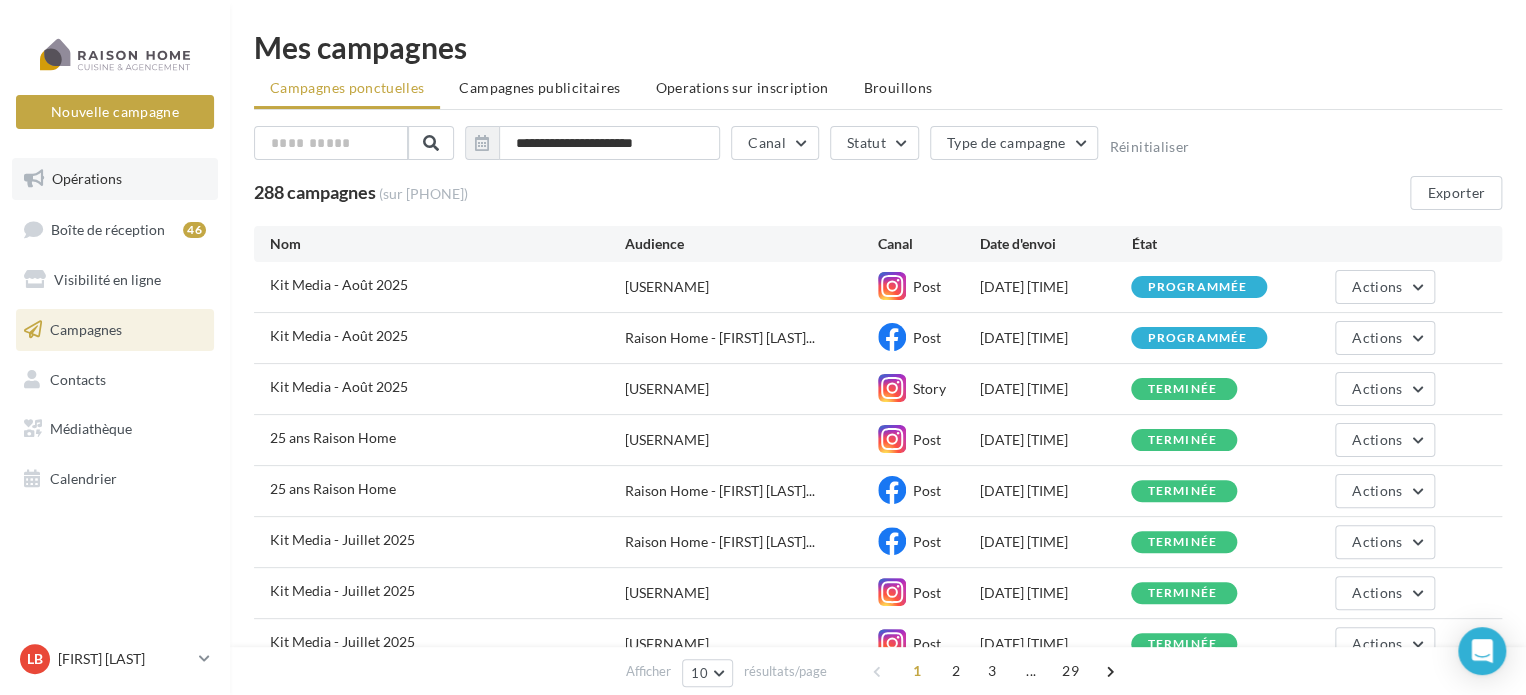 click on "Opérations" at bounding box center [87, 178] 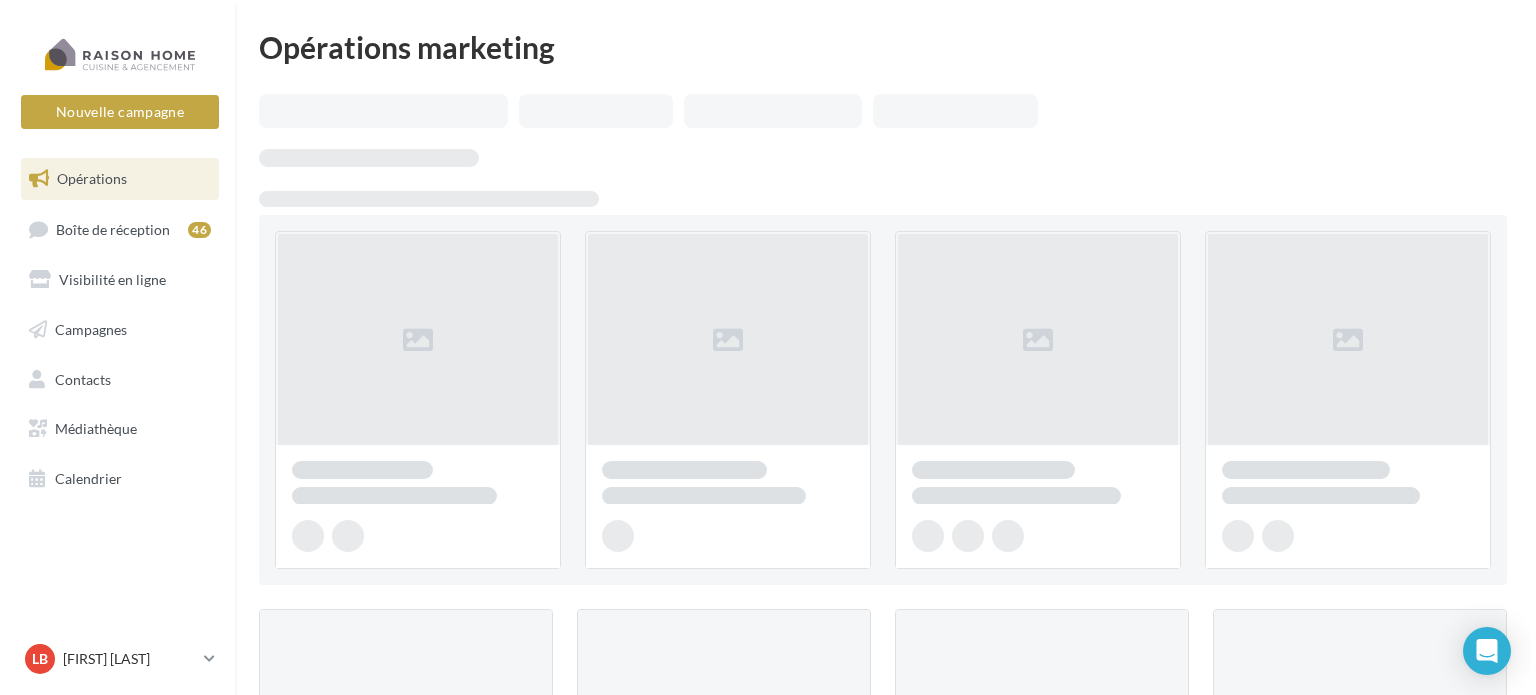 scroll, scrollTop: 0, scrollLeft: 0, axis: both 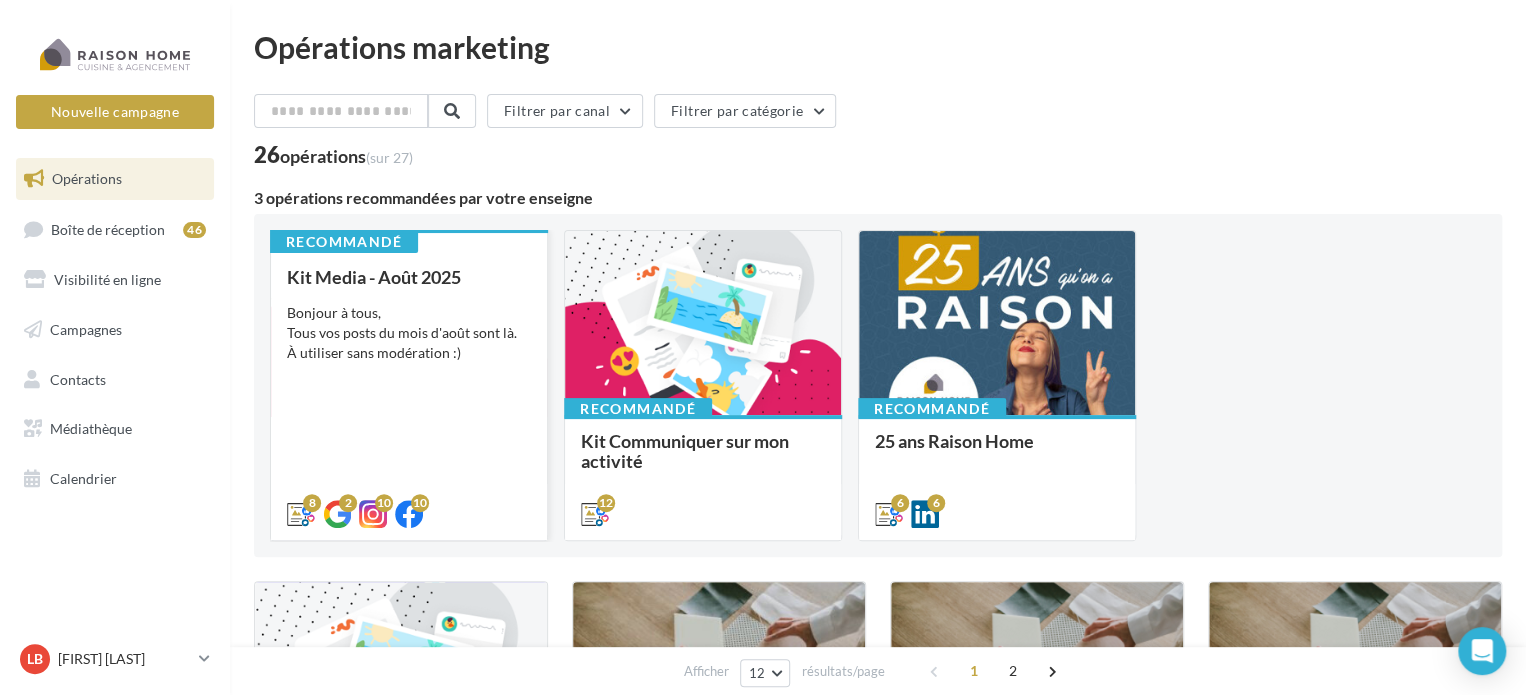 click on "Bonjour à tous,
Tous vos posts du mois d'août sont là.
À utiliser sans modération :)" at bounding box center [409, 333] 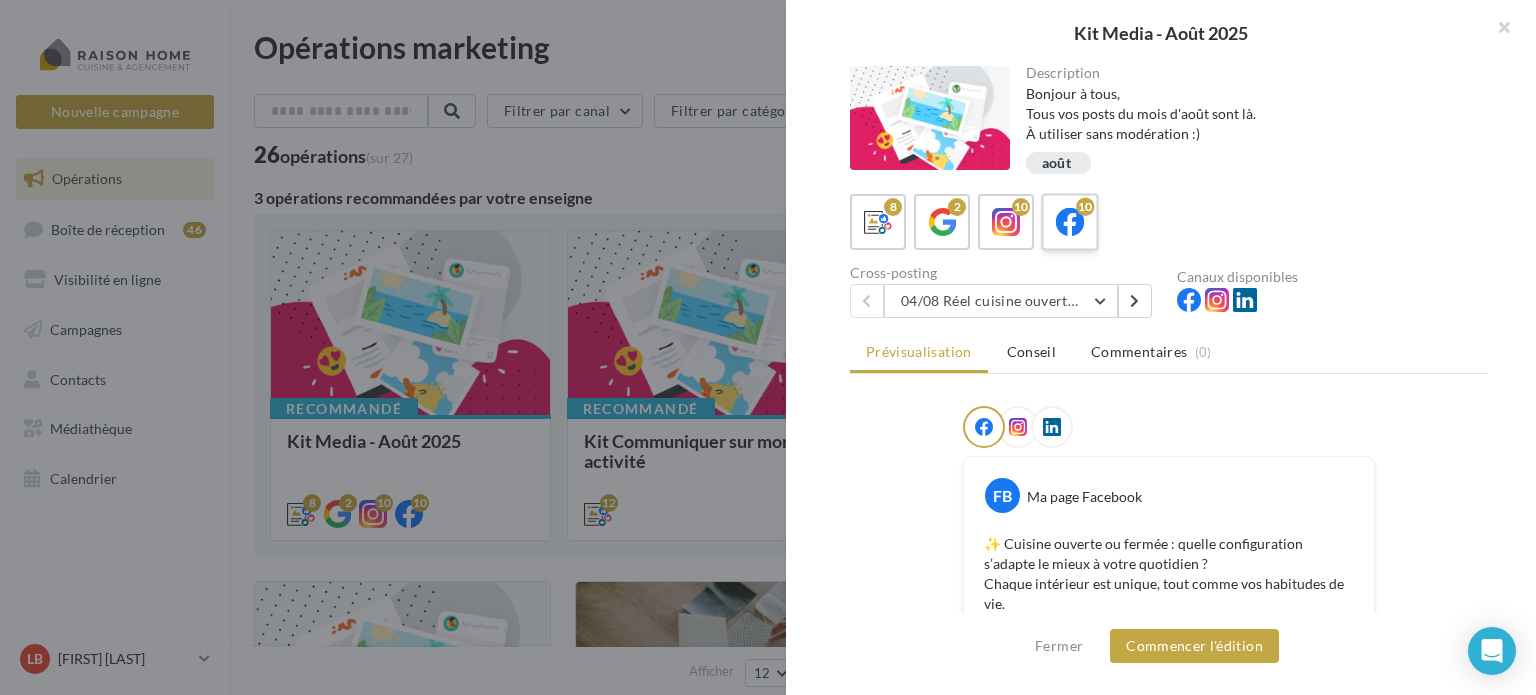 click at bounding box center (1070, 222) 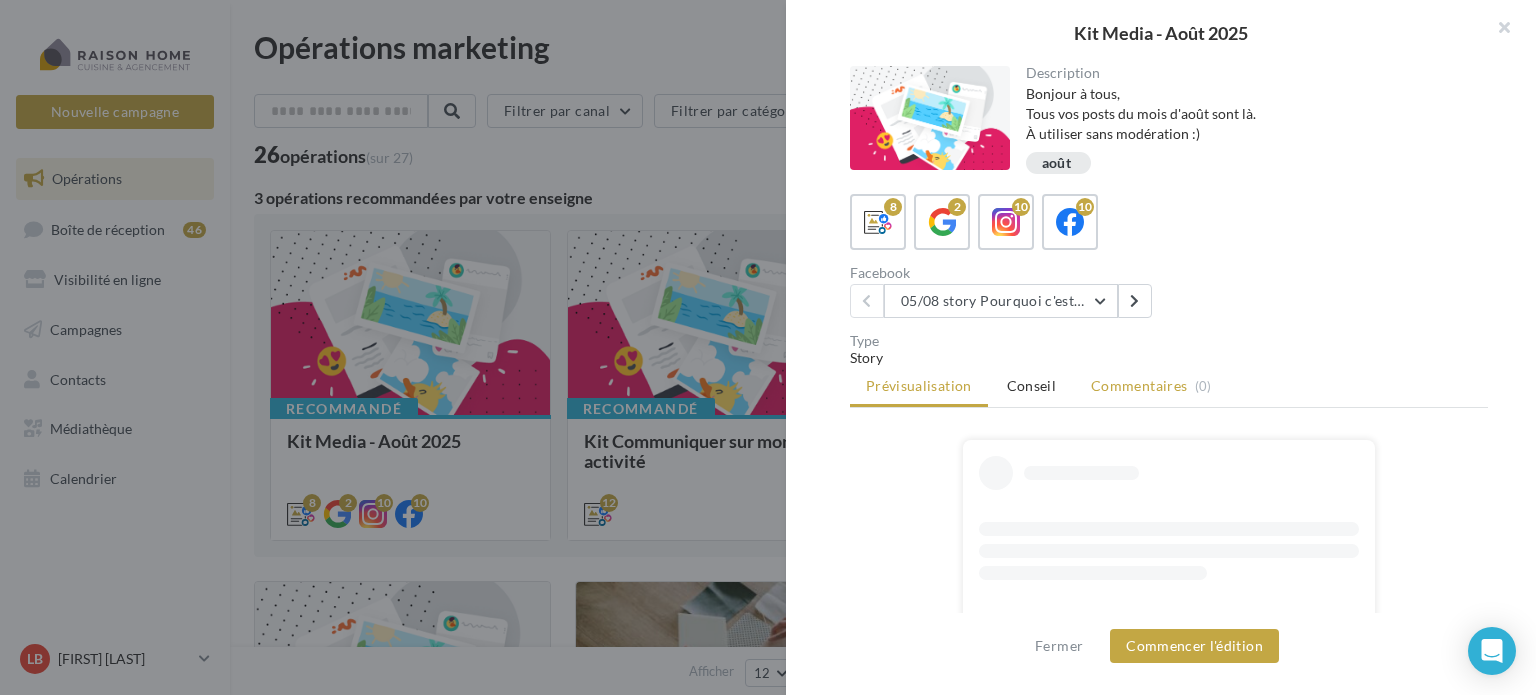 scroll, scrollTop: 100, scrollLeft: 0, axis: vertical 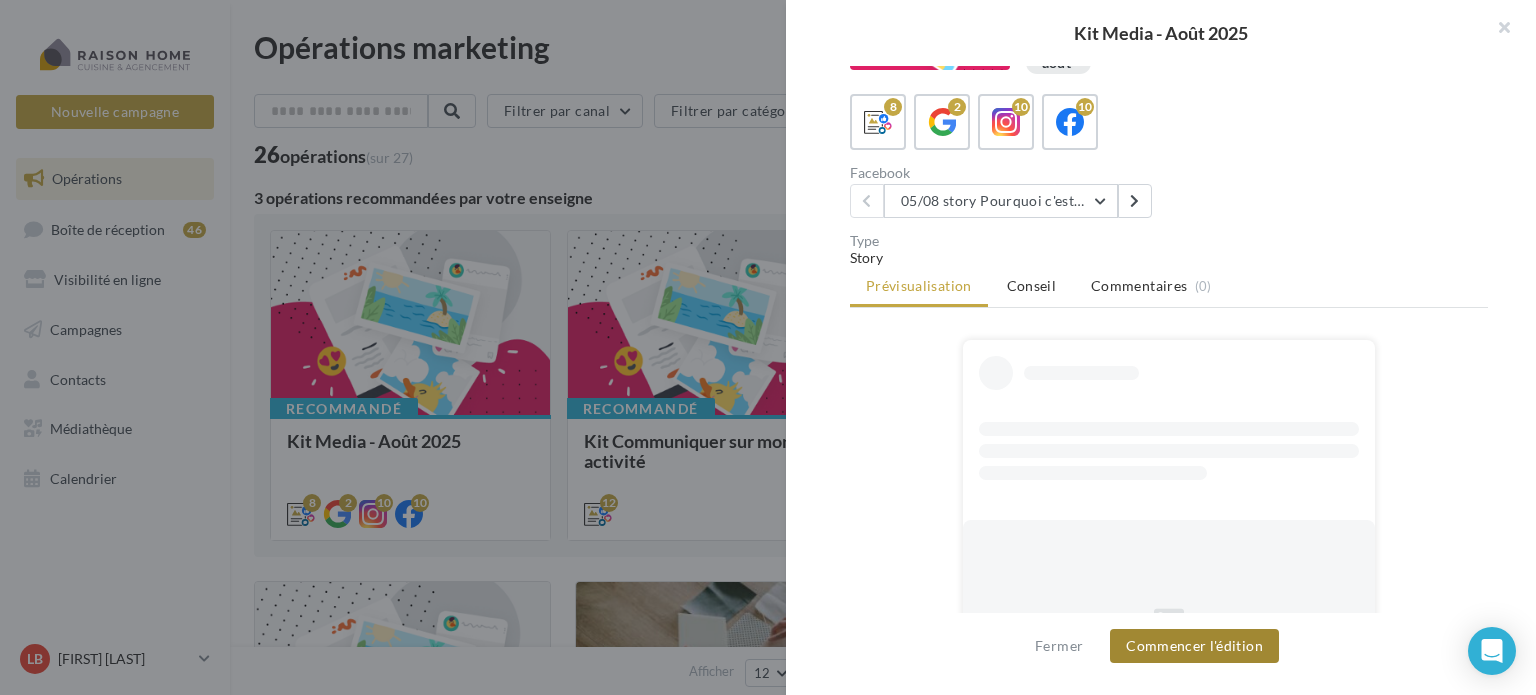 click on "Commencer l'édition" at bounding box center (1194, 646) 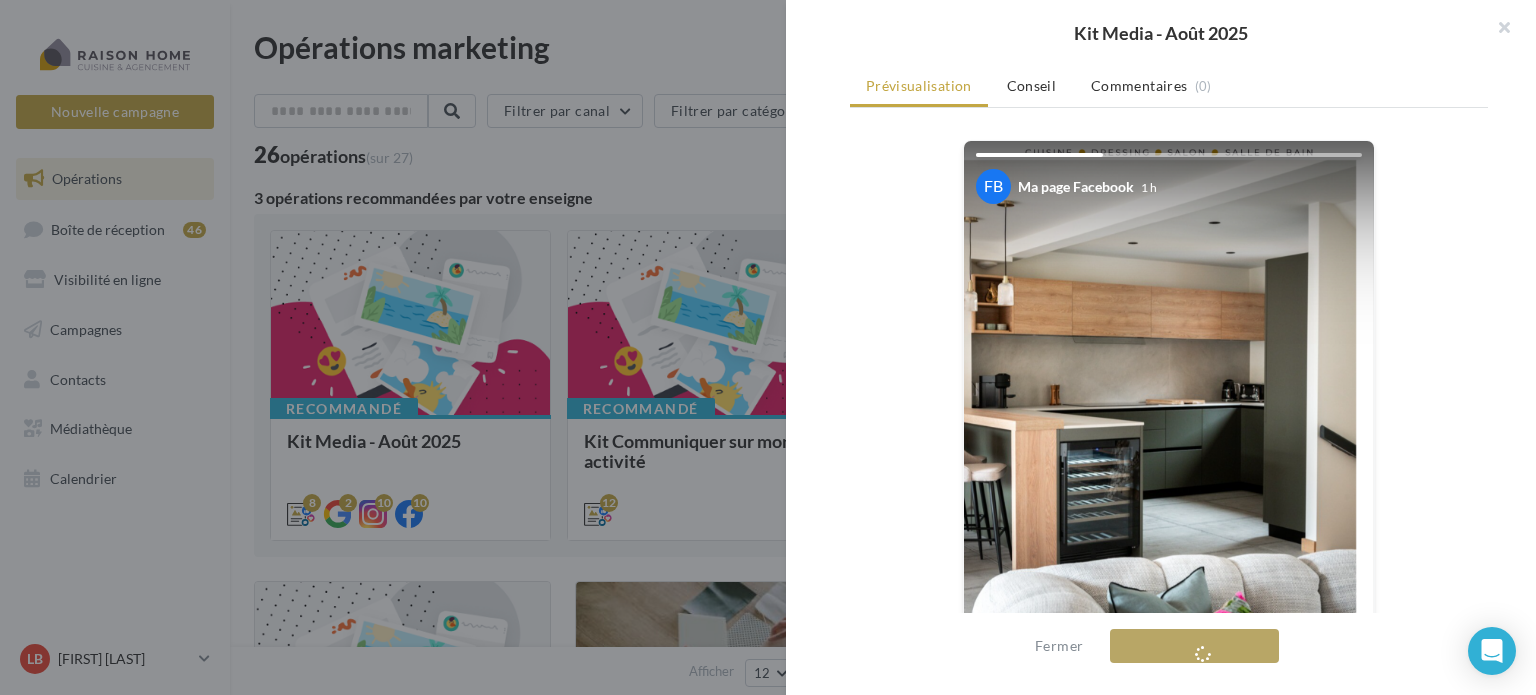 scroll, scrollTop: 395, scrollLeft: 0, axis: vertical 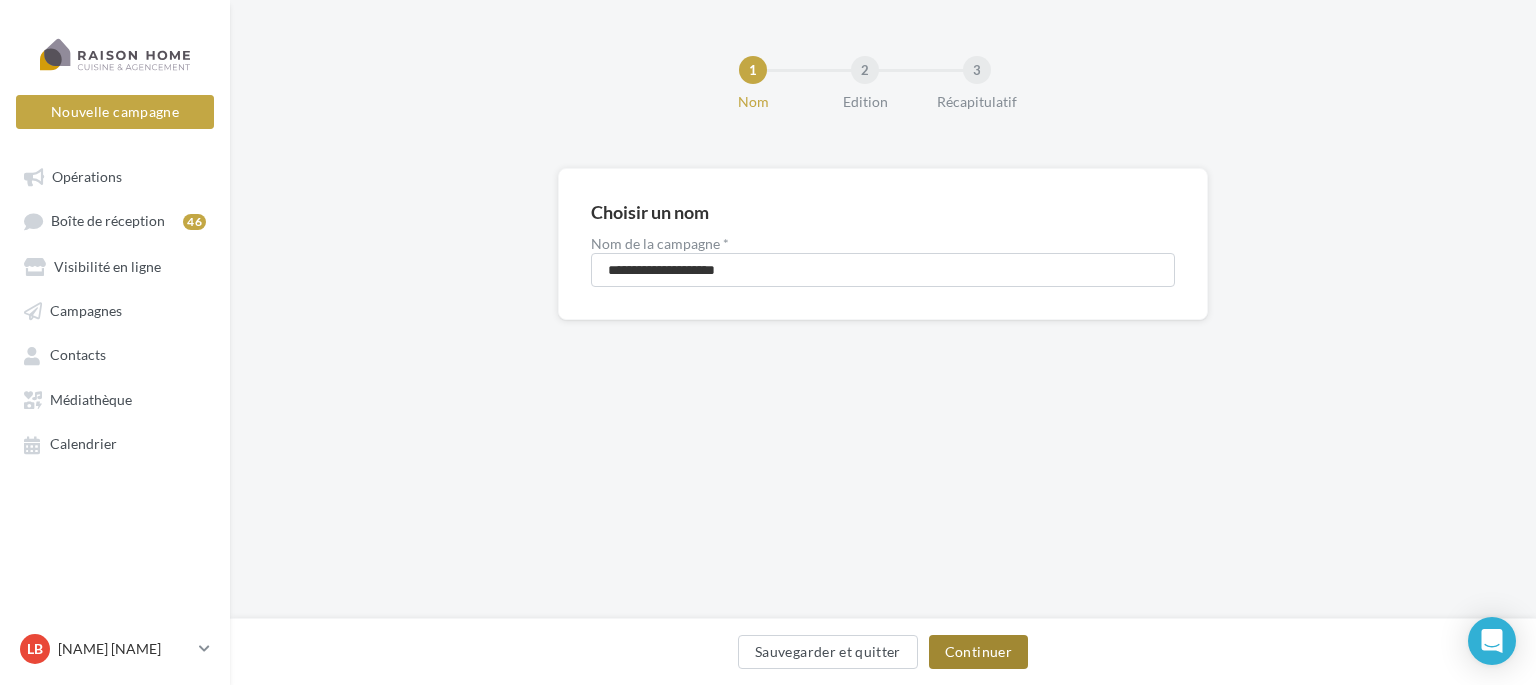 click on "Continuer" at bounding box center (978, 652) 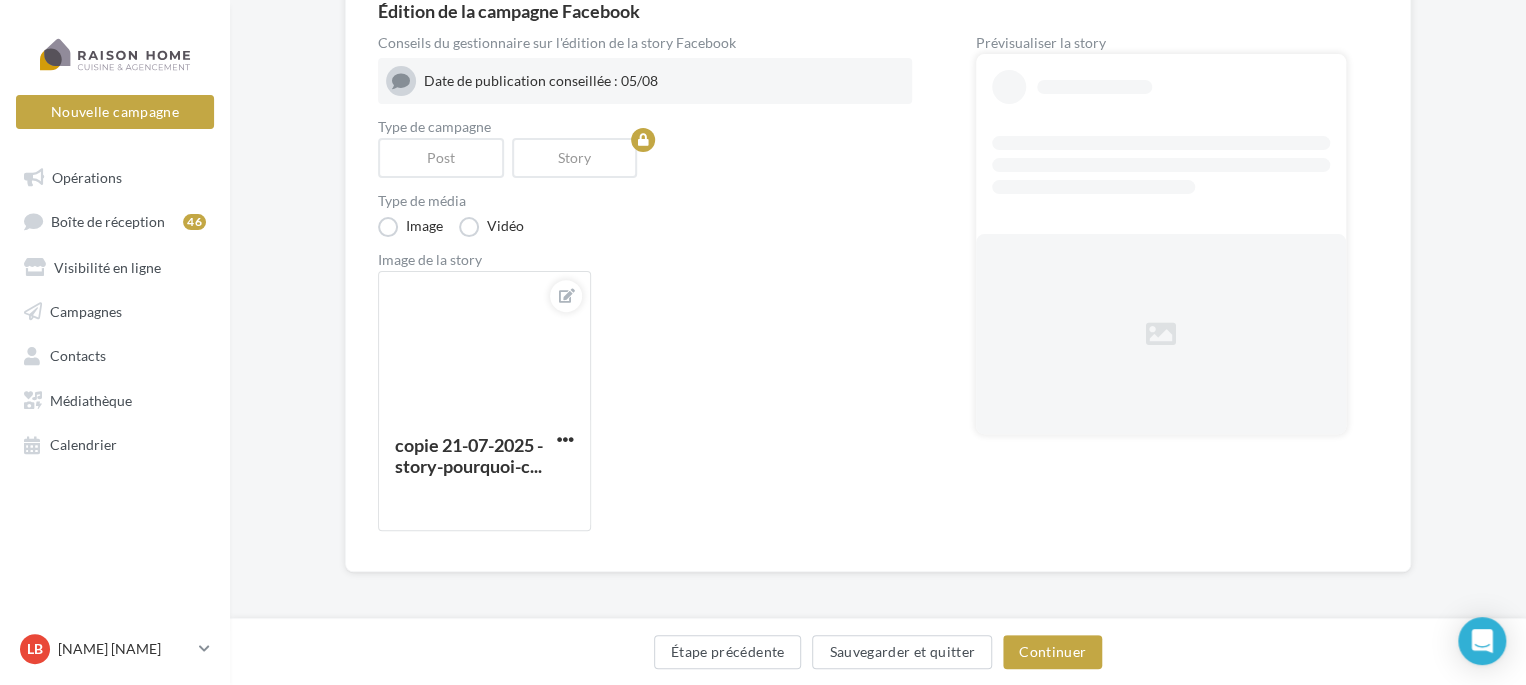 scroll, scrollTop: 200, scrollLeft: 0, axis: vertical 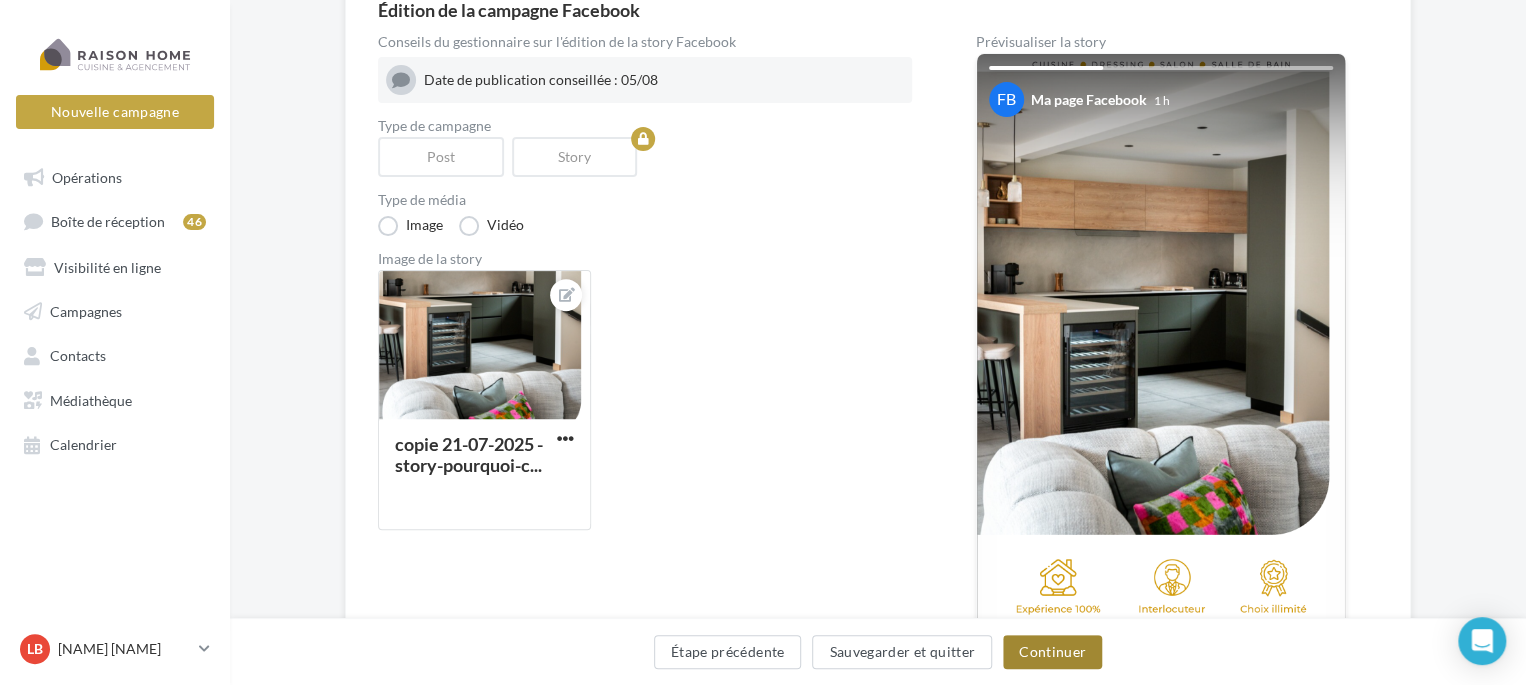 click on "Continuer" at bounding box center [1052, 652] 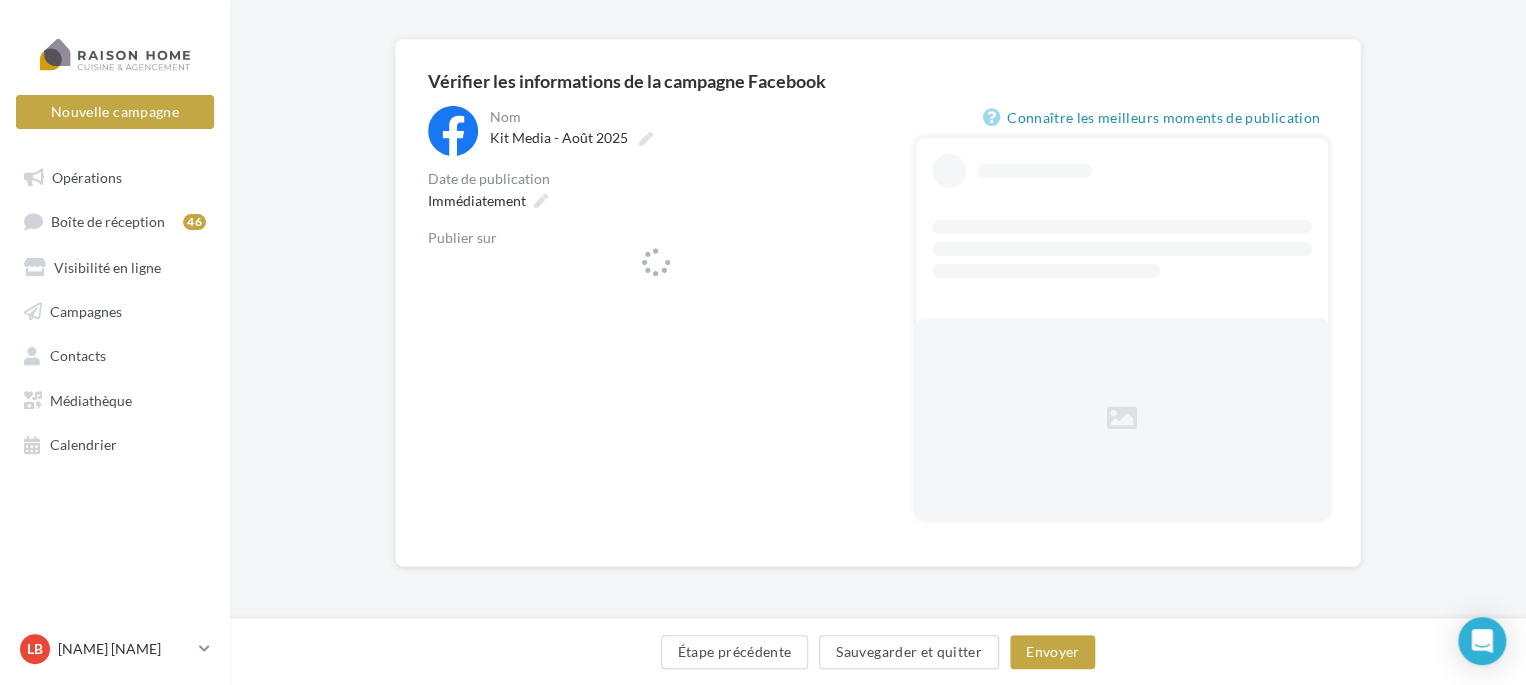 scroll, scrollTop: 128, scrollLeft: 0, axis: vertical 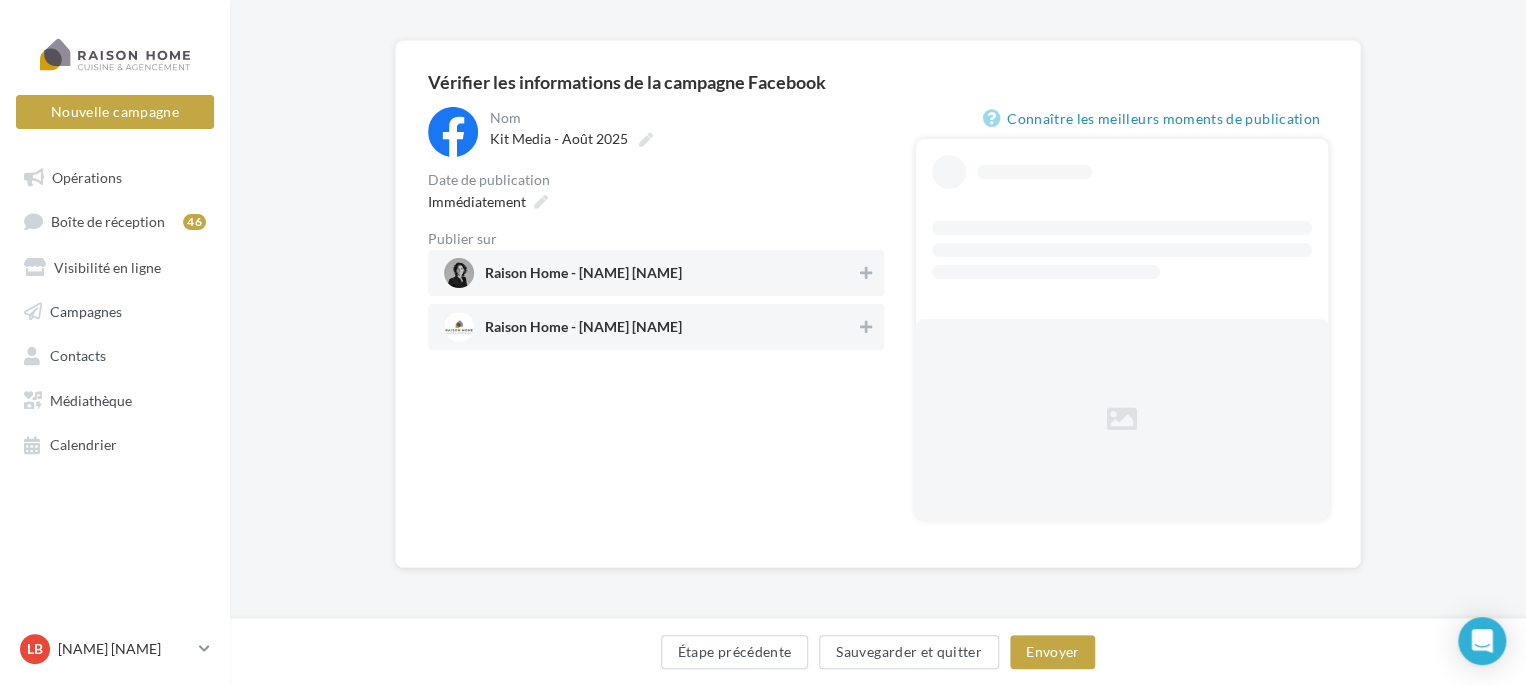 click on "Raison Home - [NAME] [NAME]" at bounding box center (583, 277) 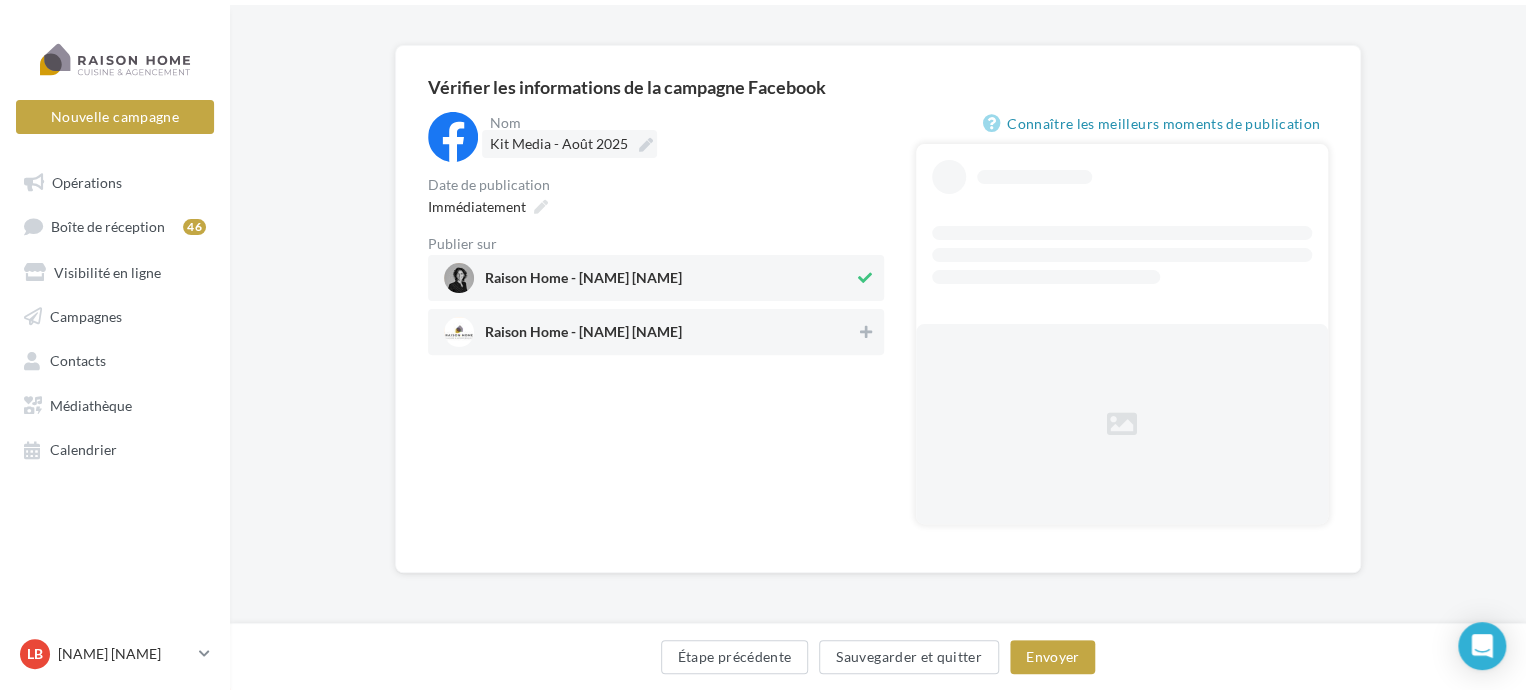 scroll, scrollTop: 0, scrollLeft: 0, axis: both 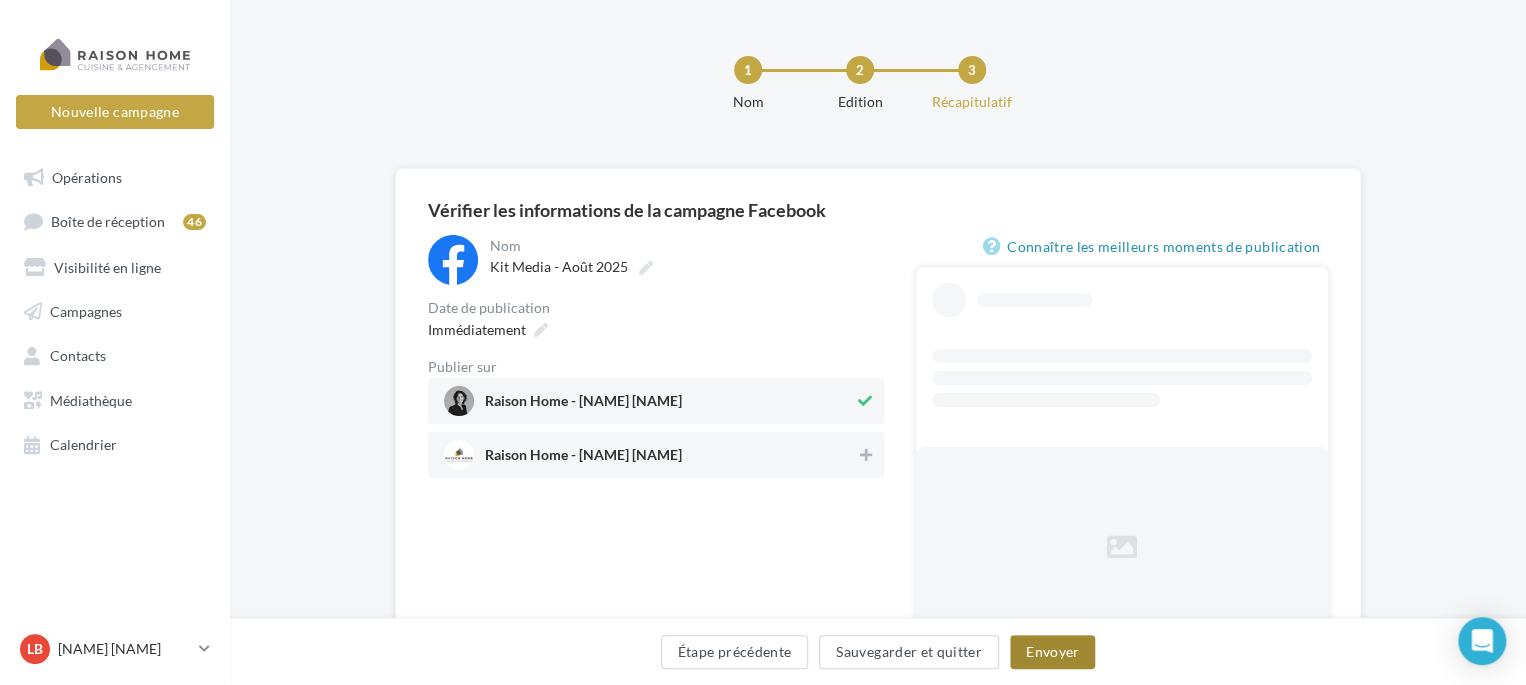 click on "Envoyer" at bounding box center [1052, 652] 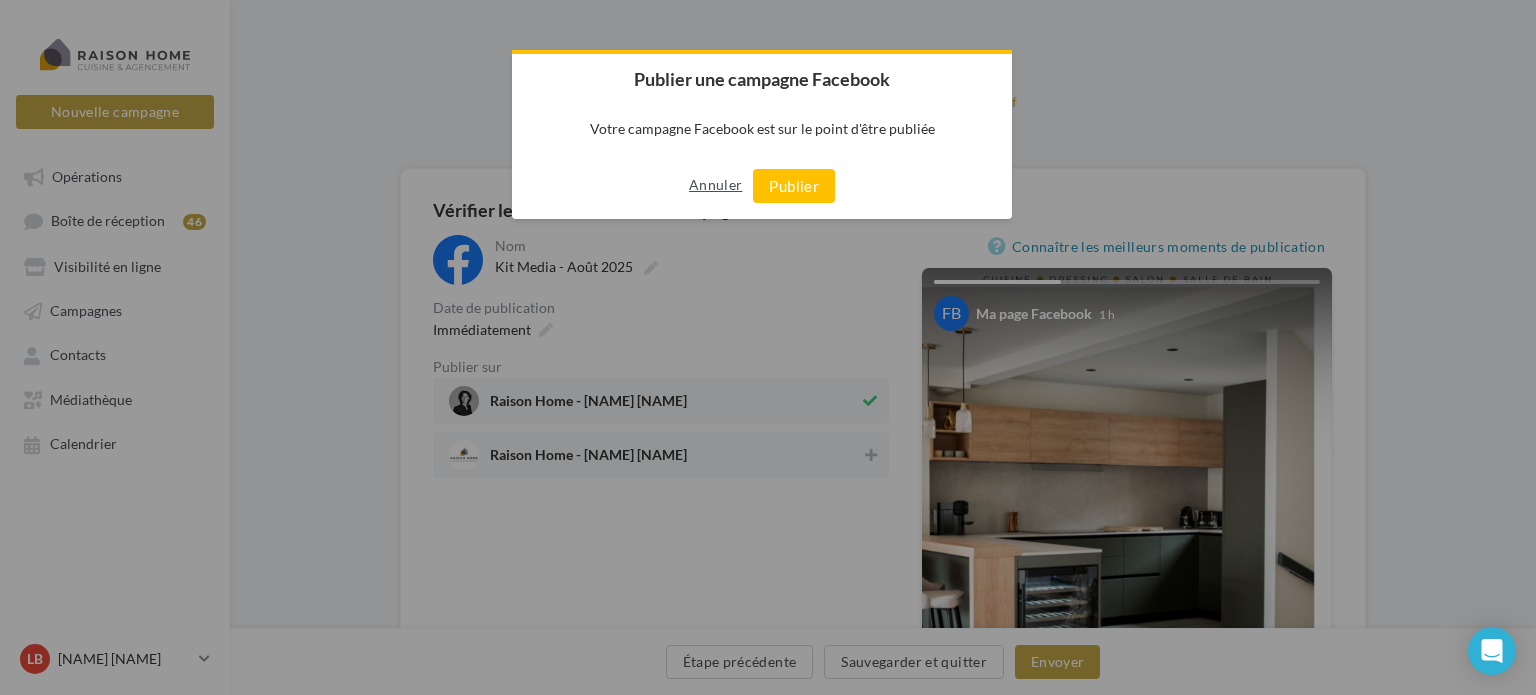 click on "Annuler" at bounding box center (715, 185) 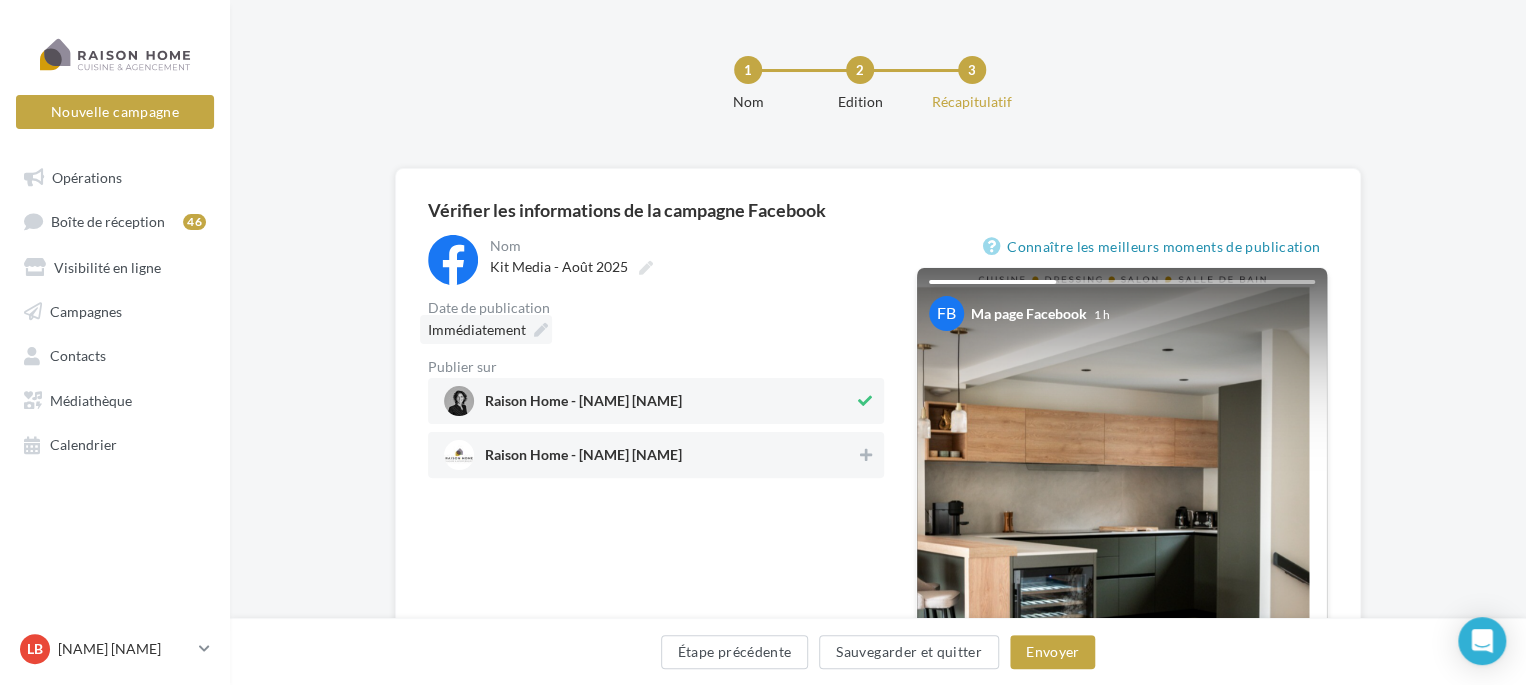 click on "Immédiatement" at bounding box center (477, 329) 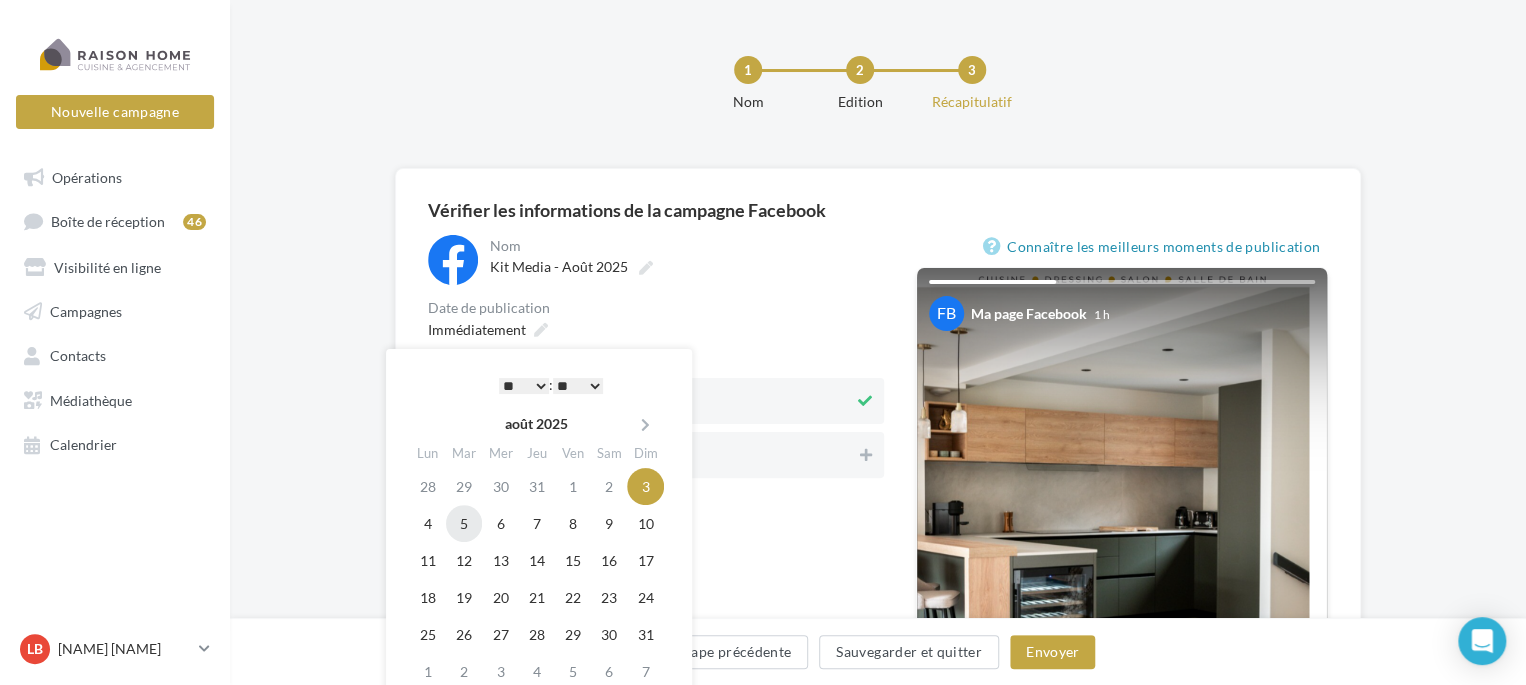 click on "5" at bounding box center (464, 523) 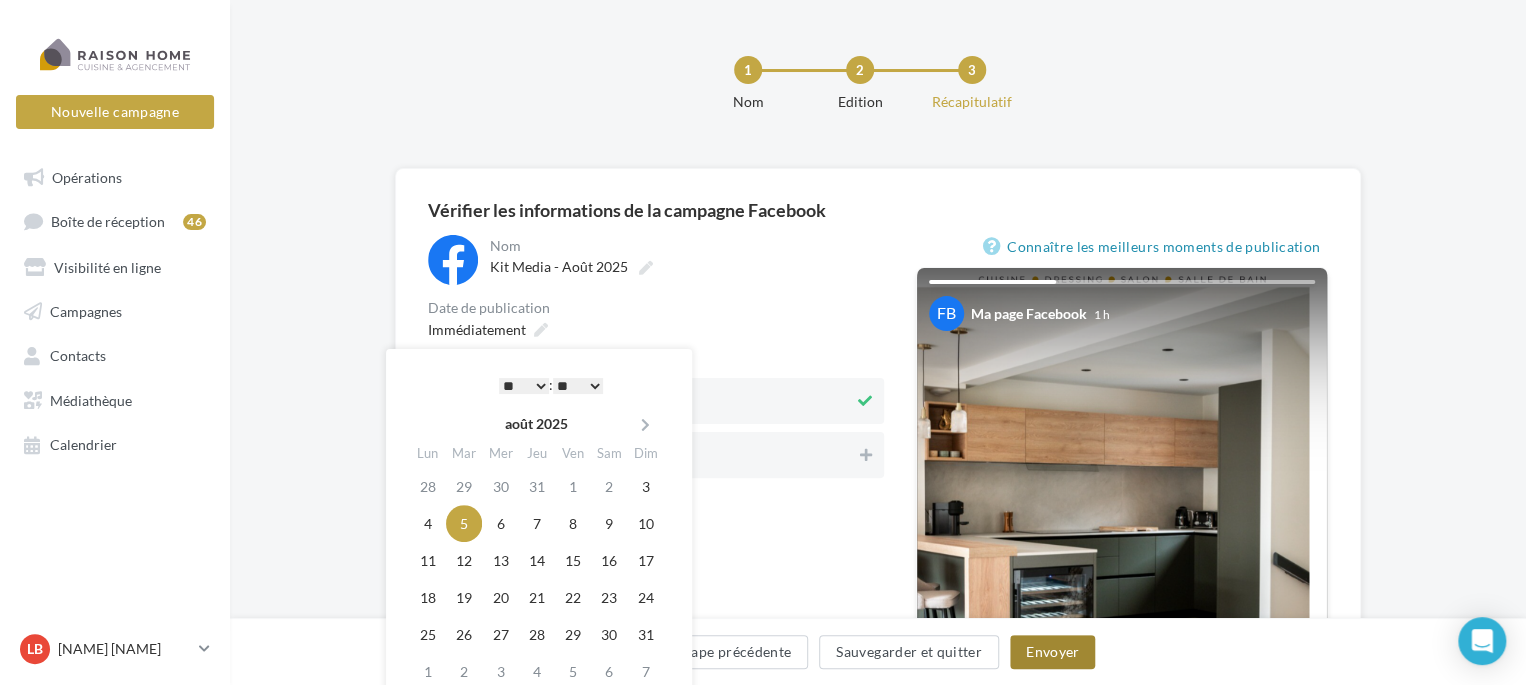 click on "Envoyer" at bounding box center [1052, 652] 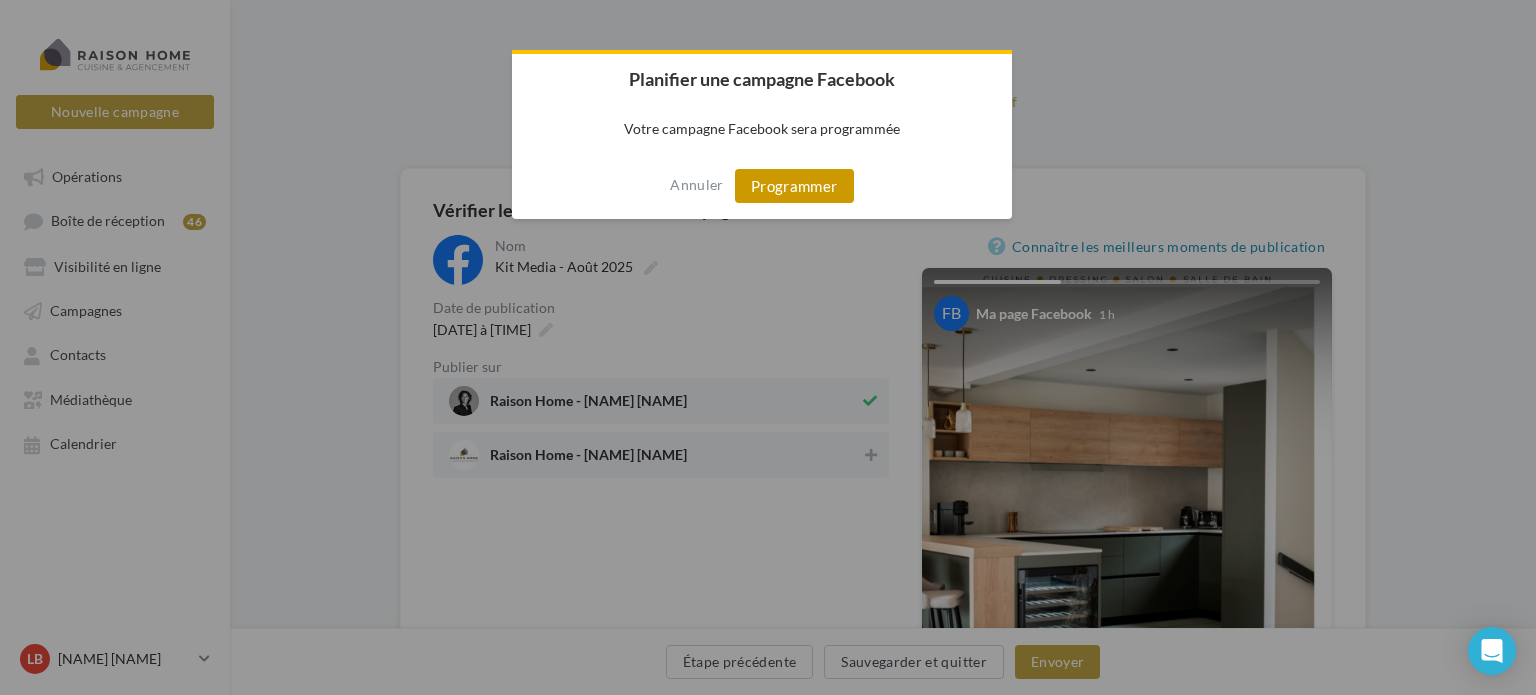 click on "Programmer" at bounding box center [794, 186] 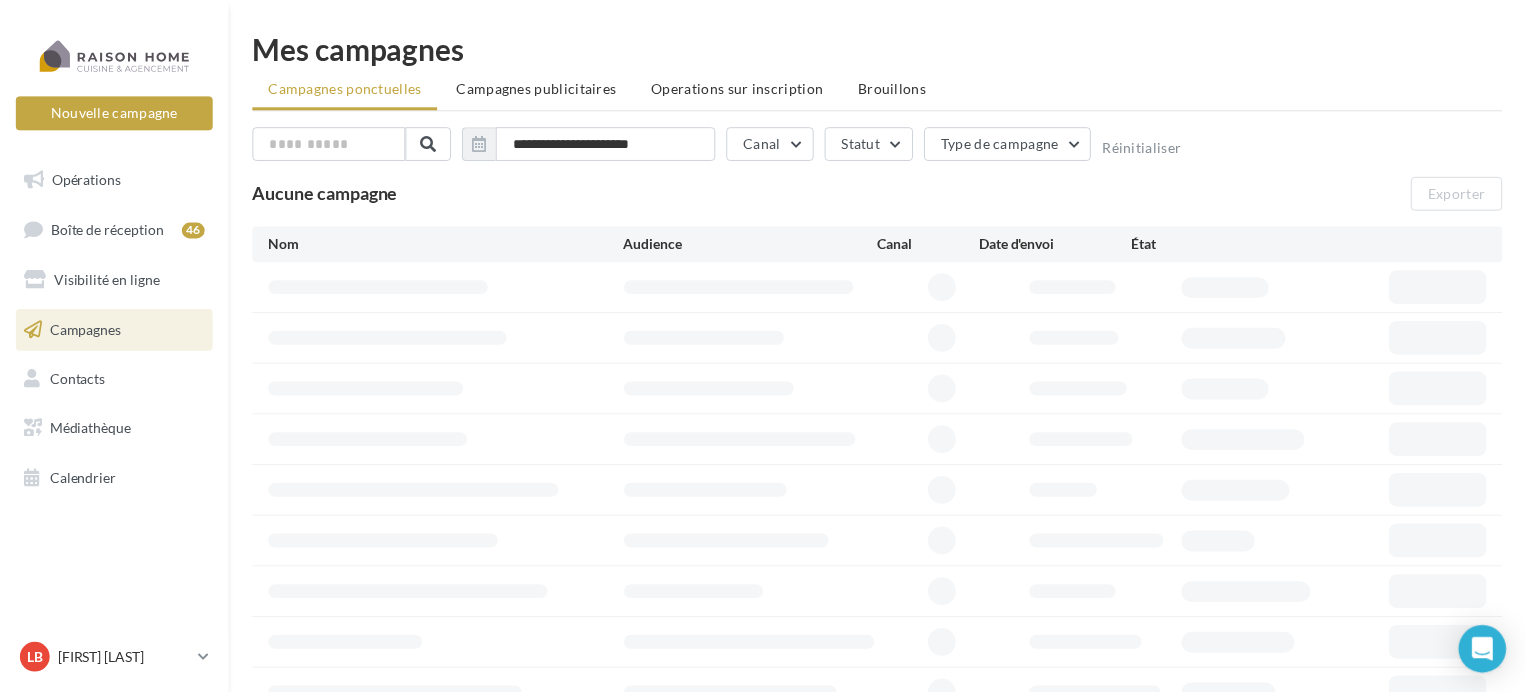 scroll, scrollTop: 0, scrollLeft: 0, axis: both 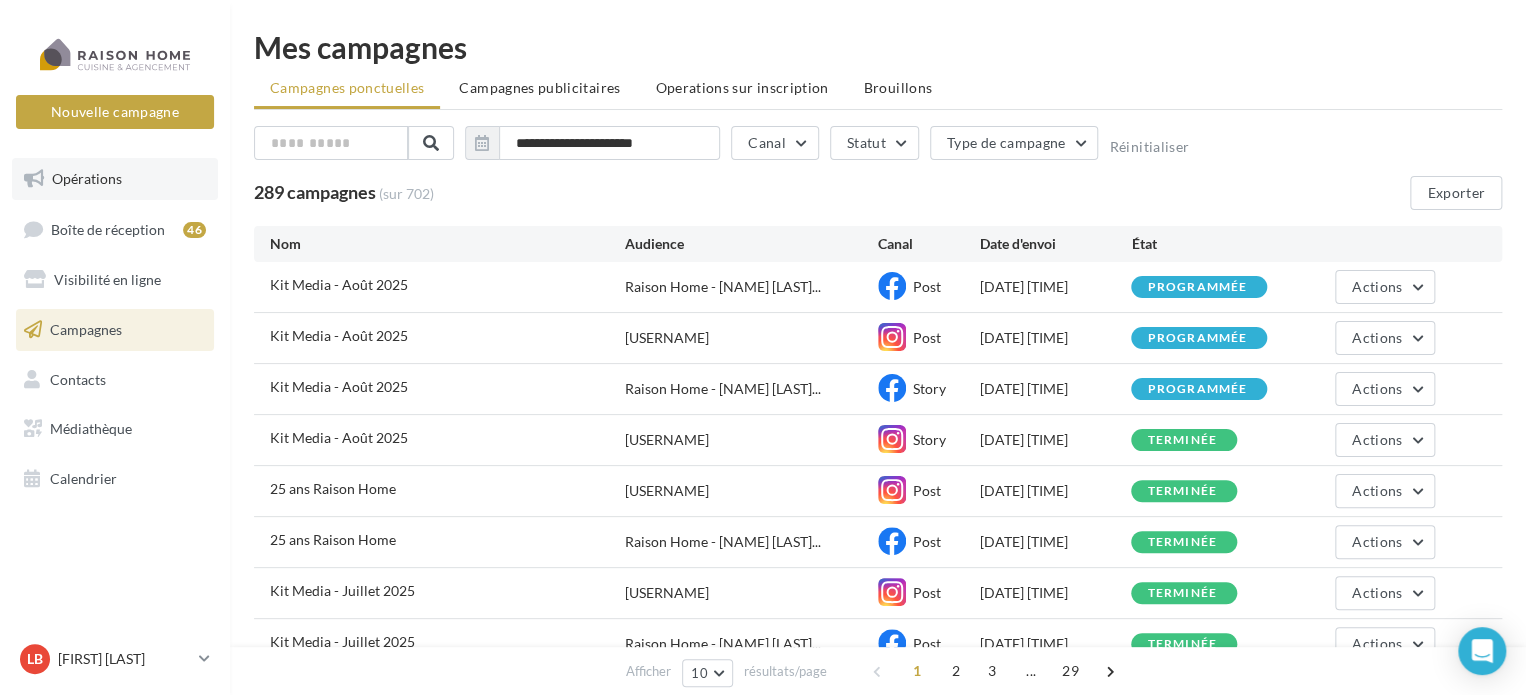 click on "Opérations" at bounding box center [87, 178] 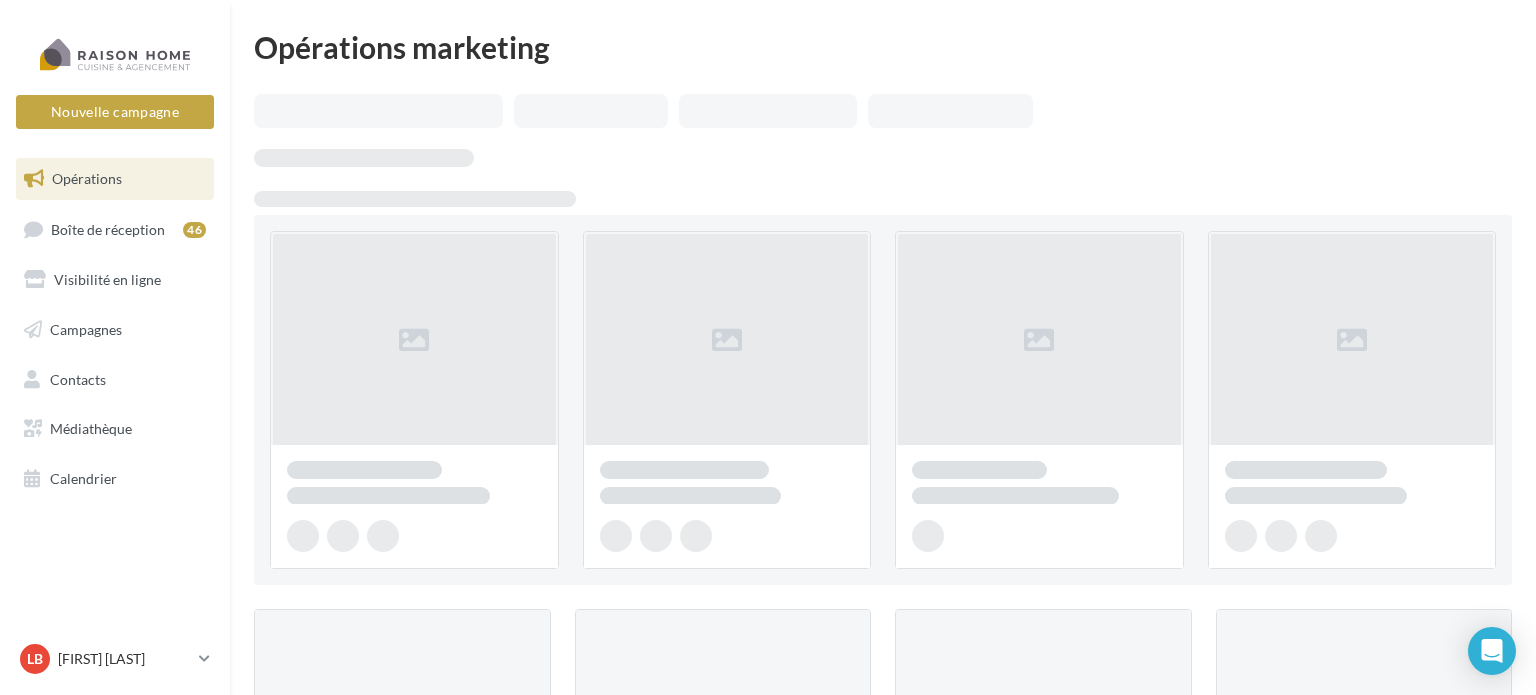 scroll, scrollTop: 0, scrollLeft: 0, axis: both 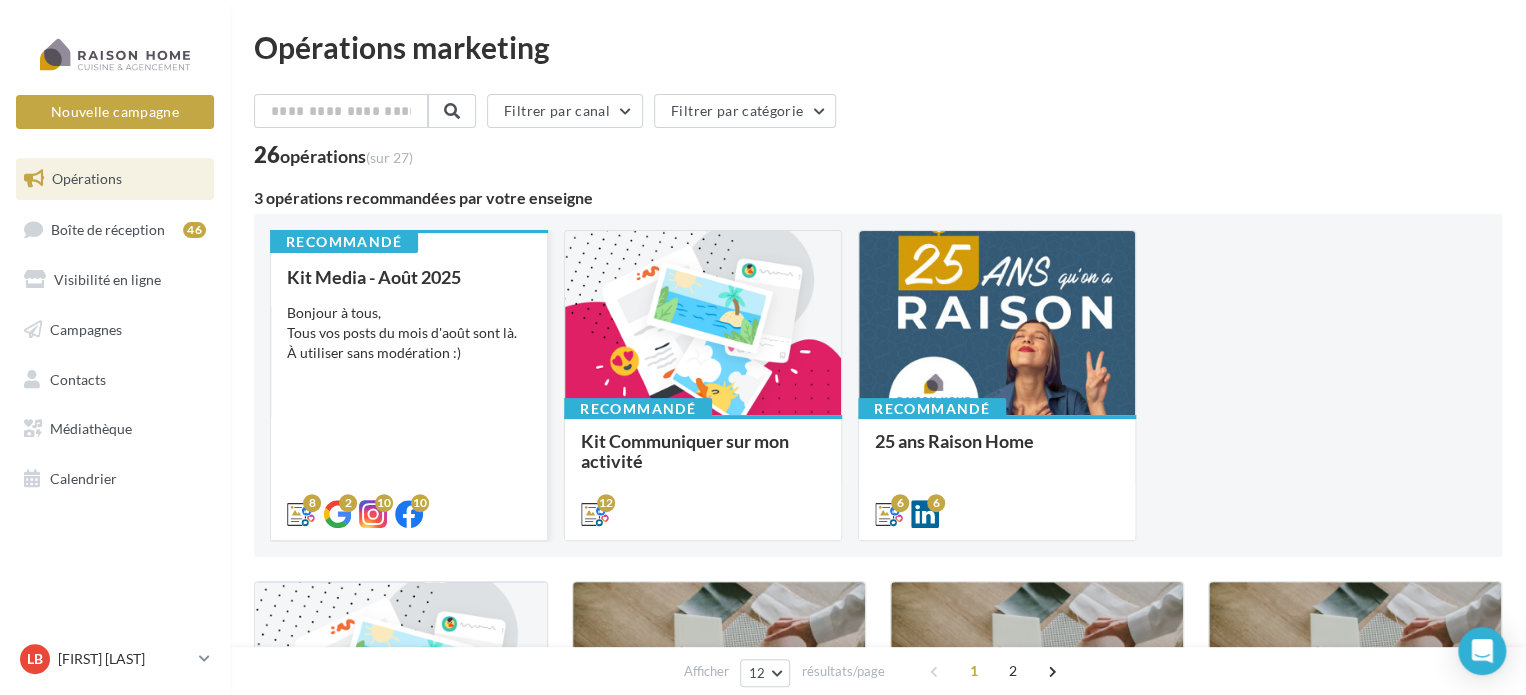 click on "Bonjour à tous,
Tous vos posts du mois d'août sont là.
À utiliser sans modération :)" at bounding box center [409, 333] 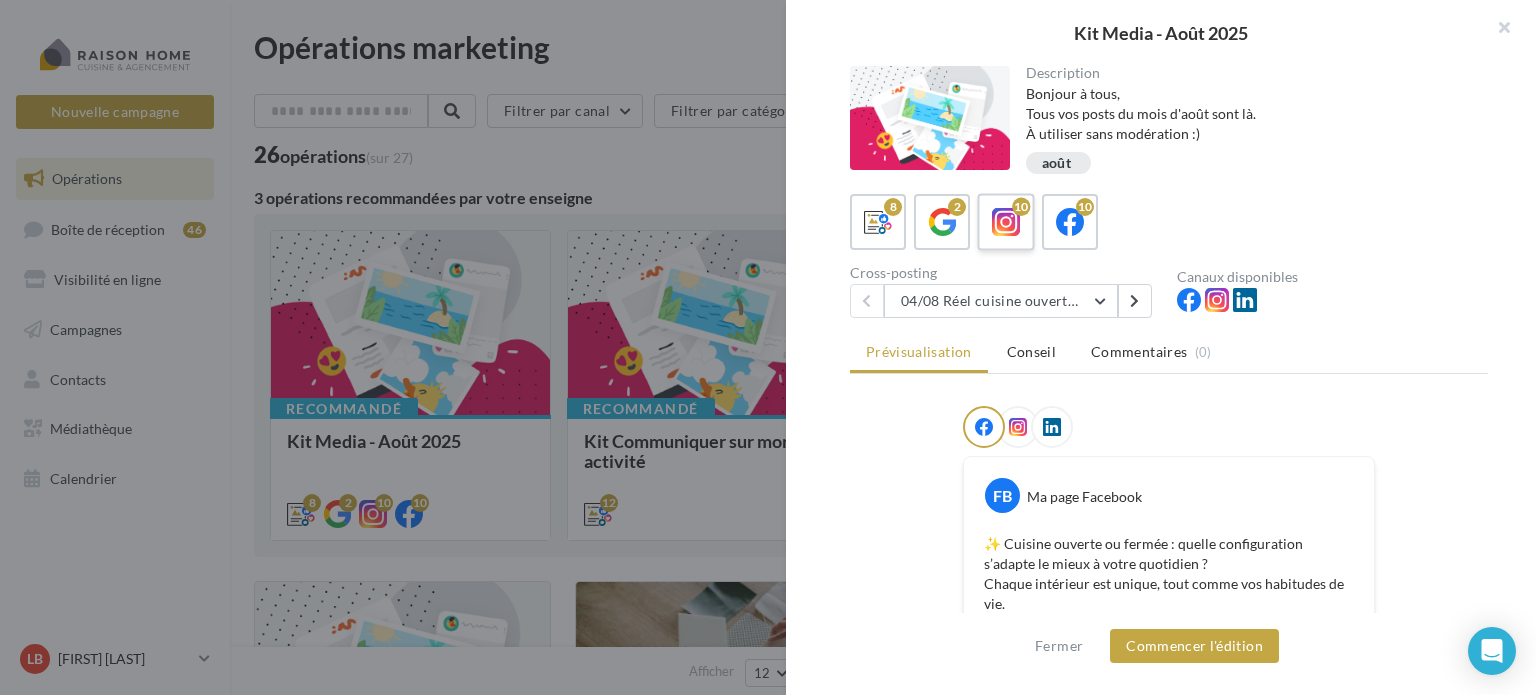 click at bounding box center [1006, 222] 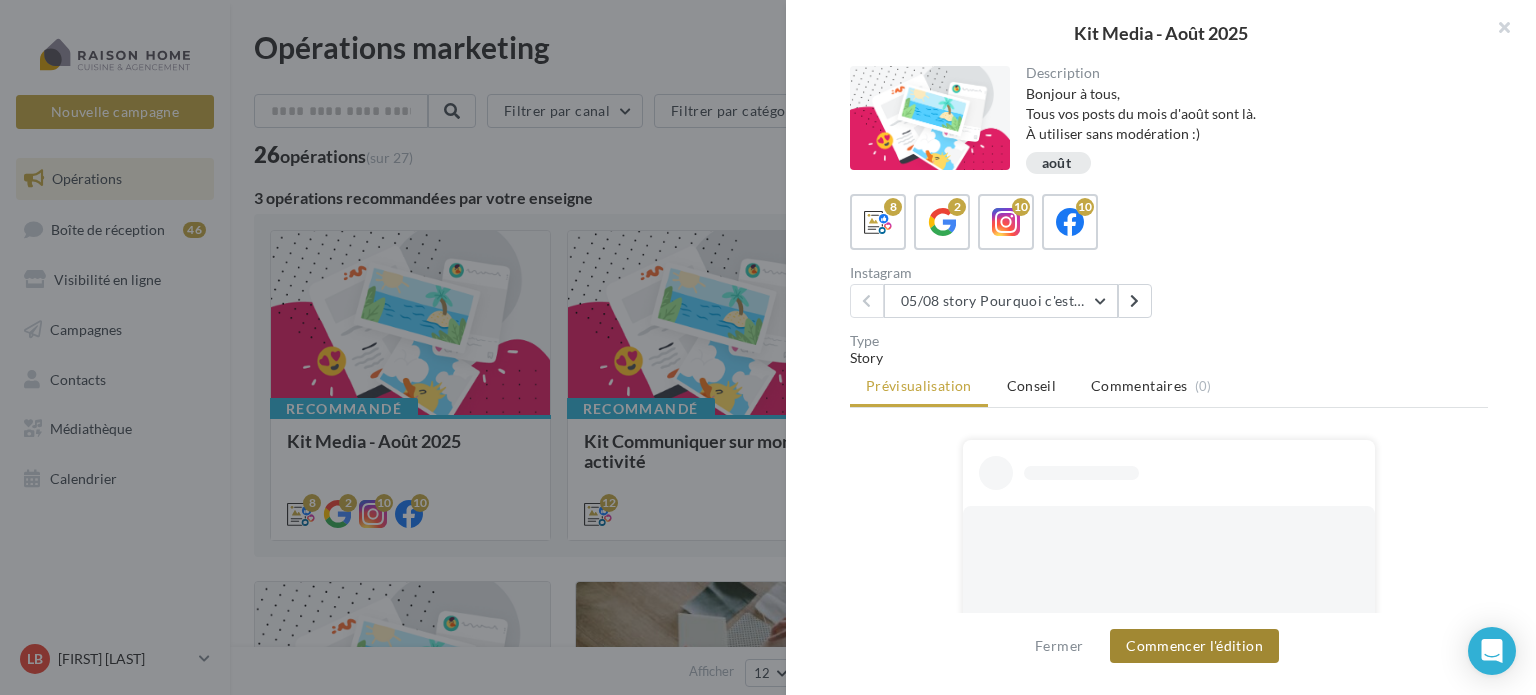 click on "Commencer l'édition" at bounding box center [1194, 646] 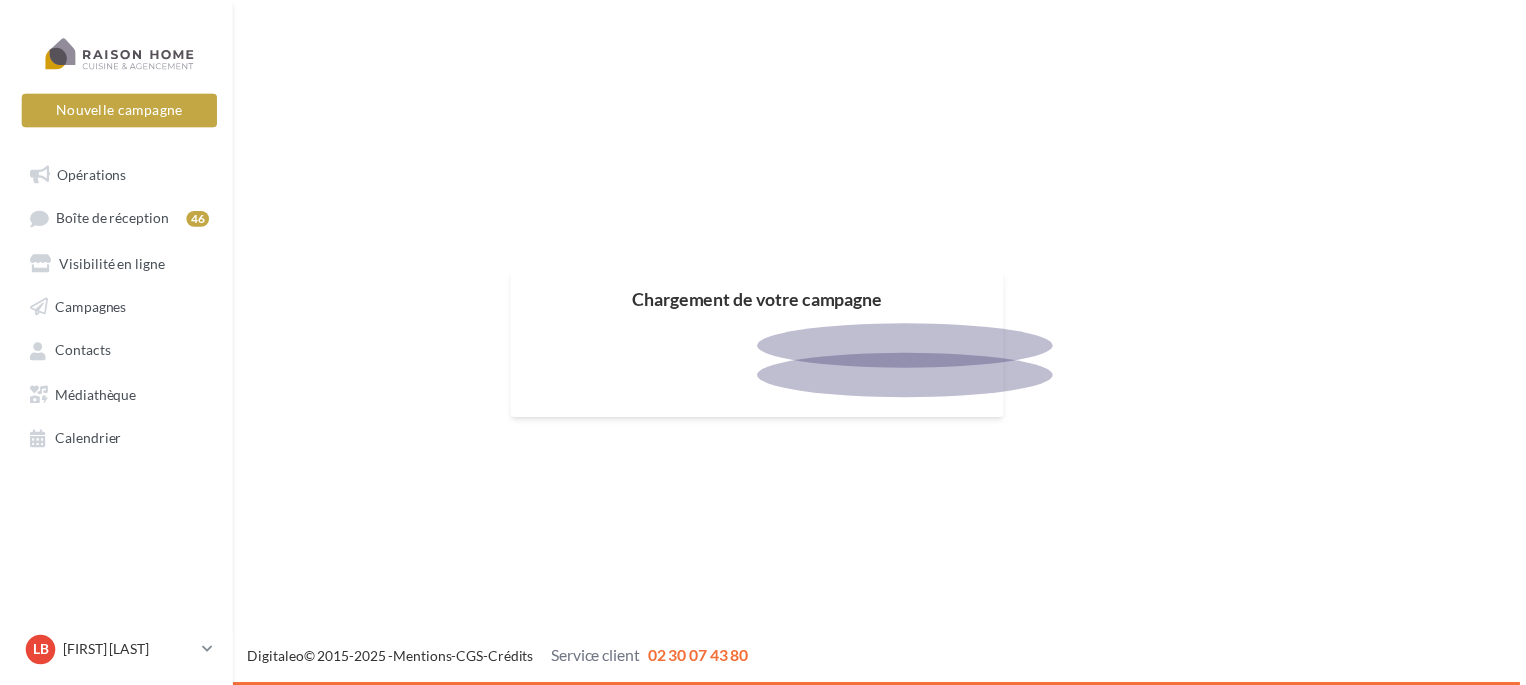 scroll, scrollTop: 0, scrollLeft: 0, axis: both 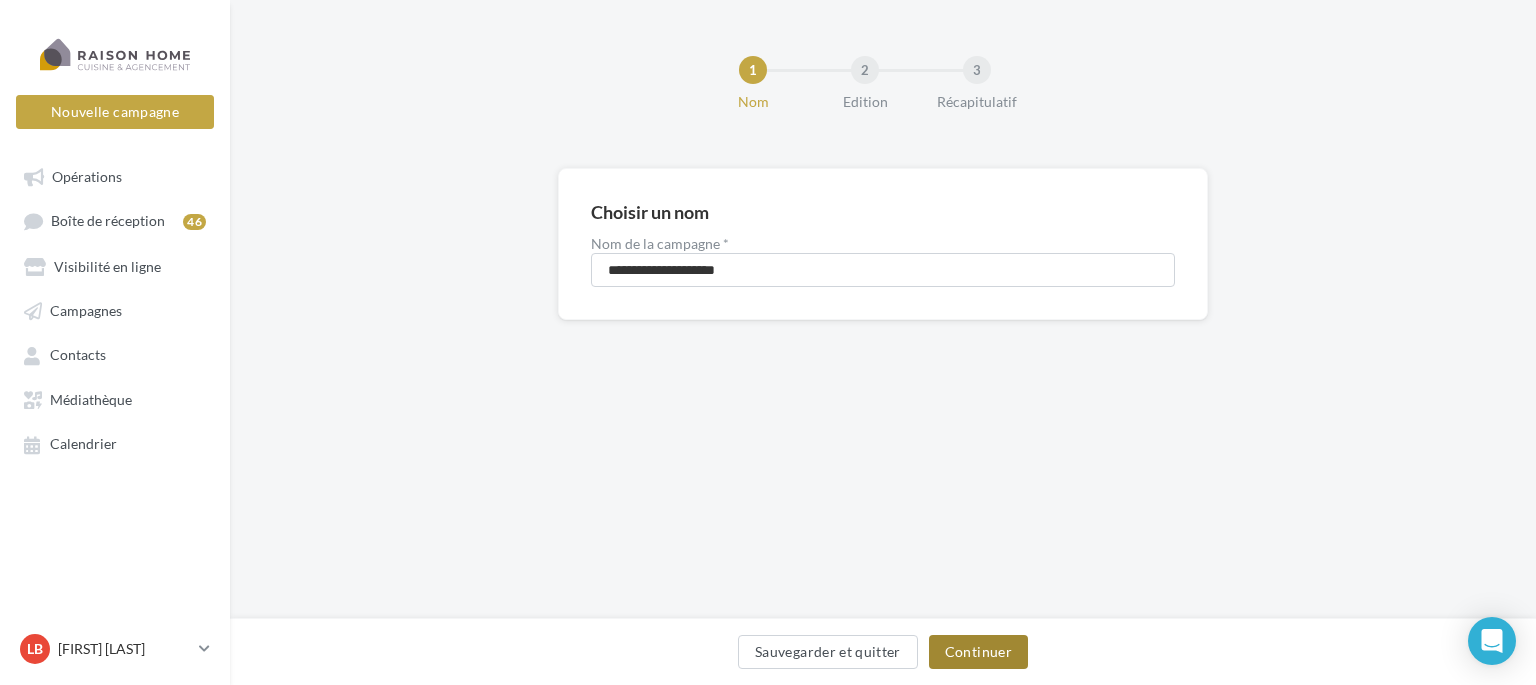 click on "Continuer" at bounding box center [978, 652] 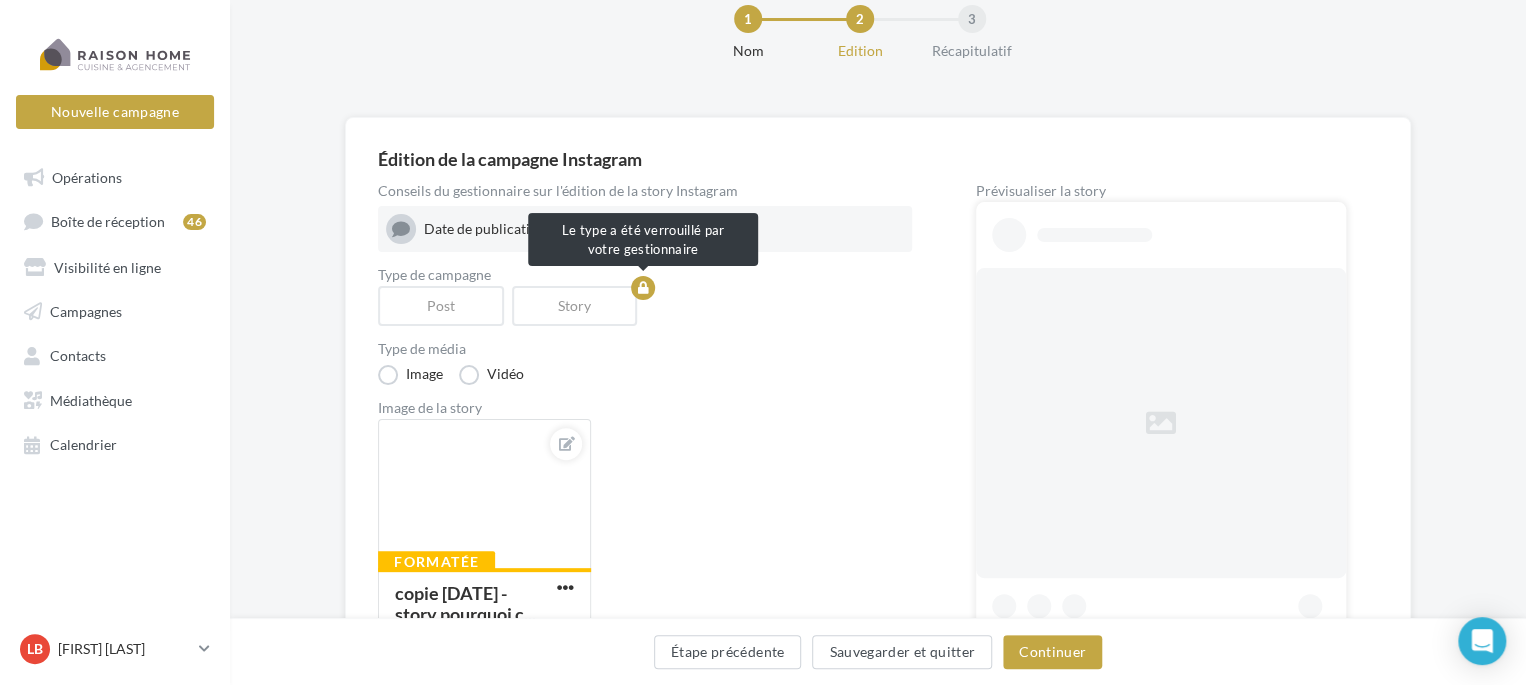 scroll, scrollTop: 100, scrollLeft: 0, axis: vertical 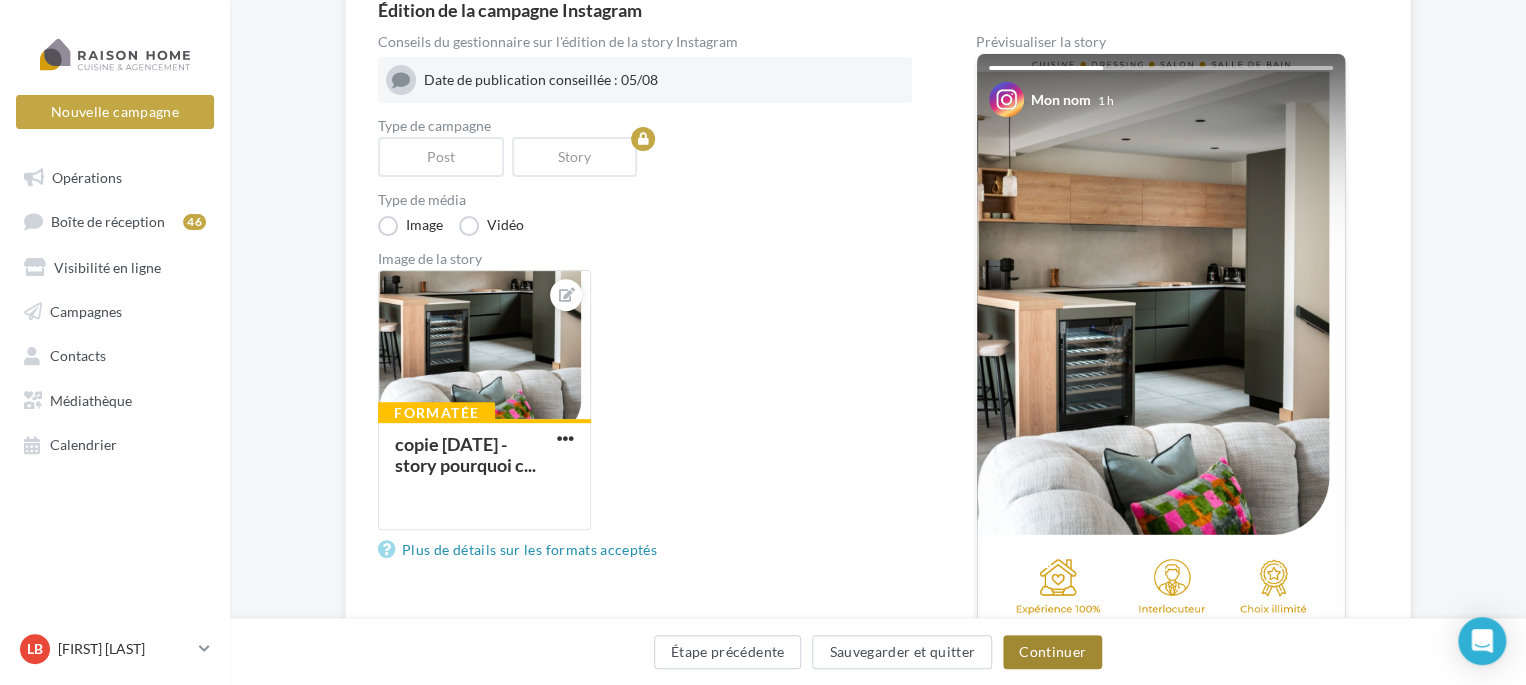 click on "Continuer" at bounding box center [1052, 652] 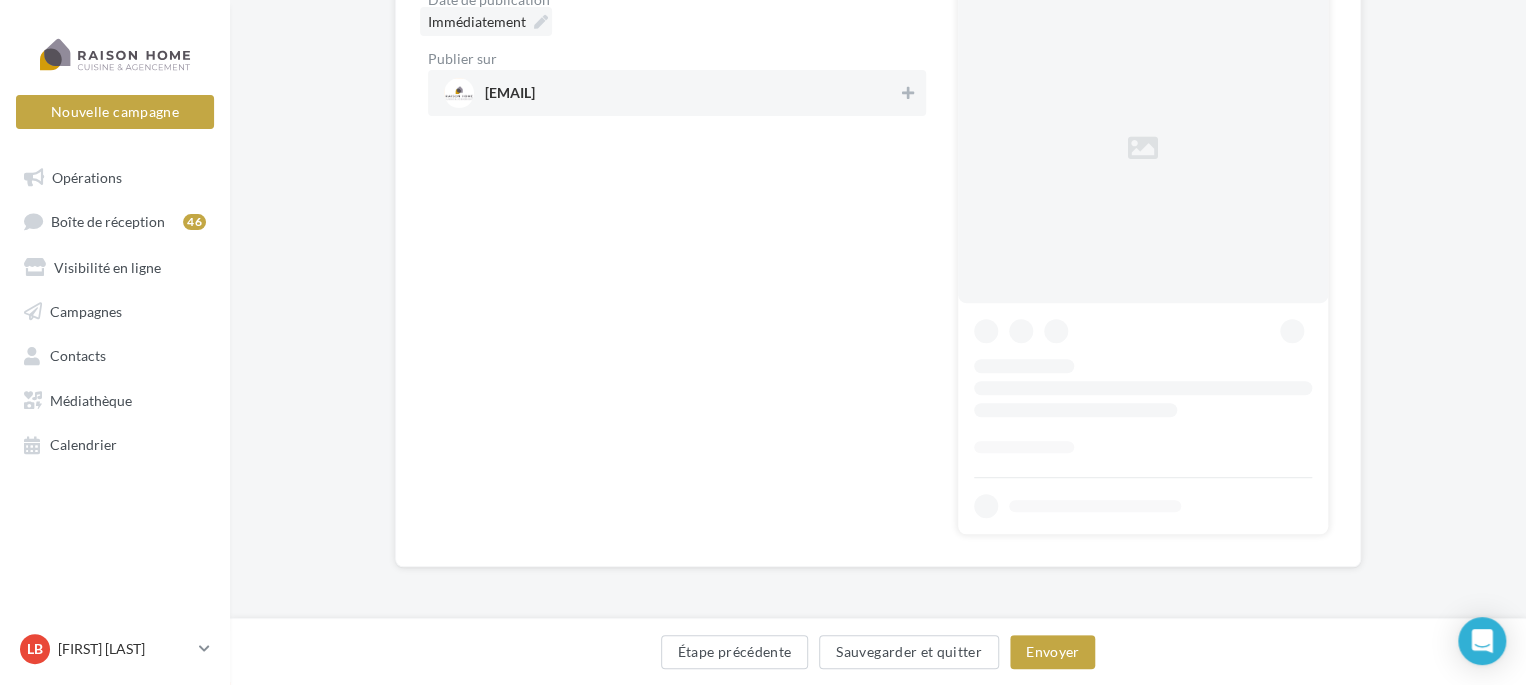 click on "**********" at bounding box center [878, 161] 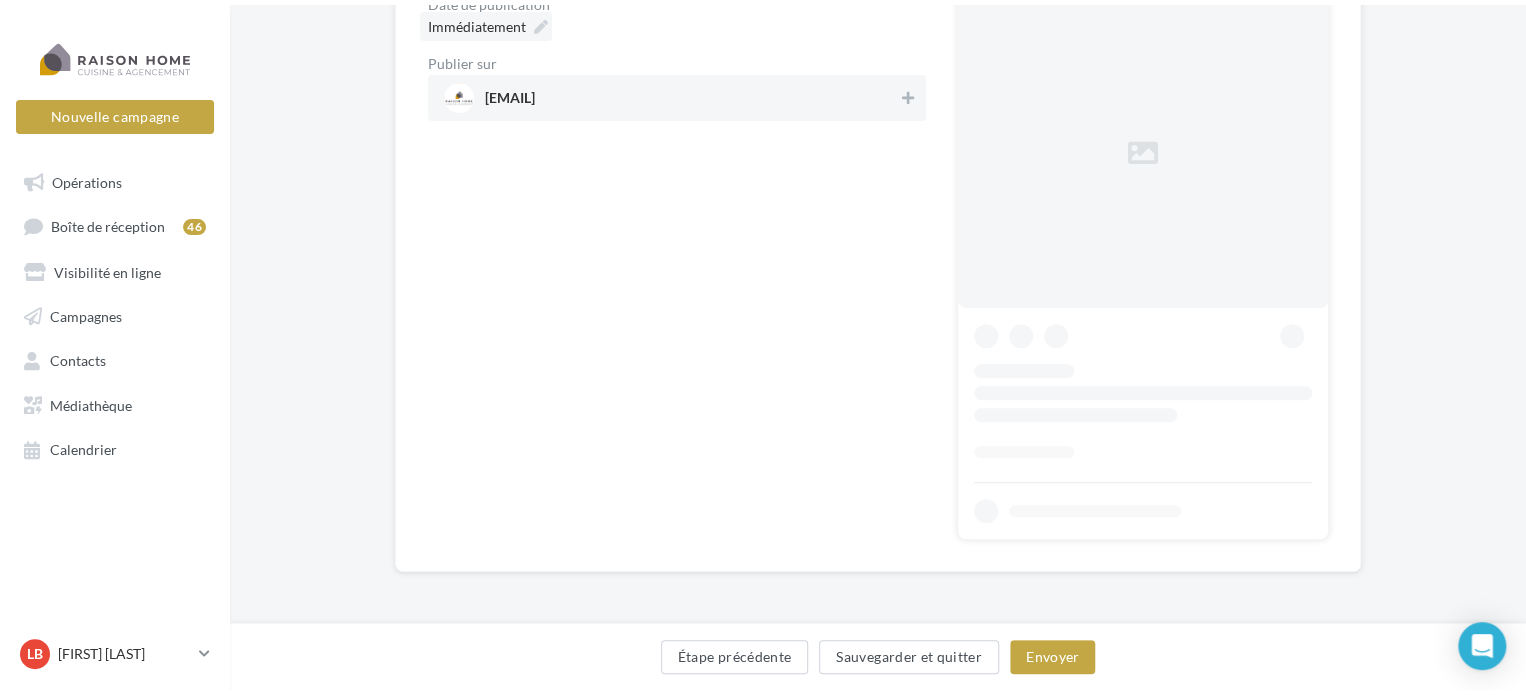 scroll, scrollTop: 0, scrollLeft: 0, axis: both 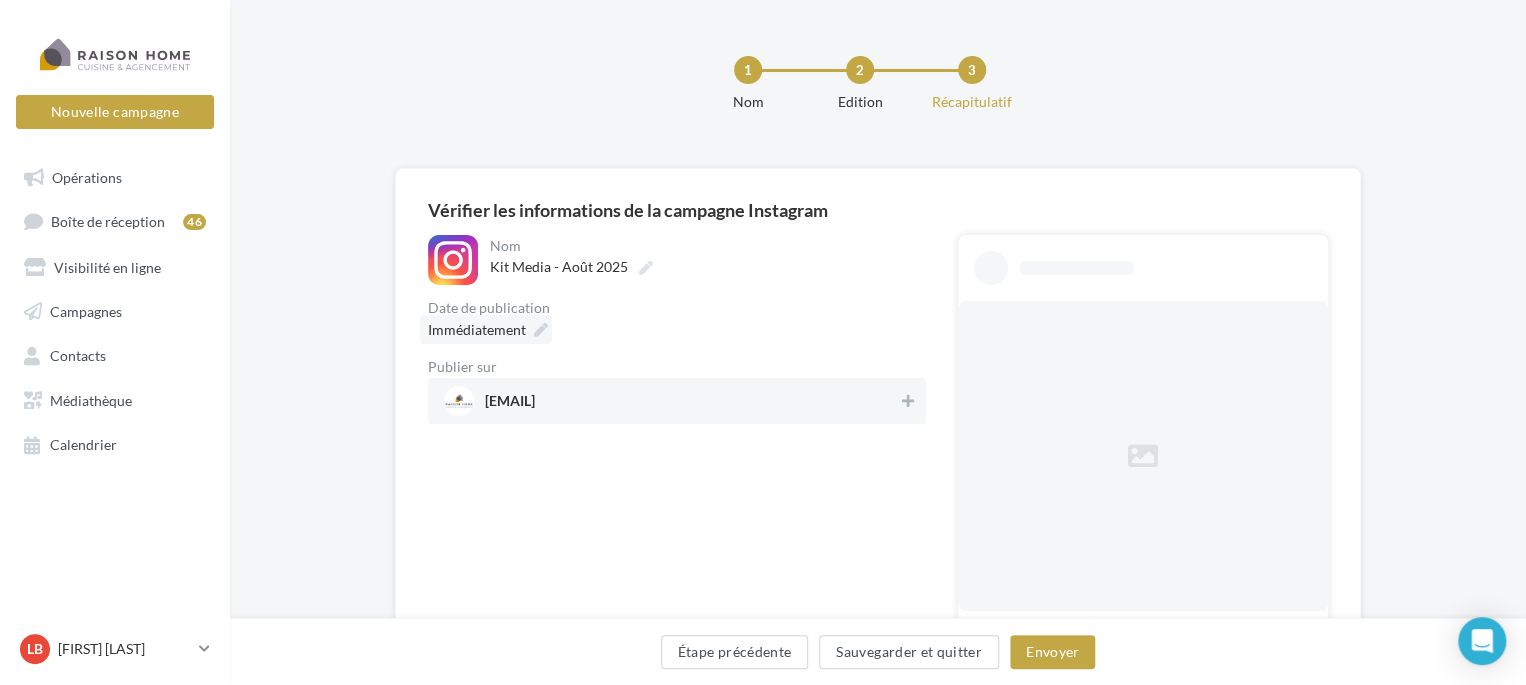 click on "Immédiatement" at bounding box center [477, 329] 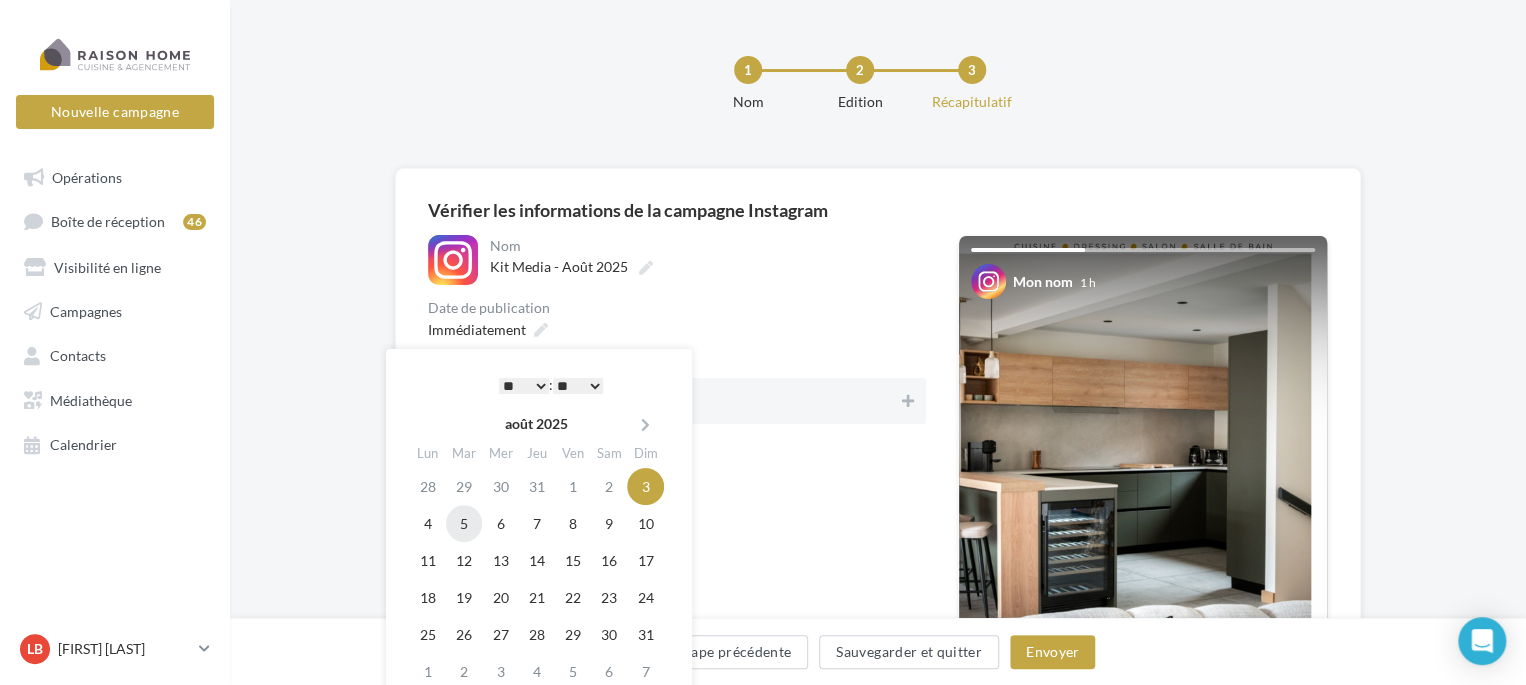 click on "5" at bounding box center (464, 523) 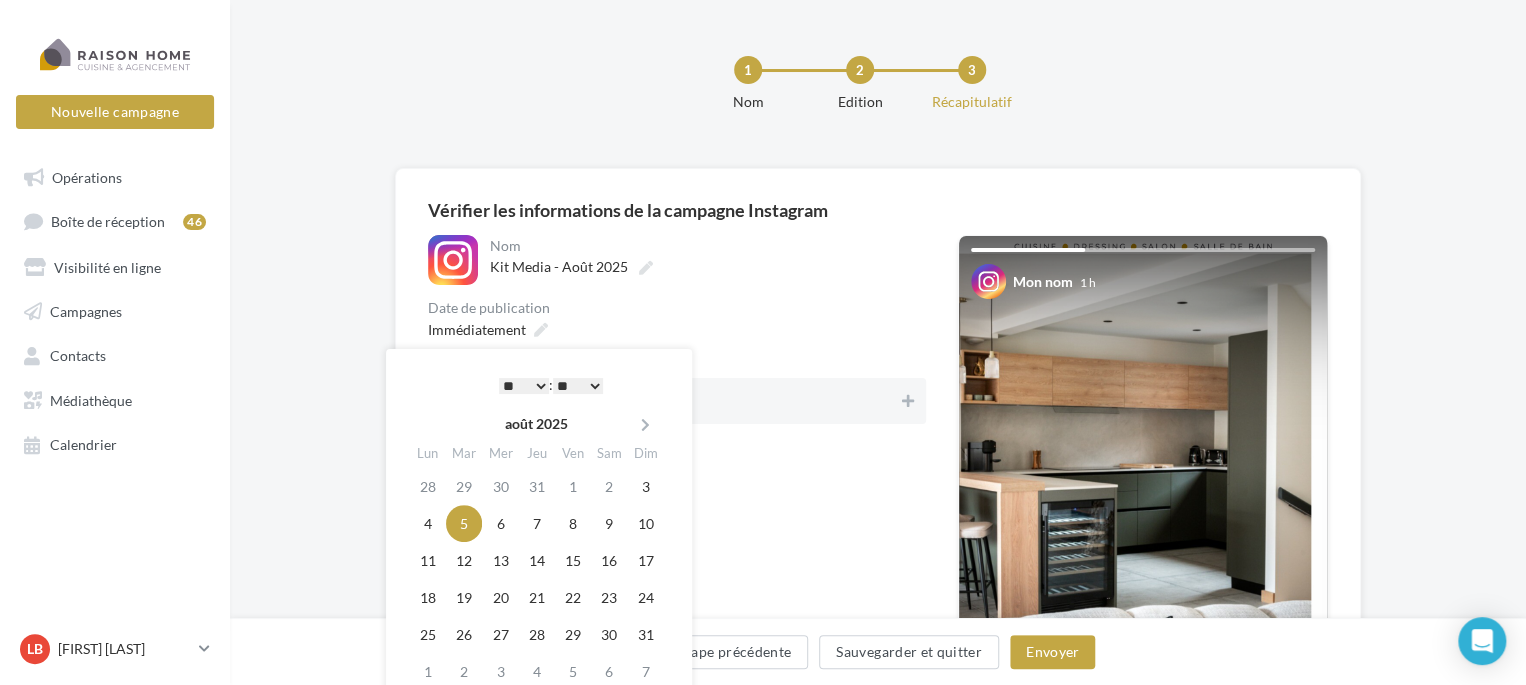 click on "** ** ** ** ** **" at bounding box center (578, 386) 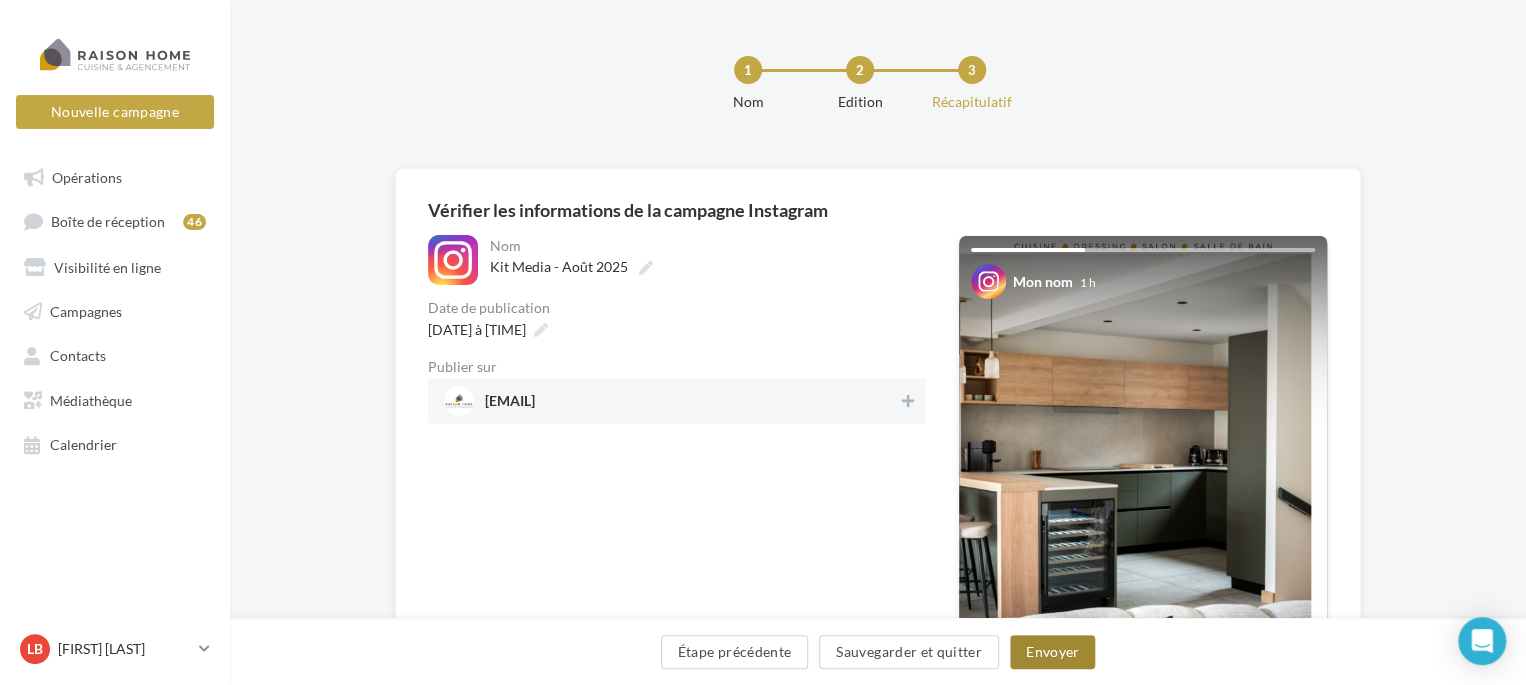 click on "Envoyer" at bounding box center (1052, 652) 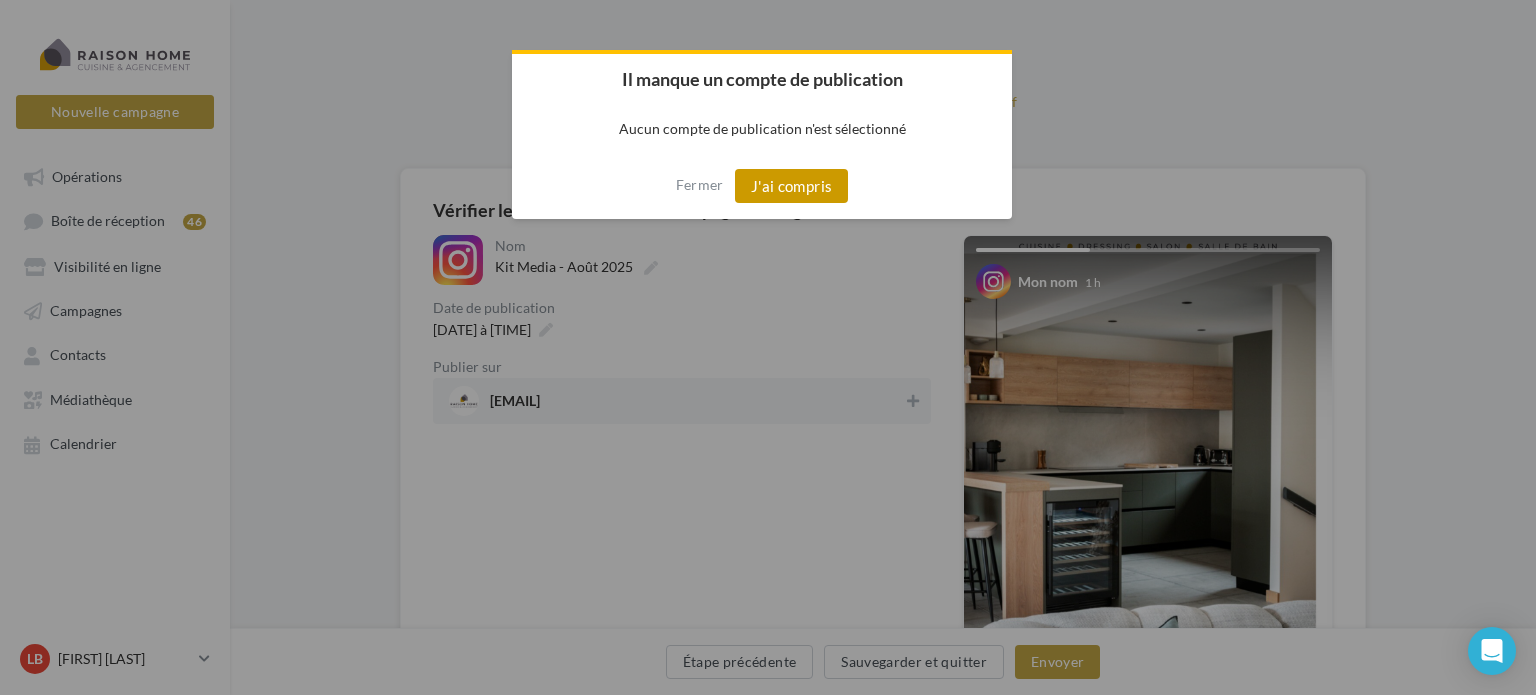 click on "J'ai compris" at bounding box center (792, 186) 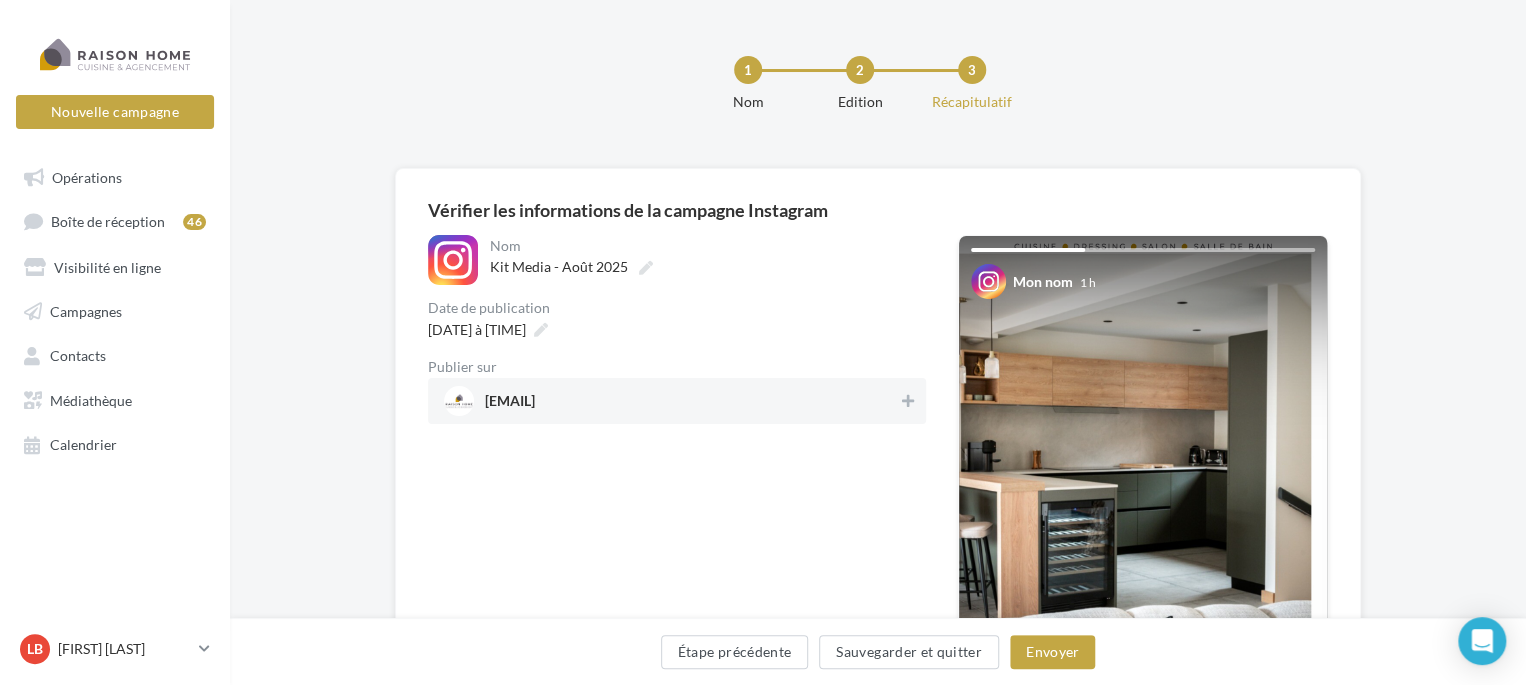 click on "[EMAIL]" at bounding box center (671, 401) 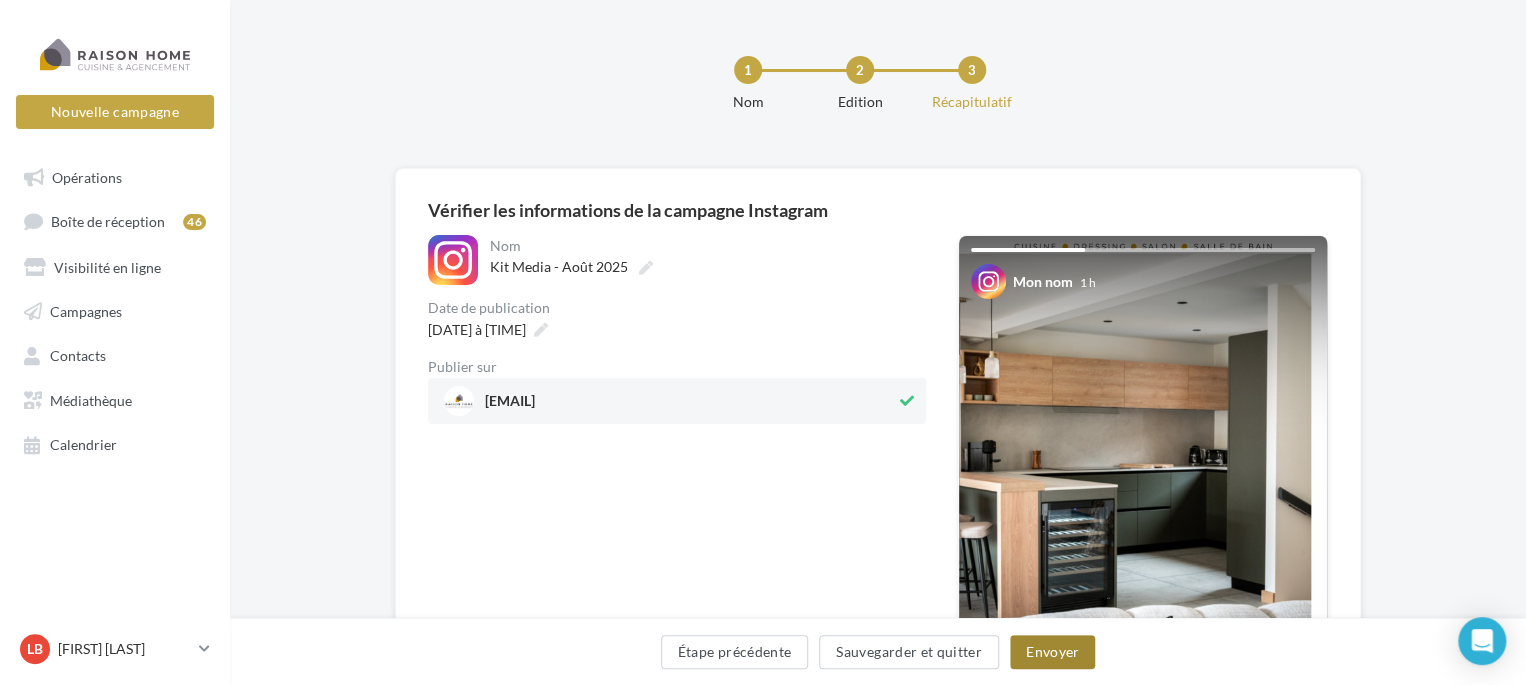 click on "Envoyer" at bounding box center [1052, 652] 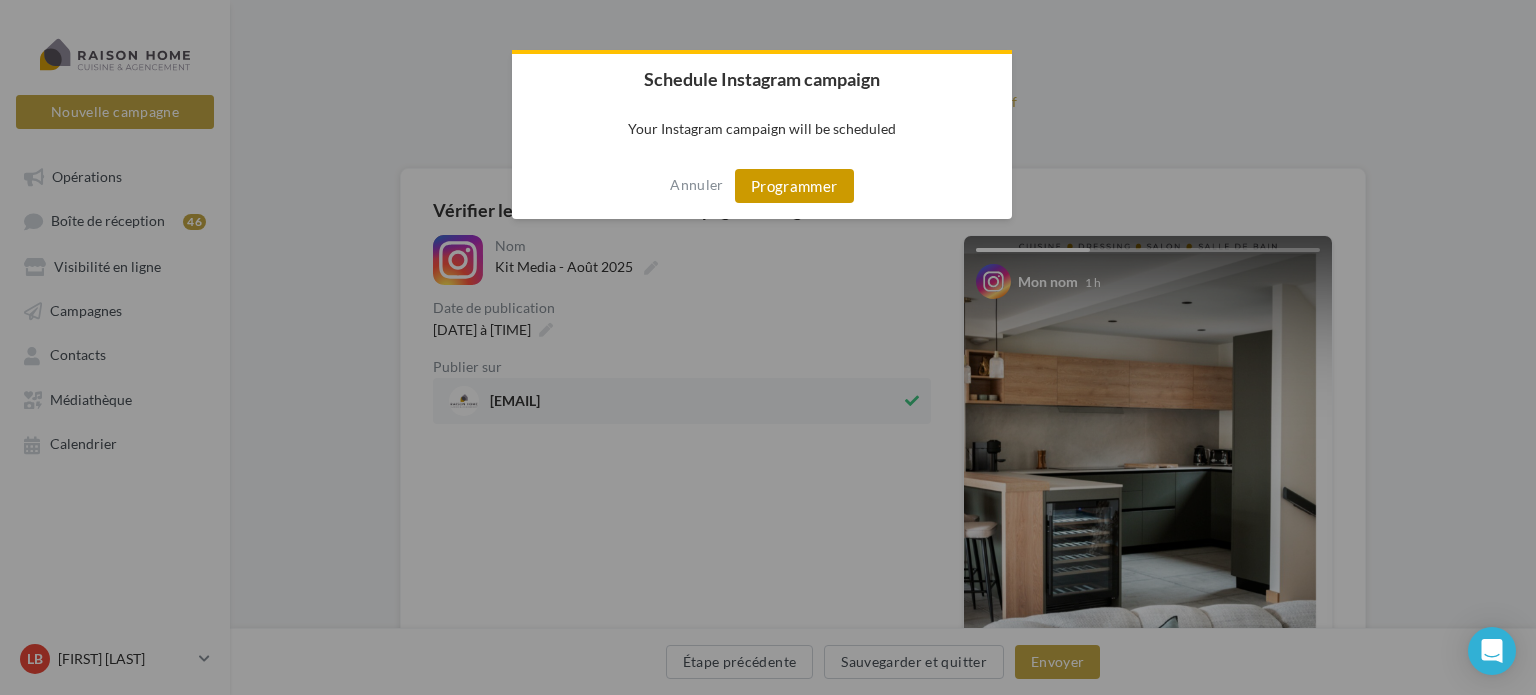 click on "Programmer" at bounding box center [794, 186] 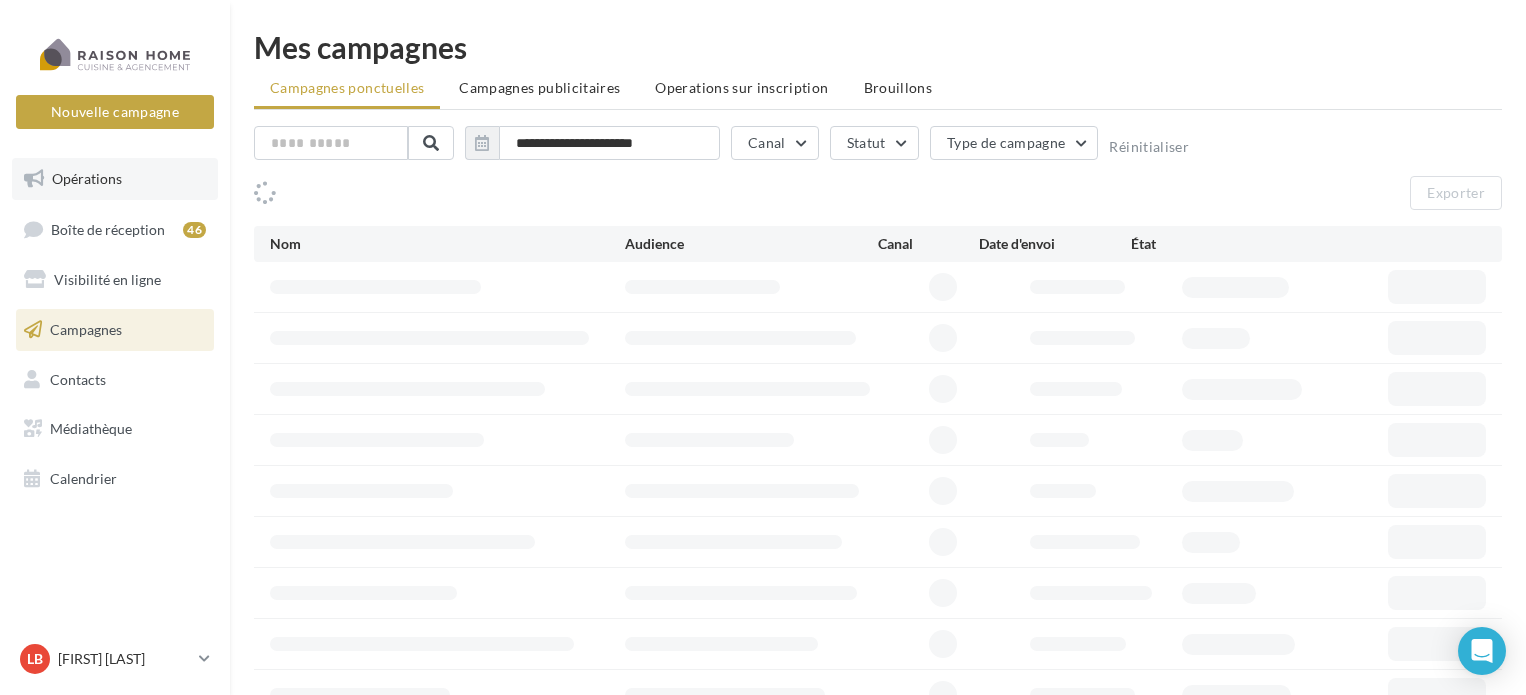 scroll, scrollTop: 0, scrollLeft: 0, axis: both 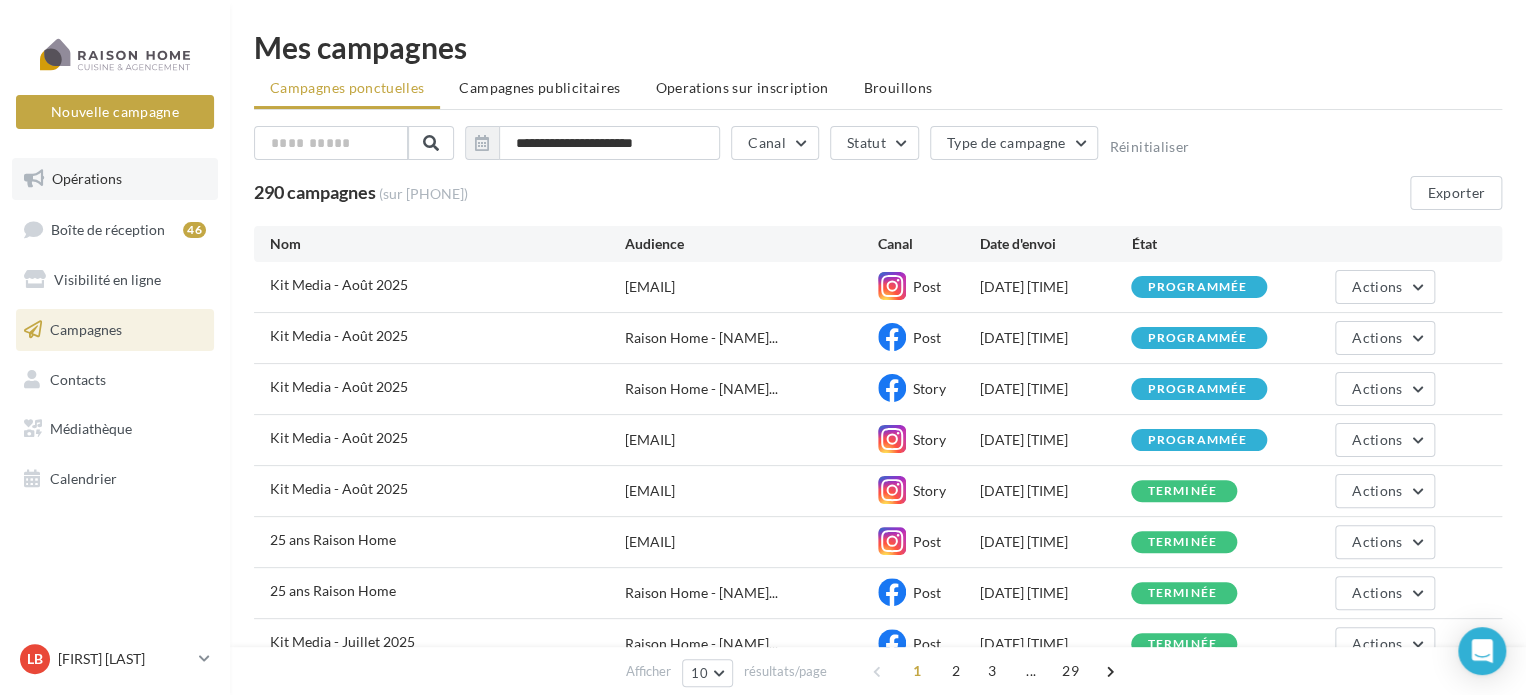 click on "Opérations" at bounding box center [87, 178] 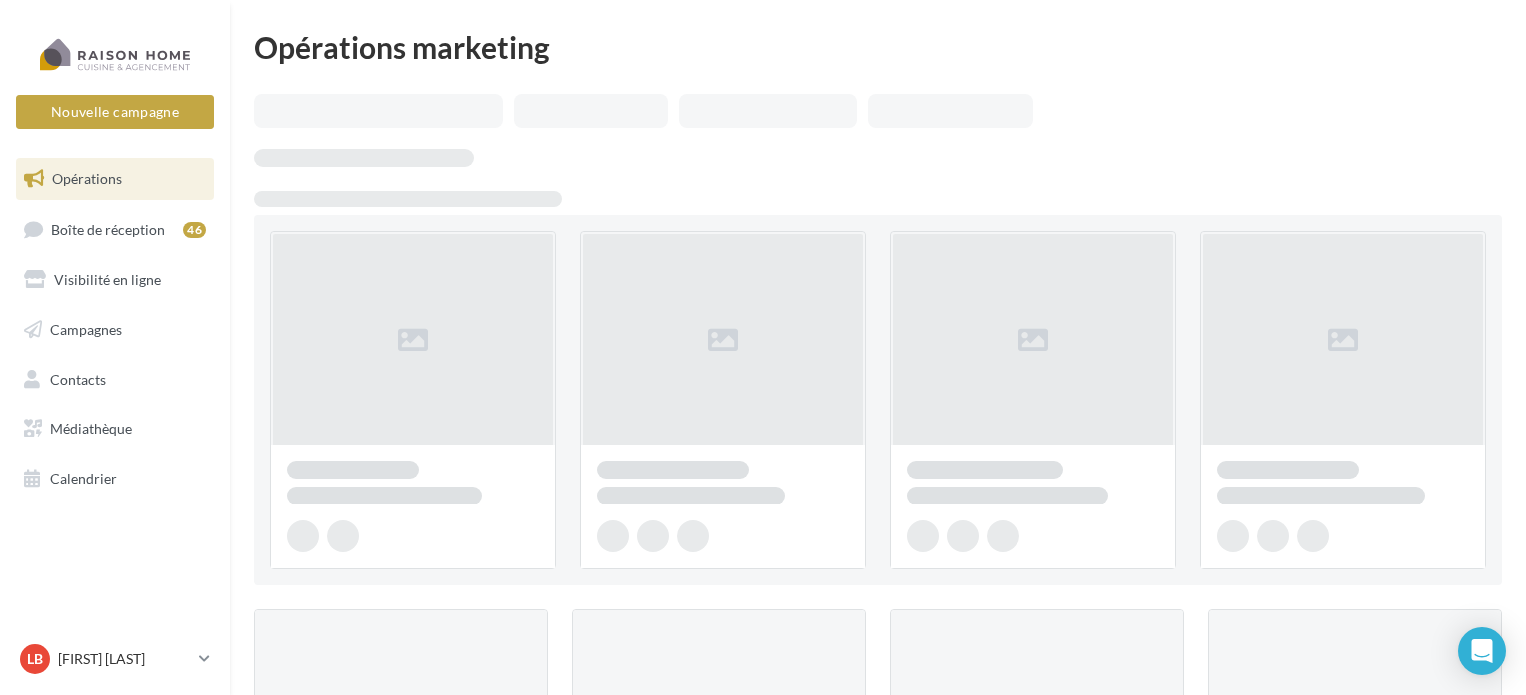 scroll, scrollTop: 0, scrollLeft: 0, axis: both 